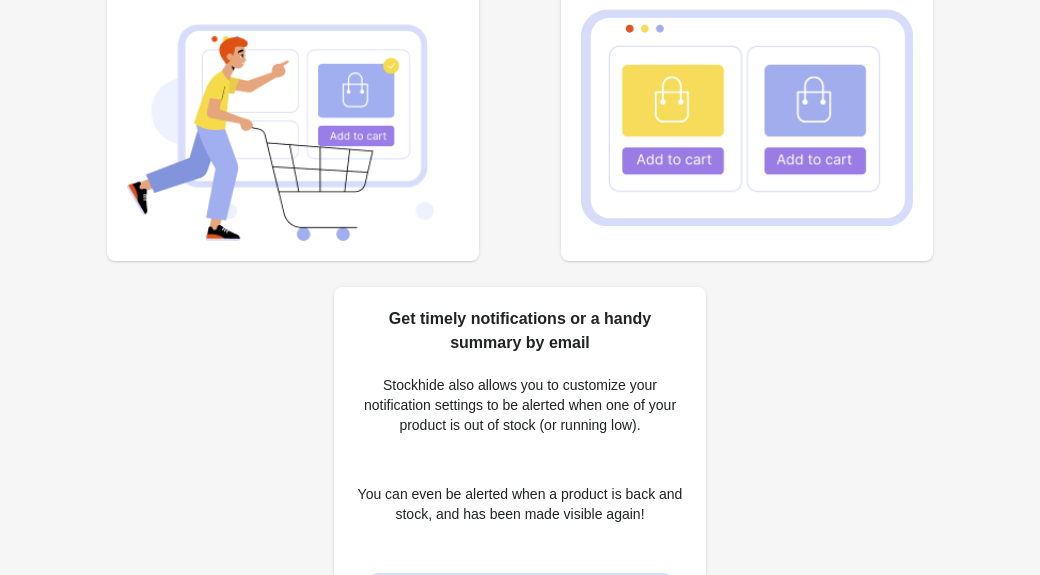 scroll, scrollTop: 0, scrollLeft: 0, axis: both 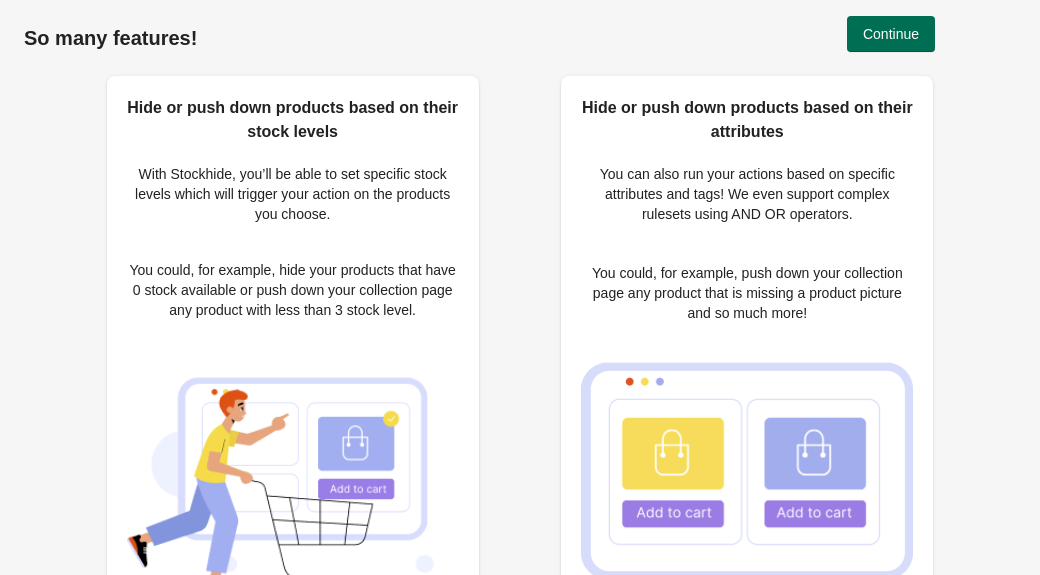 click on "Continue" at bounding box center (891, 34) 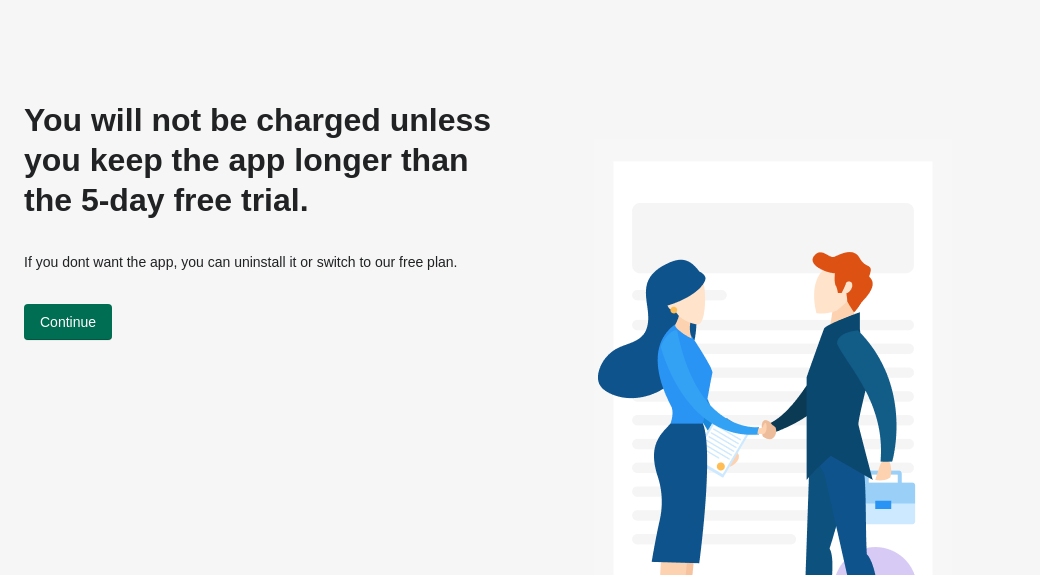 click on "Continue" at bounding box center [68, 322] 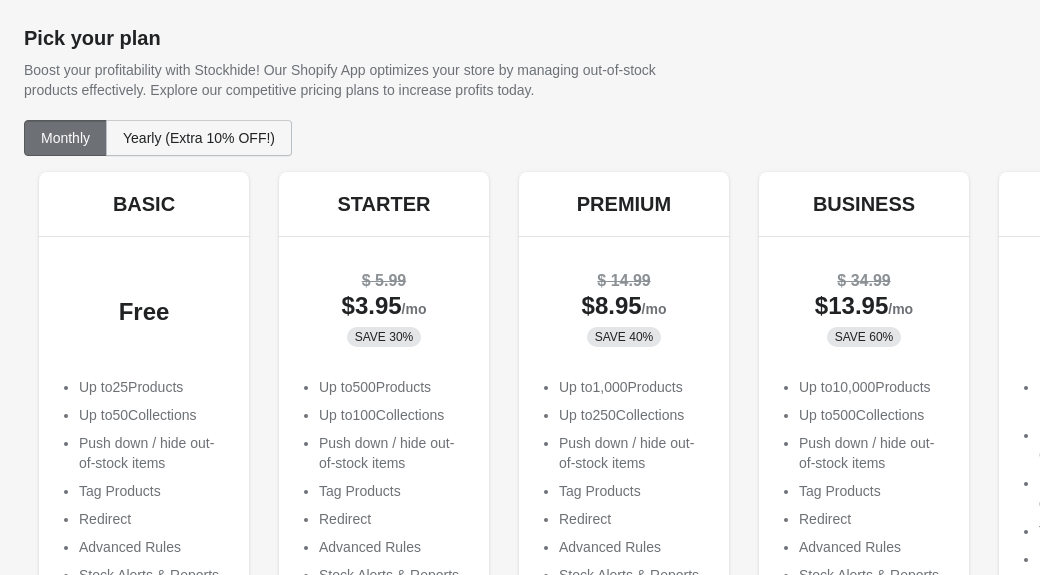 click on "Yearly (Extra 10% OFF!)" at bounding box center (199, 138) 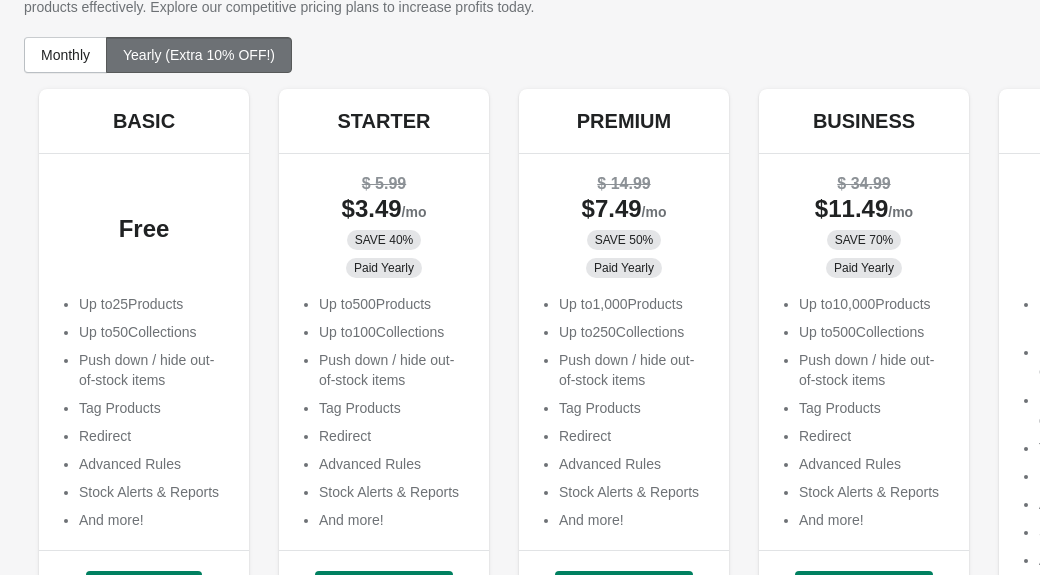 scroll, scrollTop: 82, scrollLeft: 0, axis: vertical 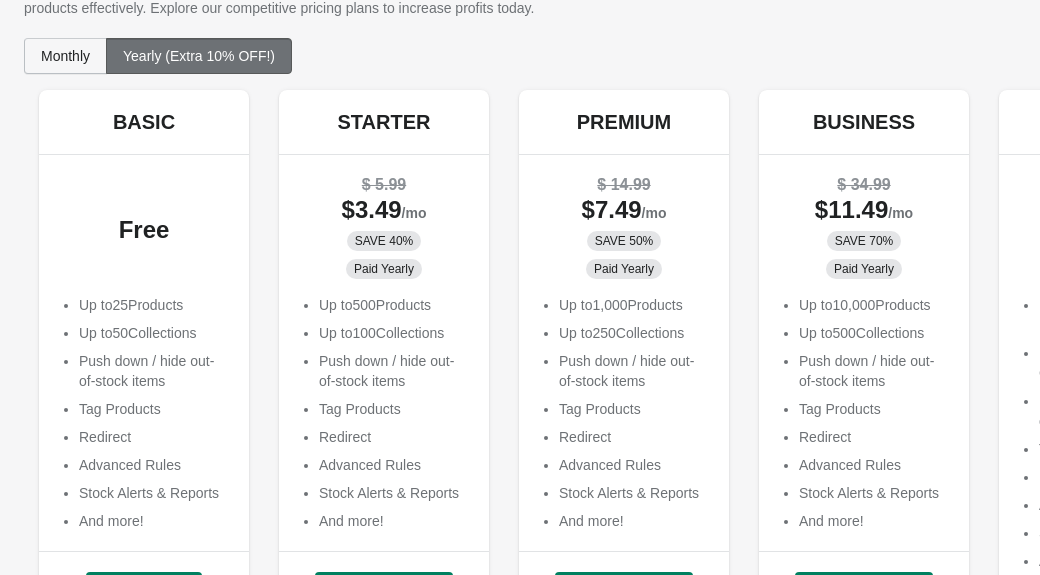 click on "Monthly" at bounding box center [65, 56] 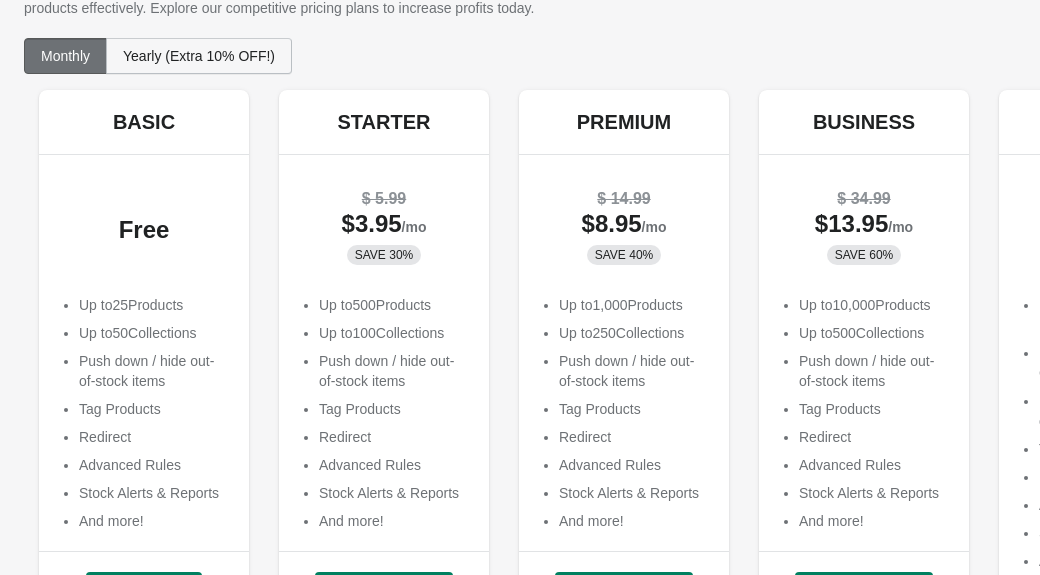 click on "Yearly (Extra 10% OFF!)" at bounding box center [199, 56] 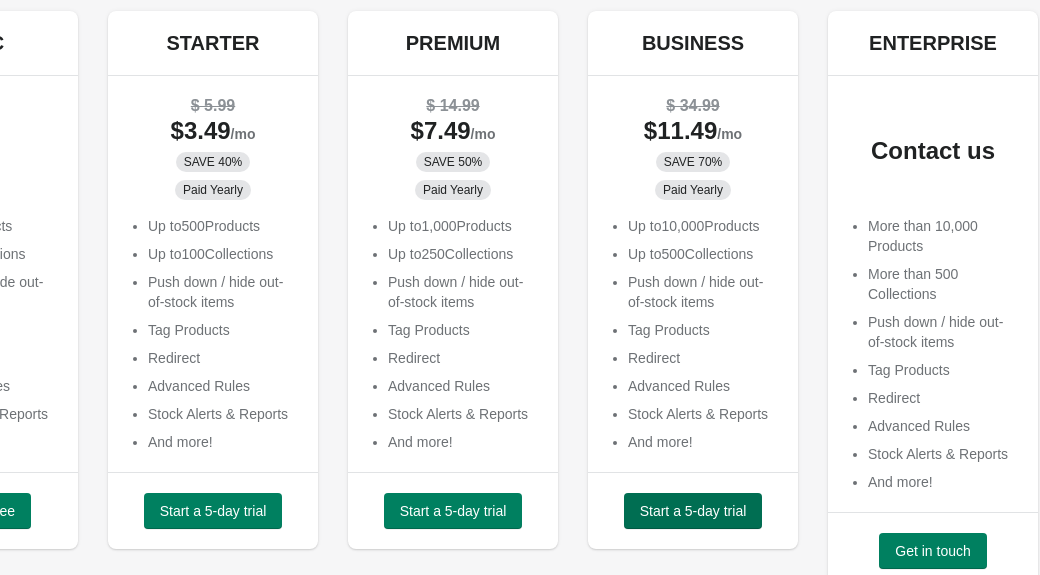 scroll, scrollTop: 161, scrollLeft: 198, axis: both 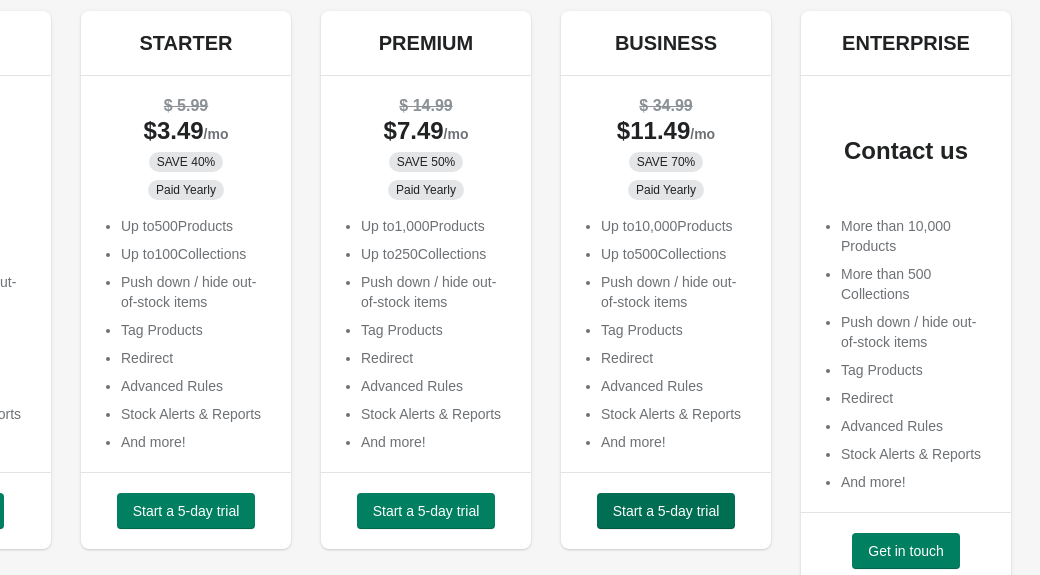 click on "Start a 5-day trial" at bounding box center [666, 511] 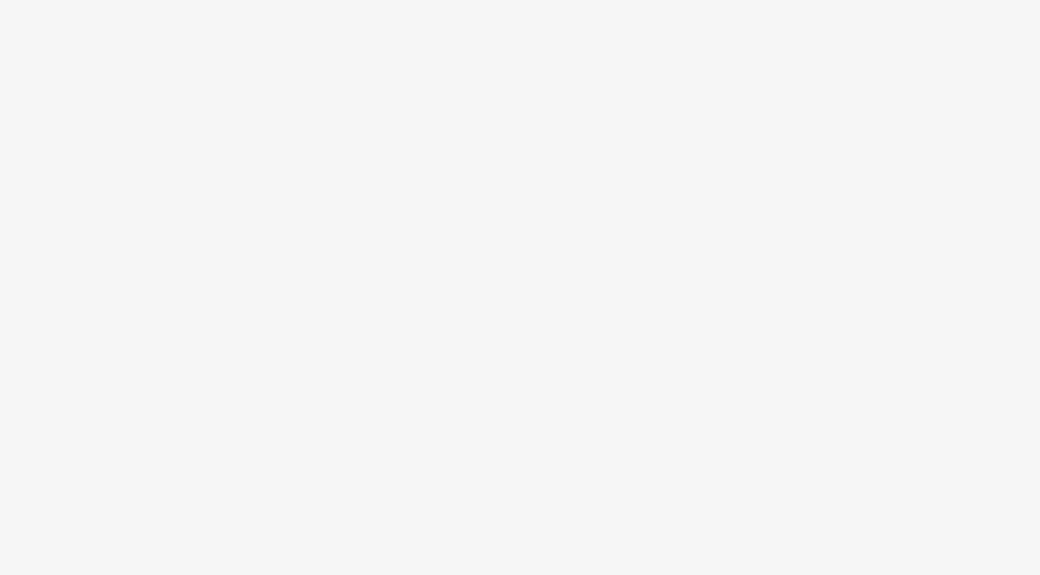 scroll, scrollTop: 0, scrollLeft: 0, axis: both 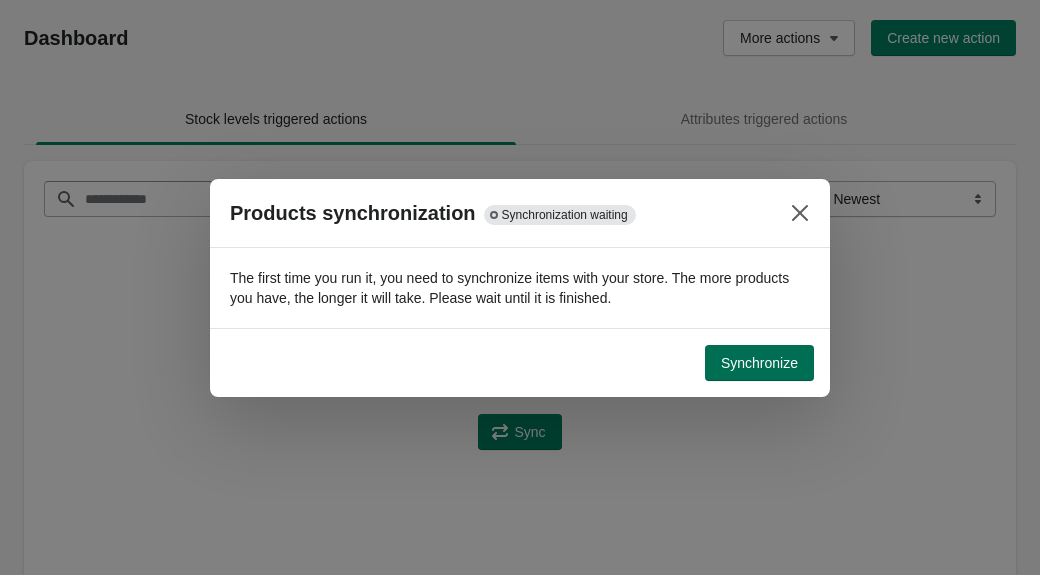 click on "Synchronize" at bounding box center [759, 363] 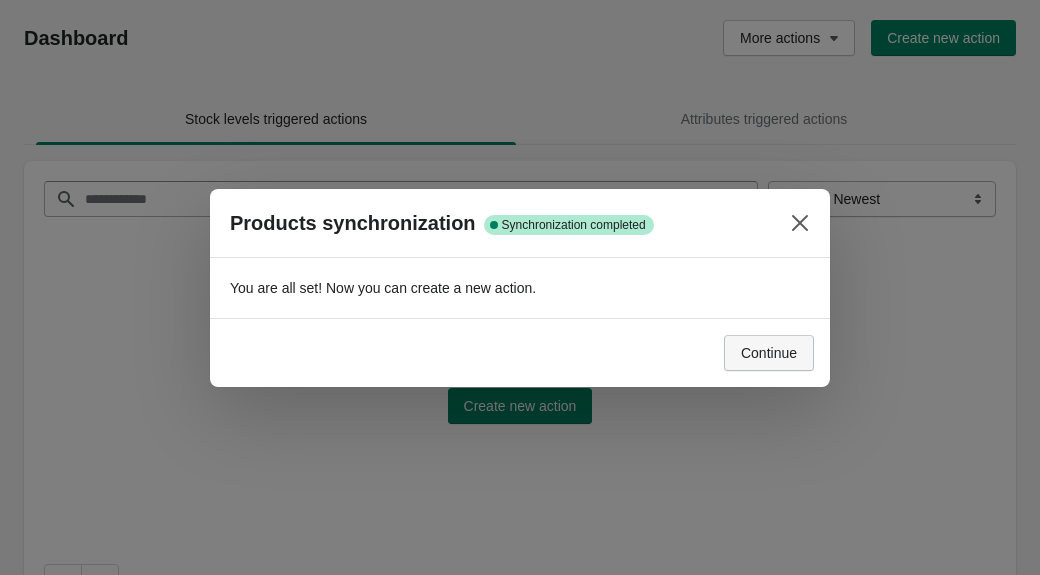 click on "Continue" at bounding box center (769, 353) 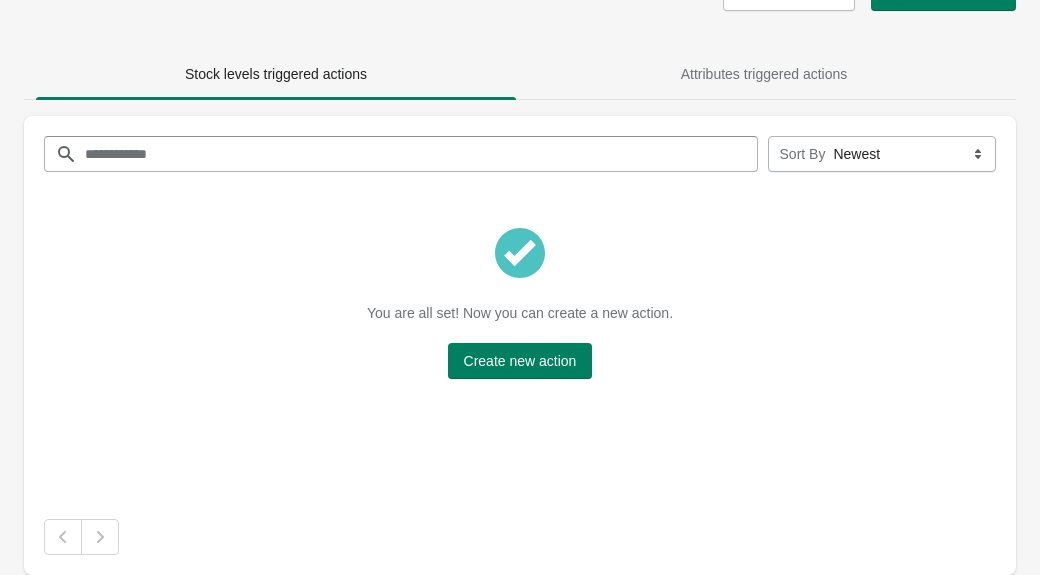 scroll, scrollTop: 44, scrollLeft: 0, axis: vertical 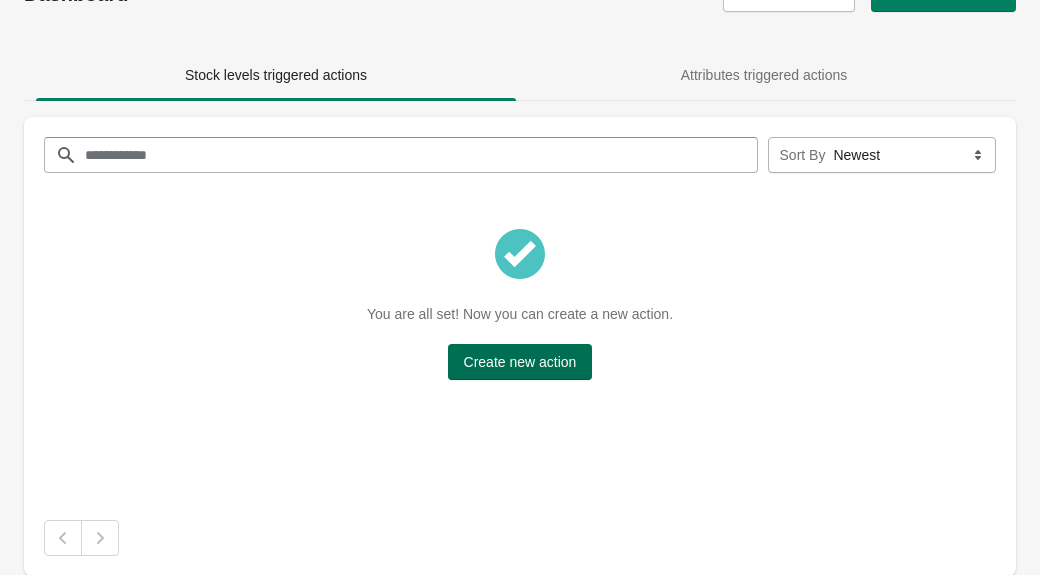 click on "Create new action" at bounding box center [520, 362] 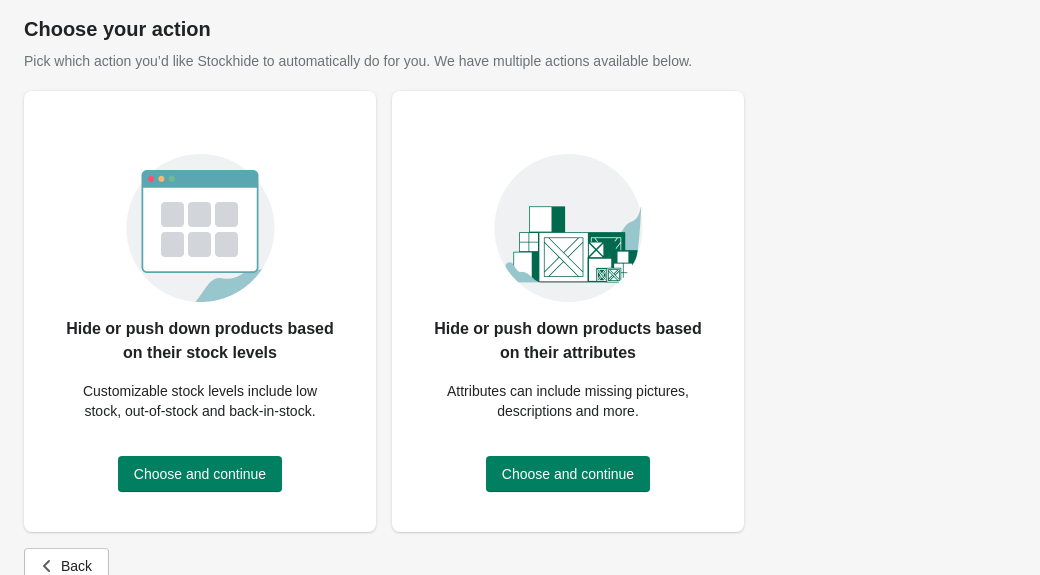 scroll, scrollTop: 72, scrollLeft: 0, axis: vertical 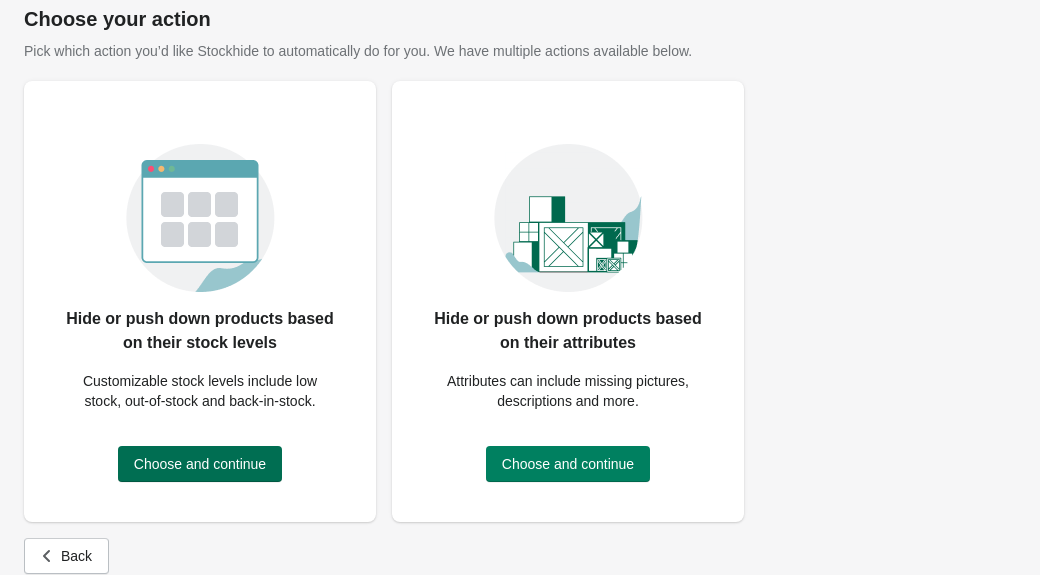 click on "Choose and continue" at bounding box center (200, 464) 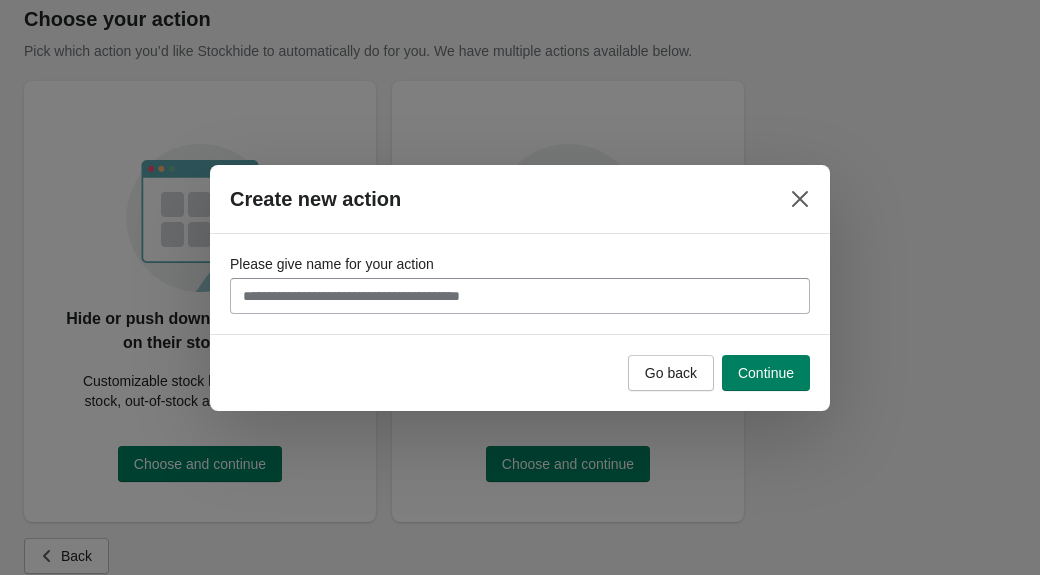 click on "Please give name for your action" at bounding box center (520, 296) 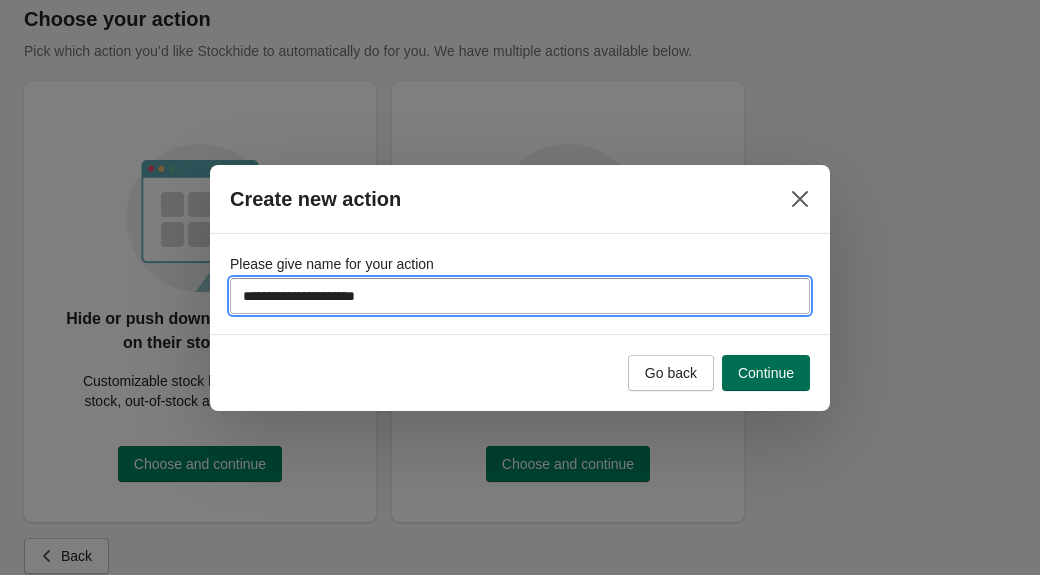 type on "**********" 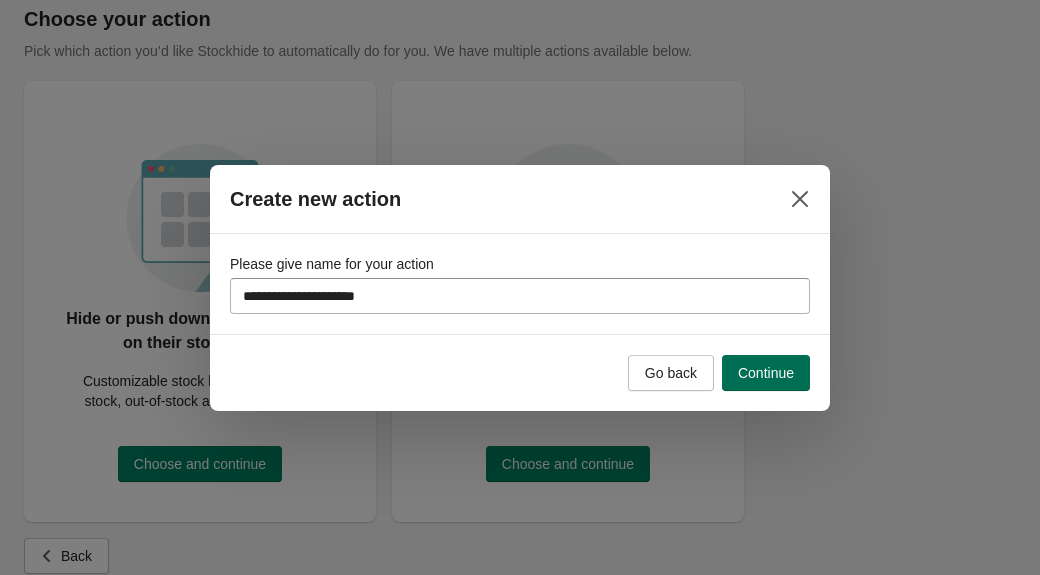 click on "Continue" at bounding box center [766, 373] 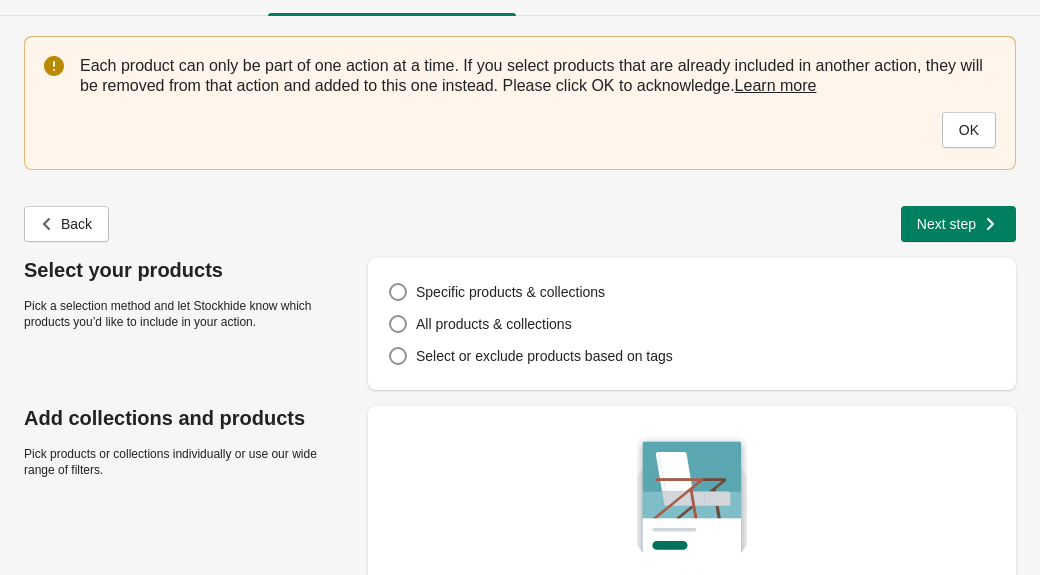 scroll, scrollTop: 91, scrollLeft: 0, axis: vertical 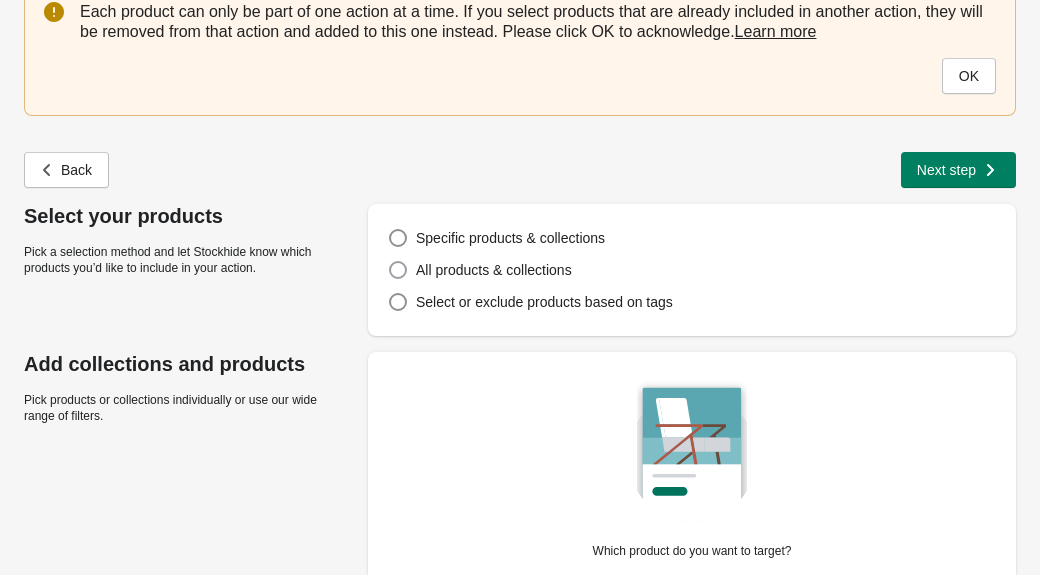click at bounding box center (398, 270) 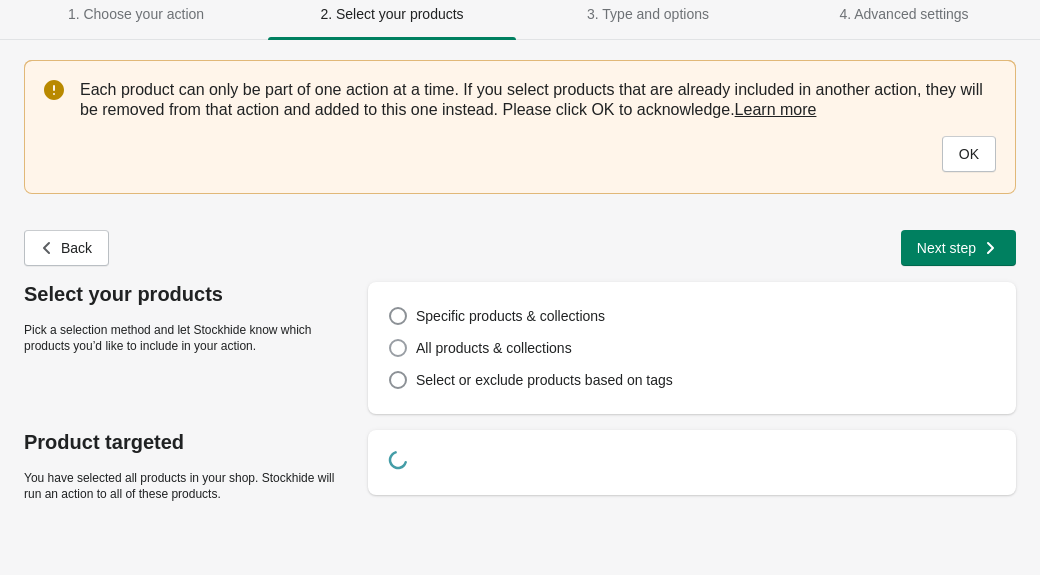 scroll, scrollTop: 0, scrollLeft: 0, axis: both 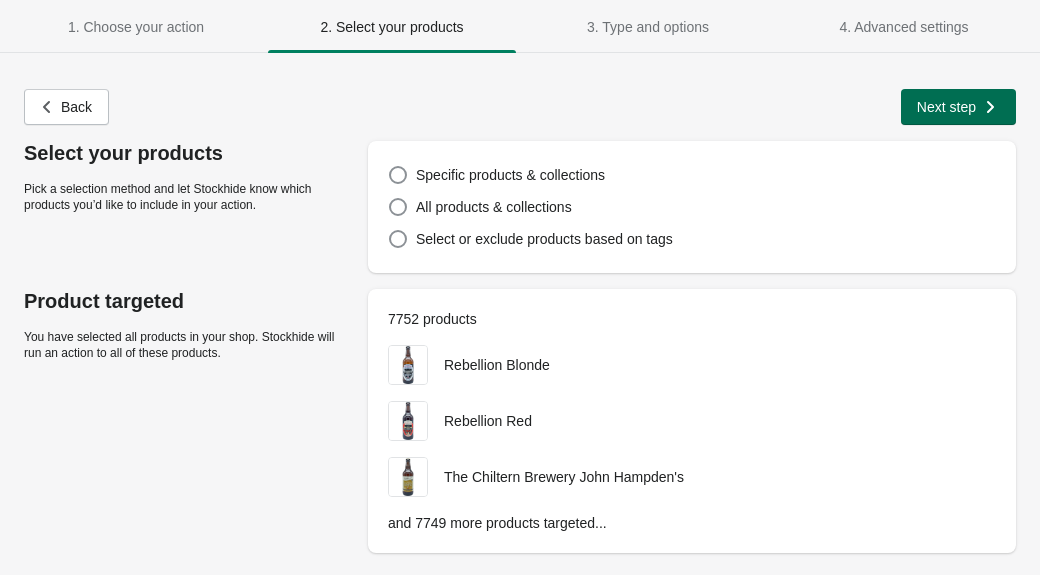 click on "Next step" at bounding box center [958, 107] 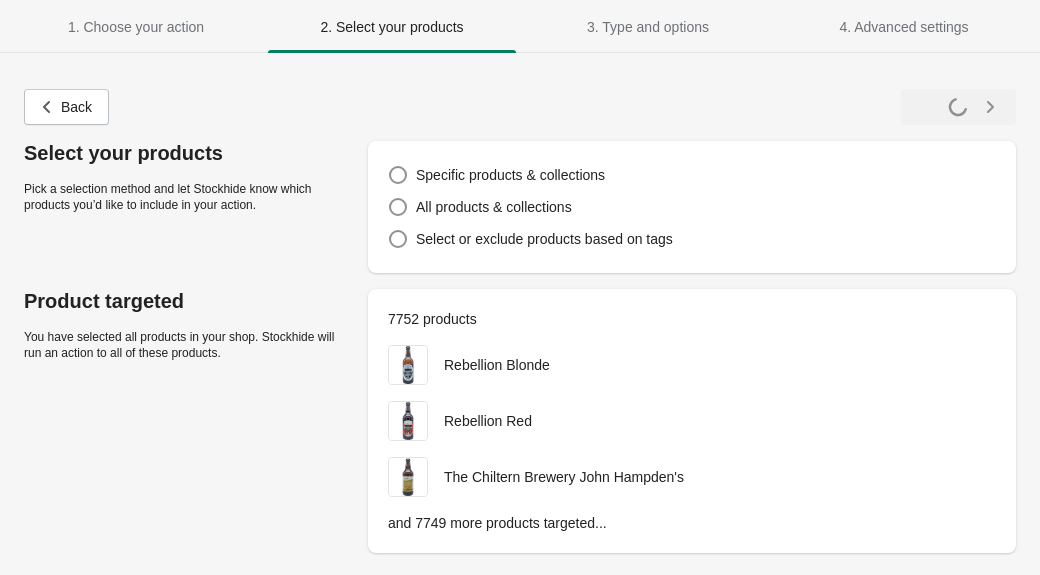 select on "**********" 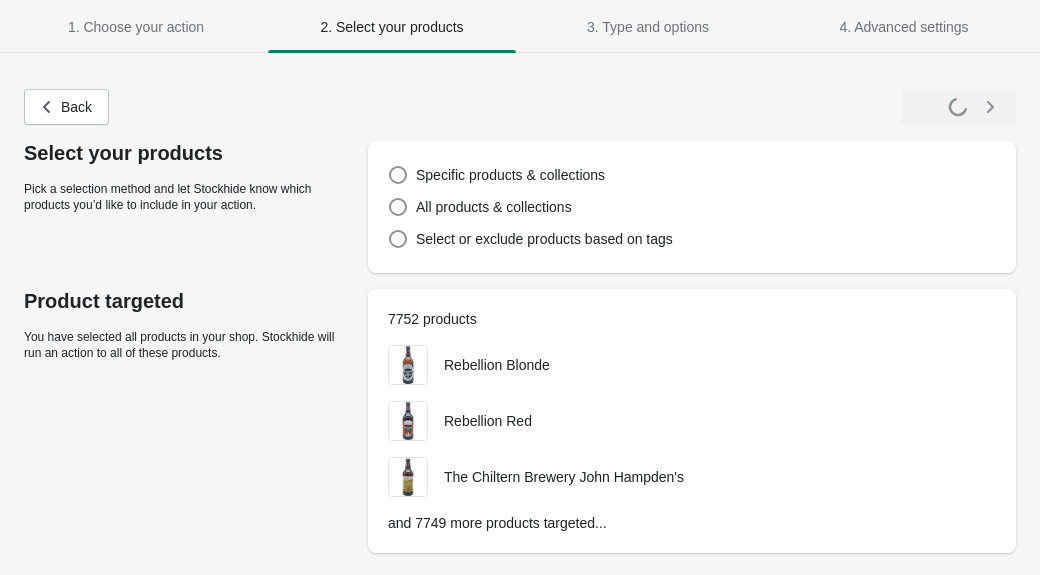 select on "*********" 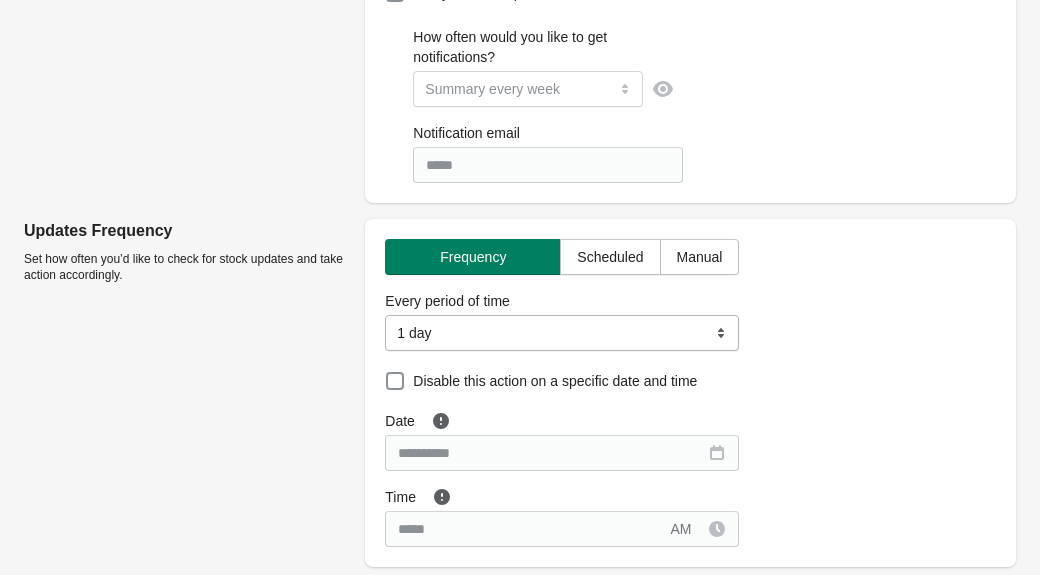 scroll, scrollTop: 0, scrollLeft: 0, axis: both 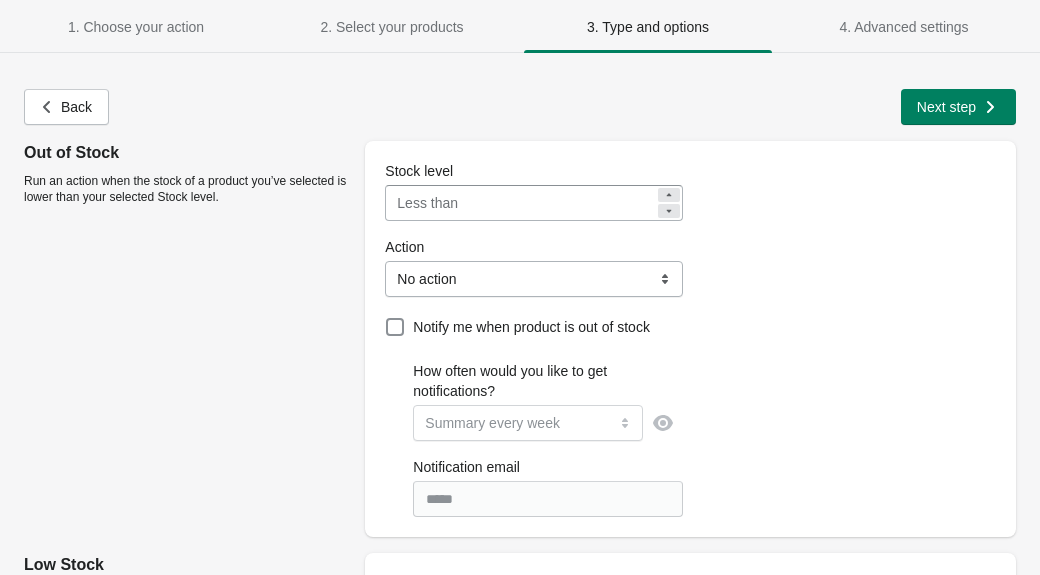 click on "**********" at bounding box center [533, 279] 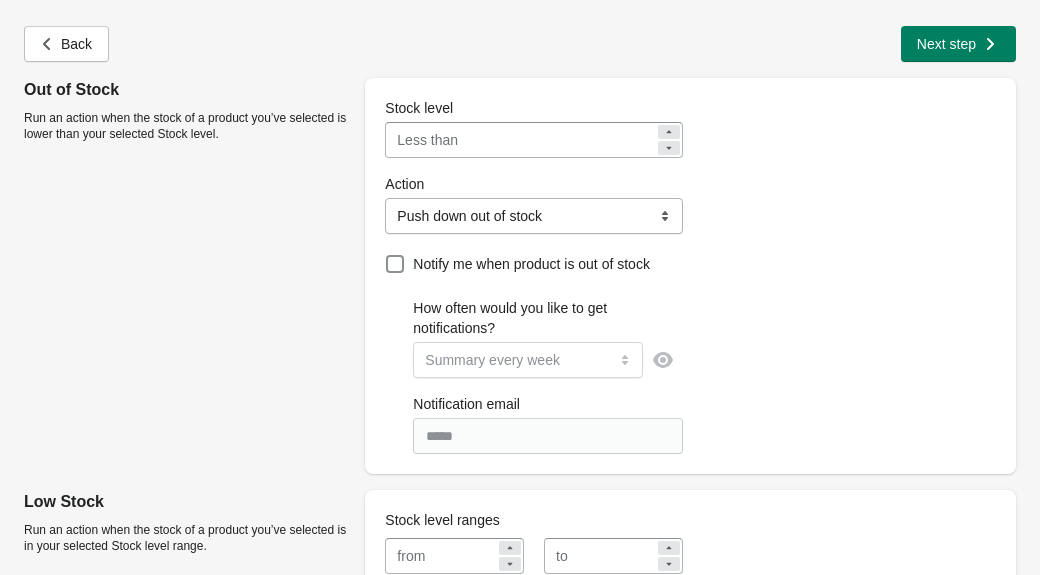 scroll, scrollTop: 0, scrollLeft: 0, axis: both 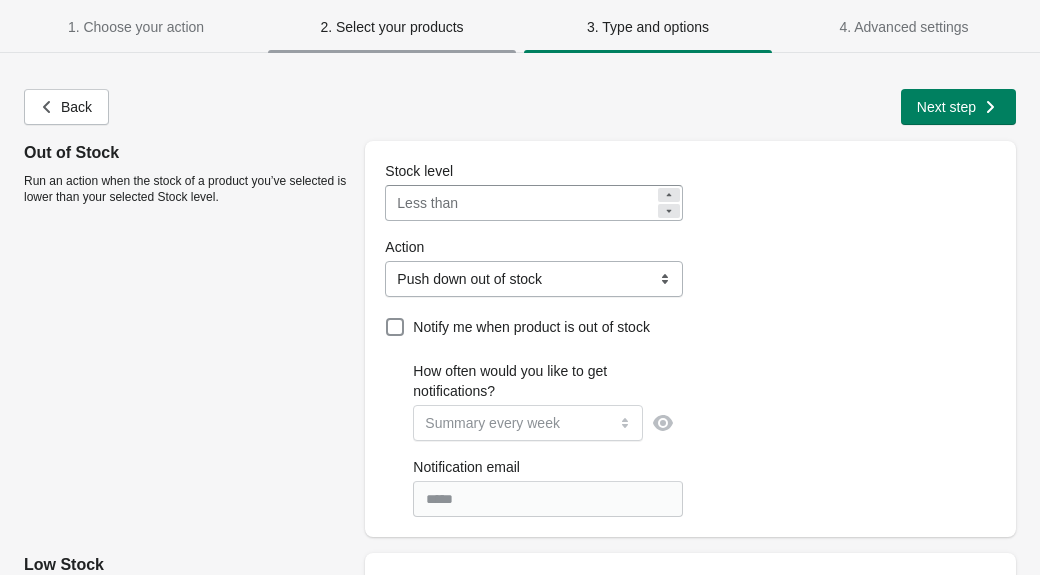 click on "2. Select your products" at bounding box center [392, 27] 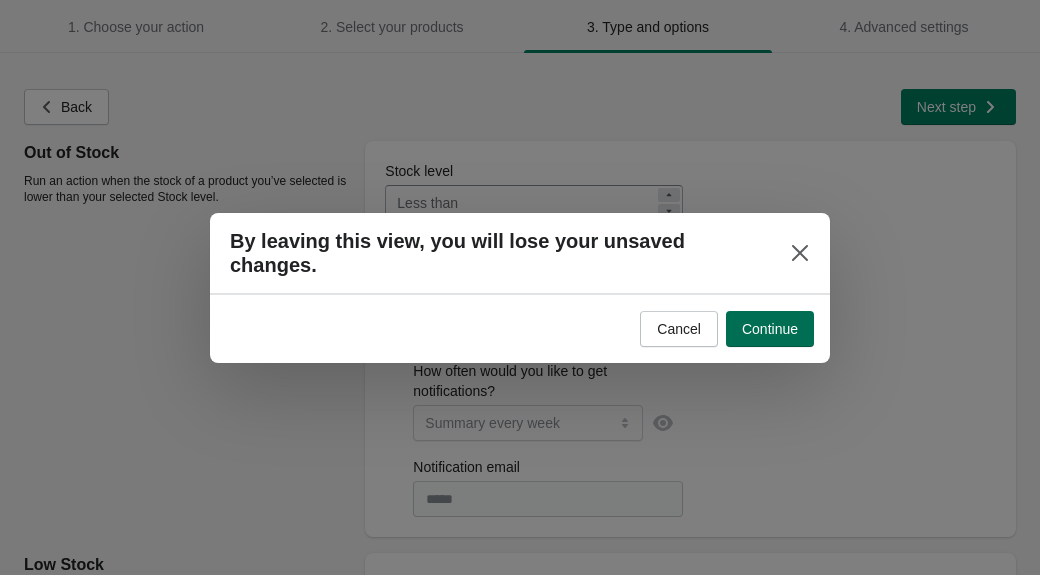 click on "Continue" at bounding box center (770, 329) 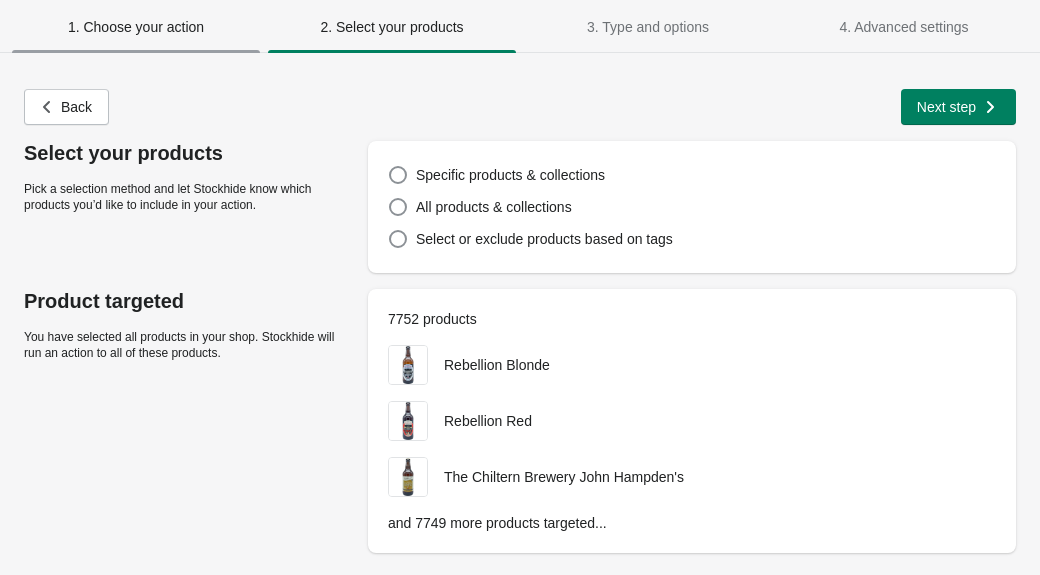 click on "1. Choose your action" at bounding box center [136, 27] 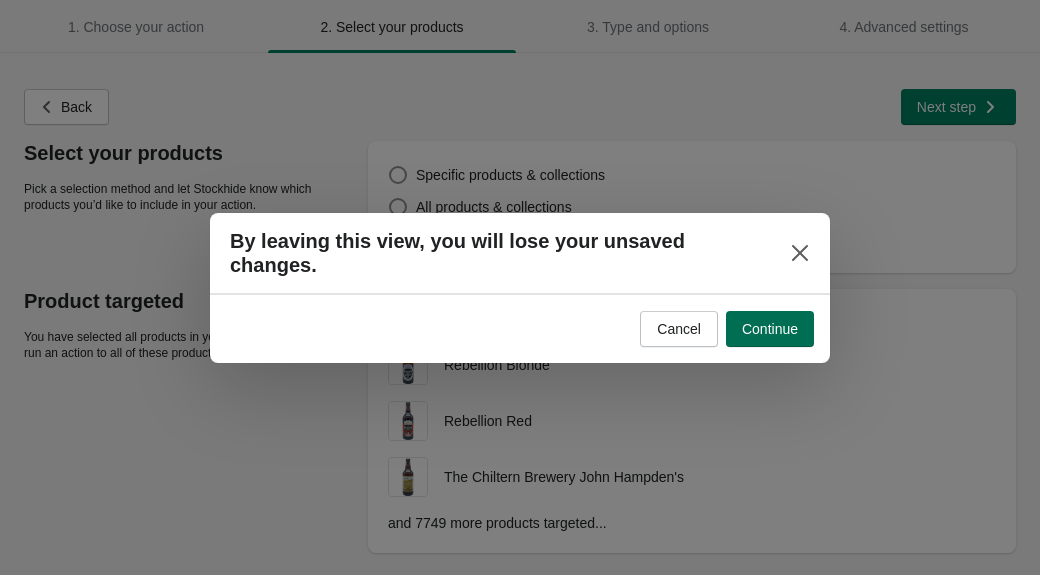 click on "Continue" at bounding box center [770, 329] 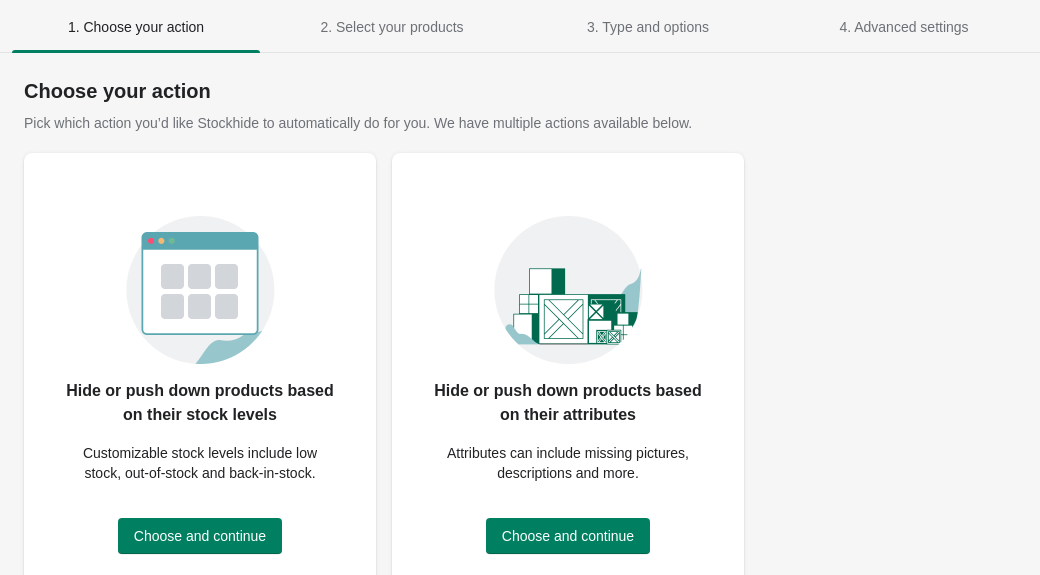 scroll, scrollTop: 64, scrollLeft: 0, axis: vertical 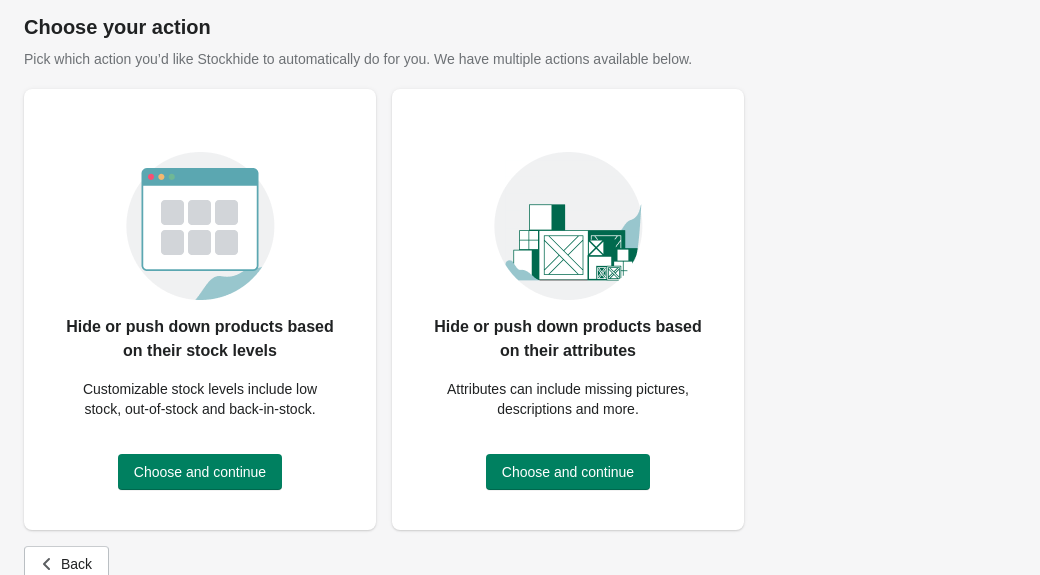 click on "Hide or push down products based on their attributes Attributes can include missing pictures, descriptions and more. Choose and continue" at bounding box center (568, 309) 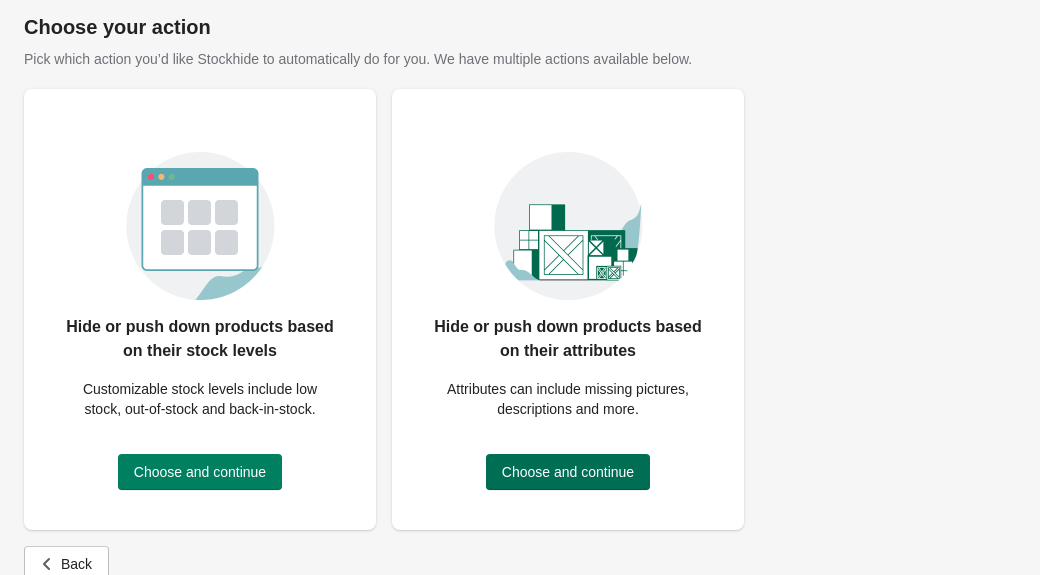 click on "Choose and continue" at bounding box center (568, 472) 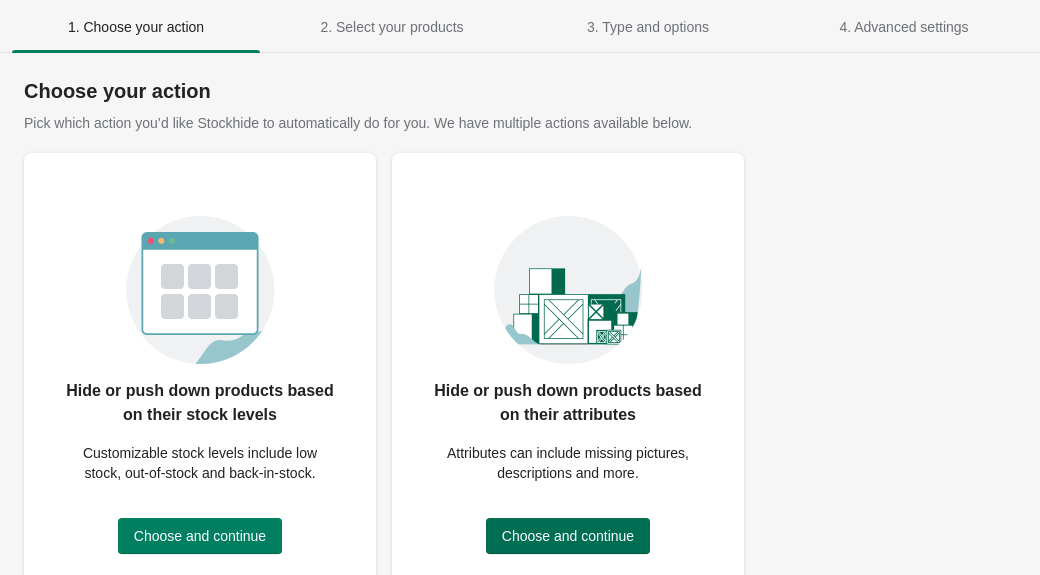 scroll, scrollTop: 64, scrollLeft: 0, axis: vertical 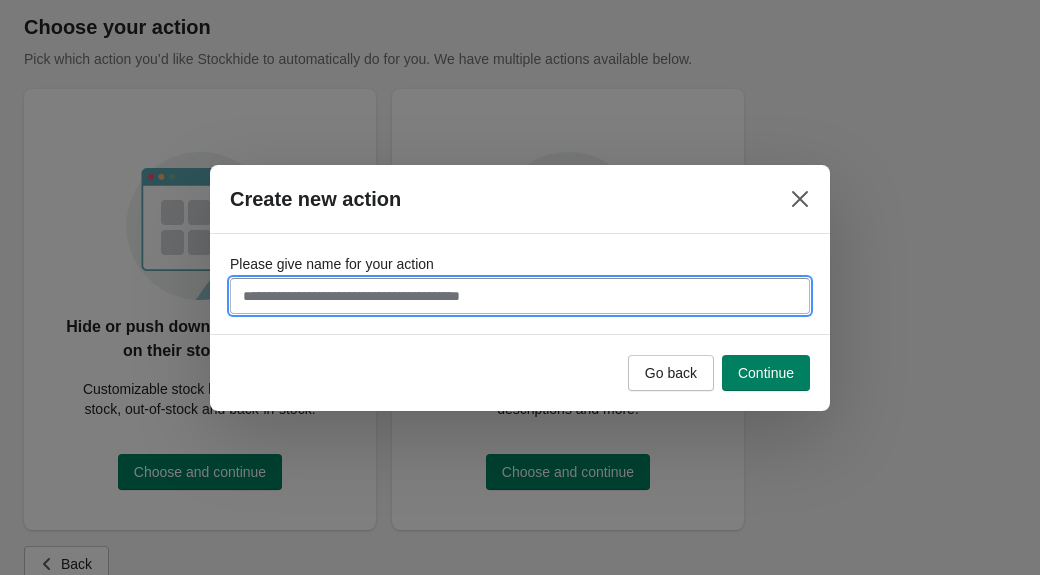 click on "Please give name for your action" at bounding box center (520, 296) 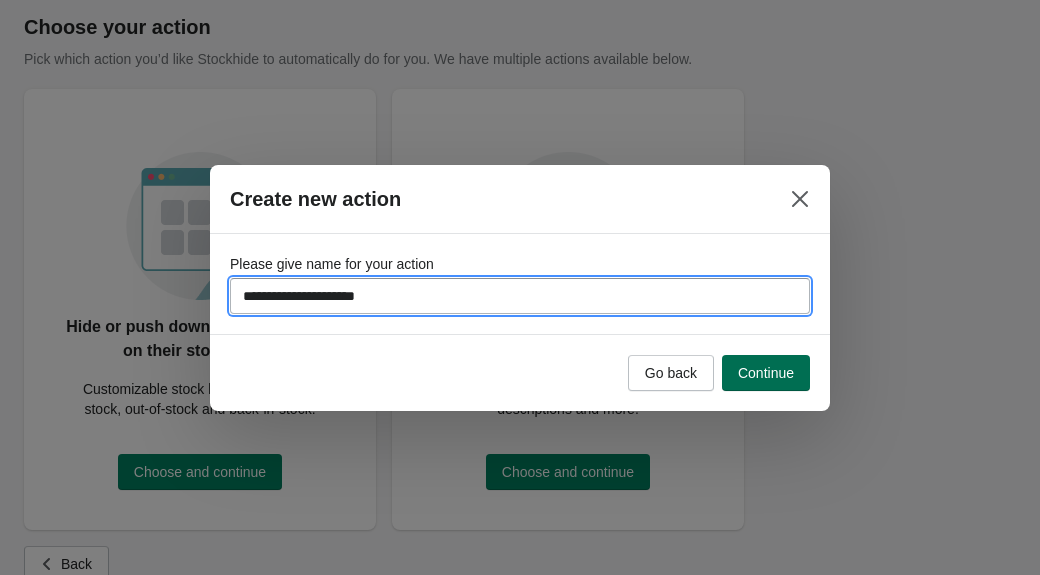 type on "**********" 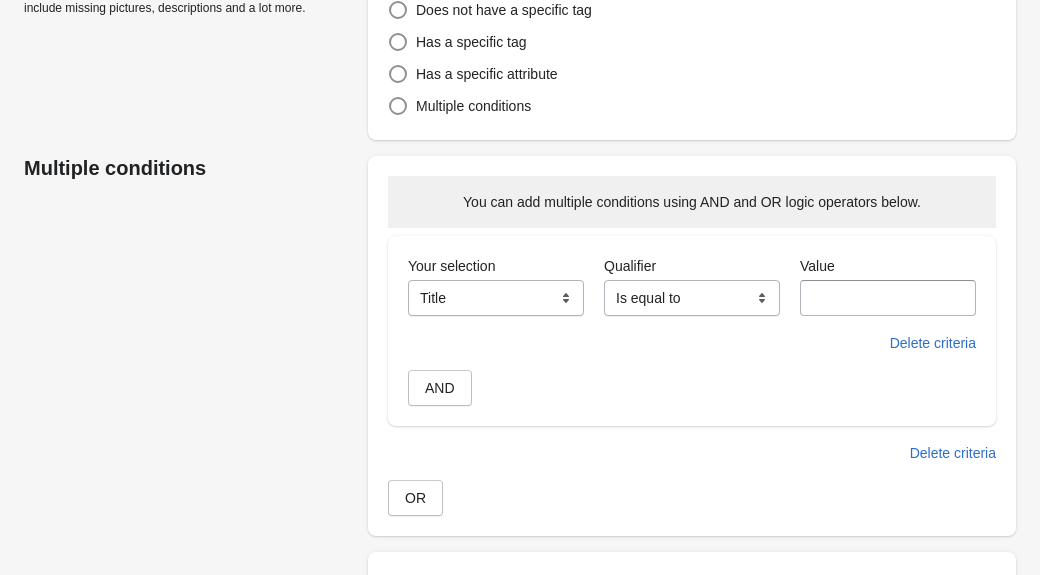 scroll, scrollTop: 156, scrollLeft: 0, axis: vertical 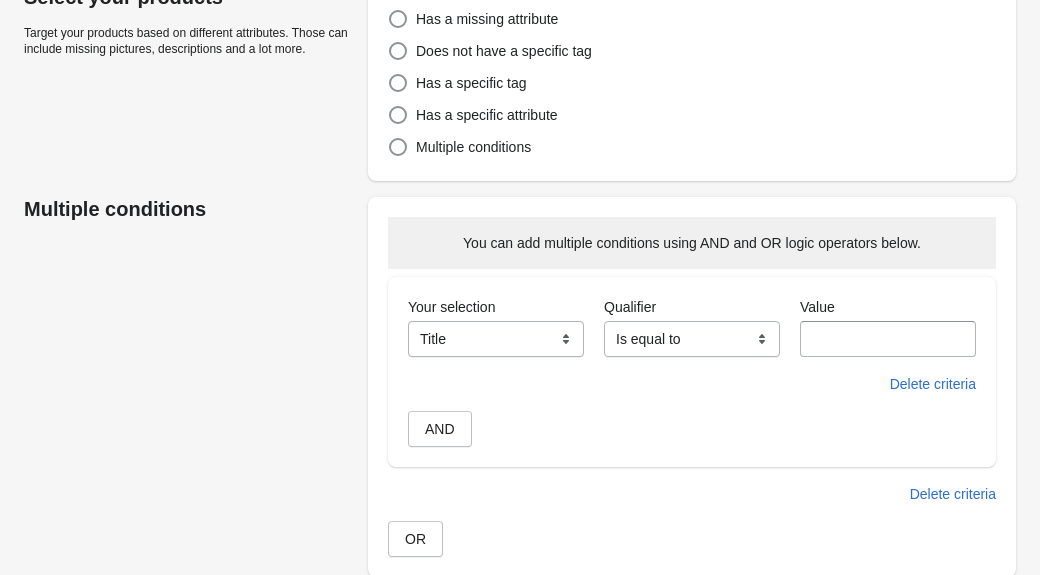 click on "**********" at bounding box center [496, 339] 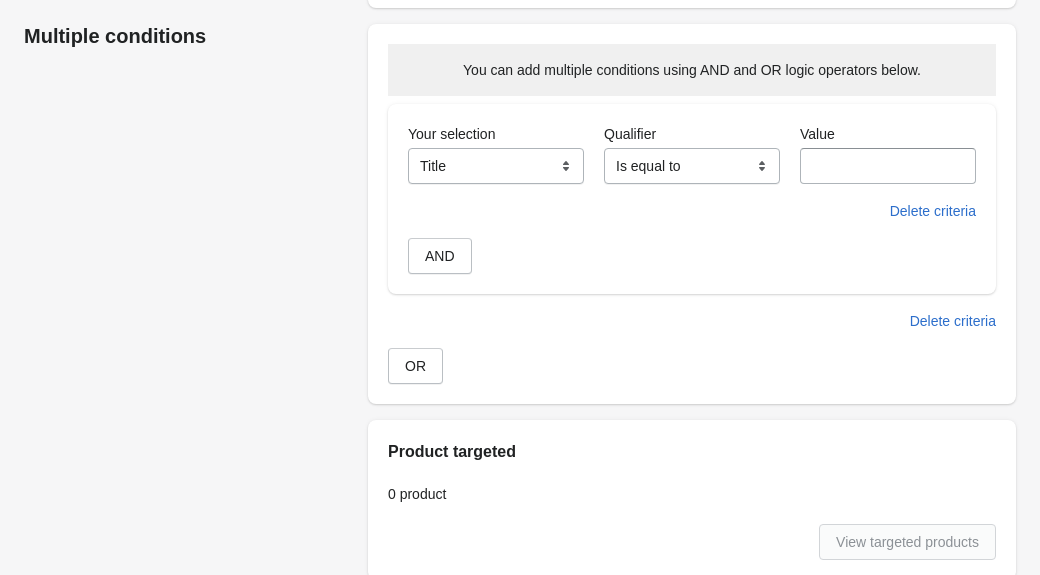 scroll, scrollTop: 331, scrollLeft: 0, axis: vertical 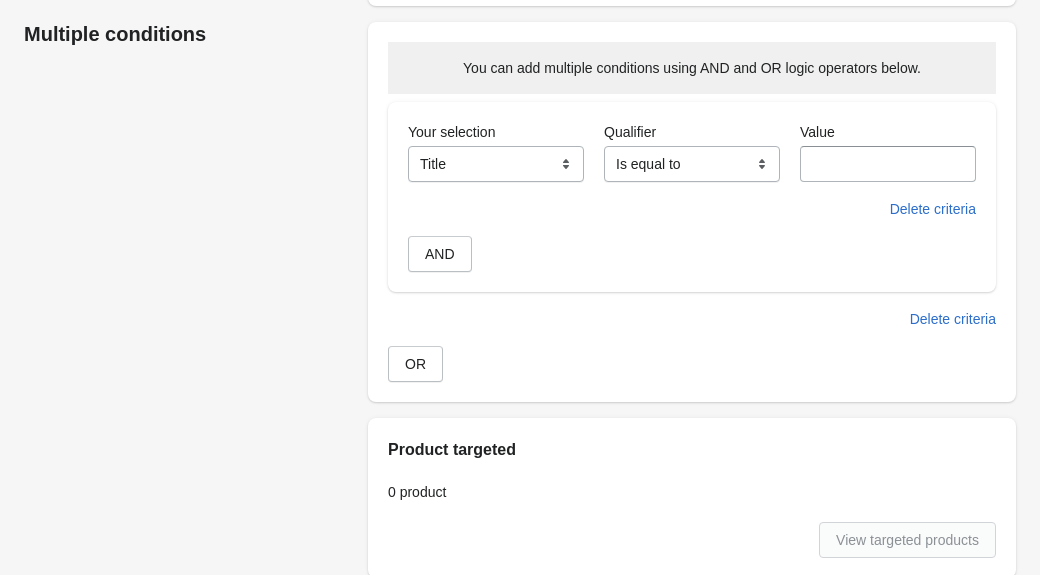 click on "**********" at bounding box center [496, 164] 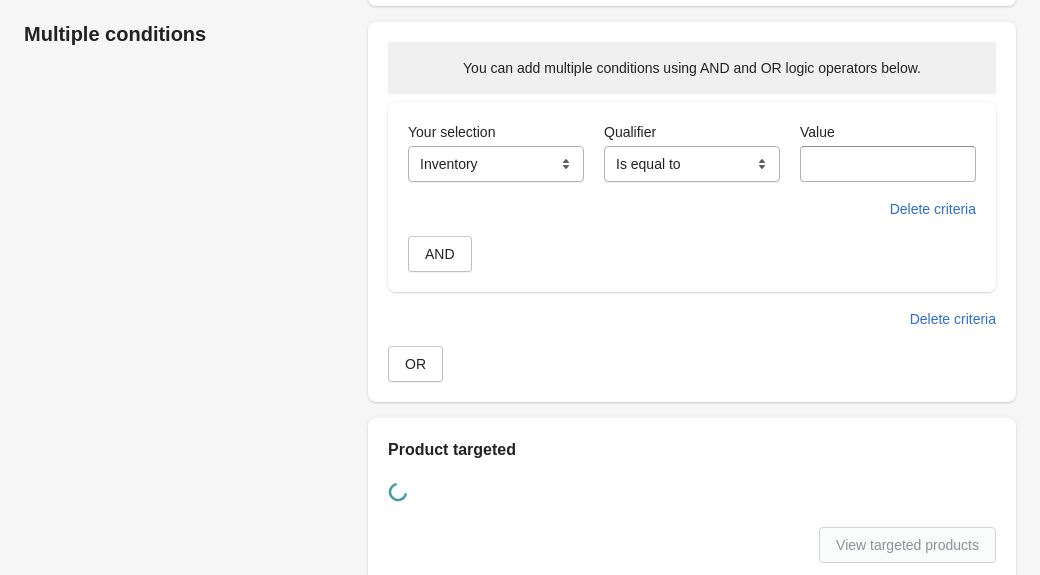 click on "**********" at bounding box center (496, 164) 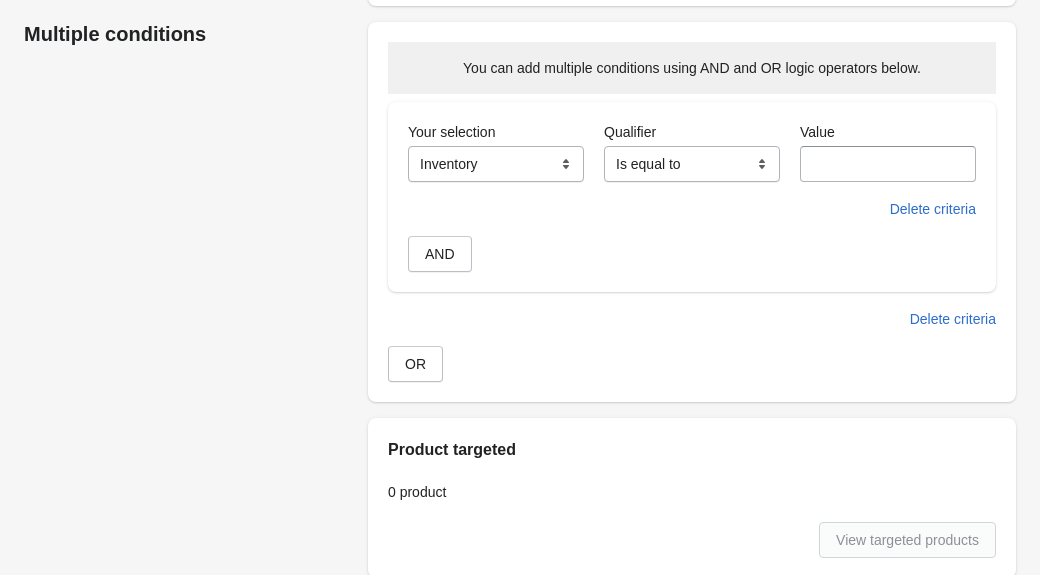 select on "**********" 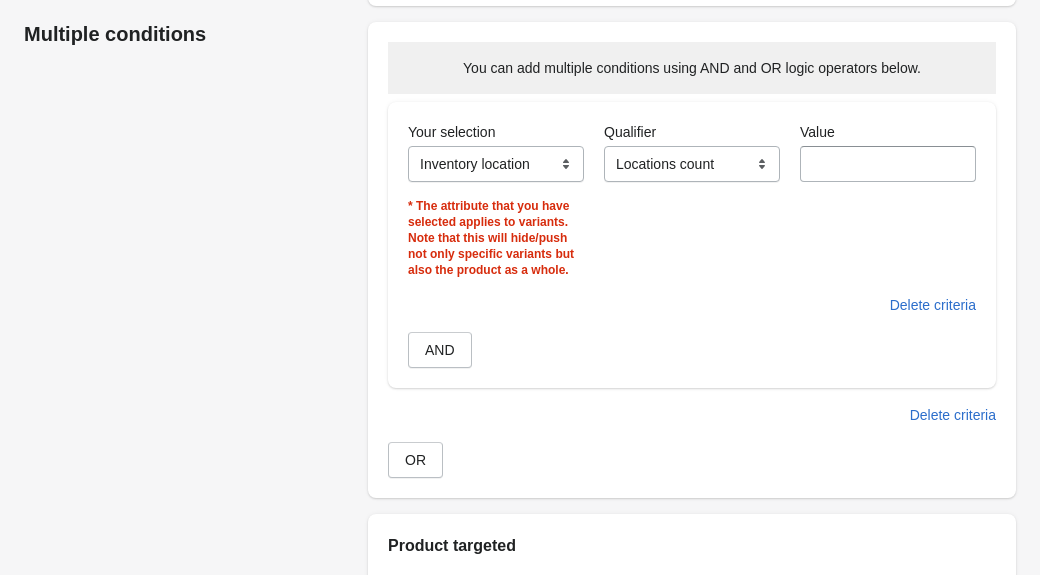 click on "**********" at bounding box center [692, 164] 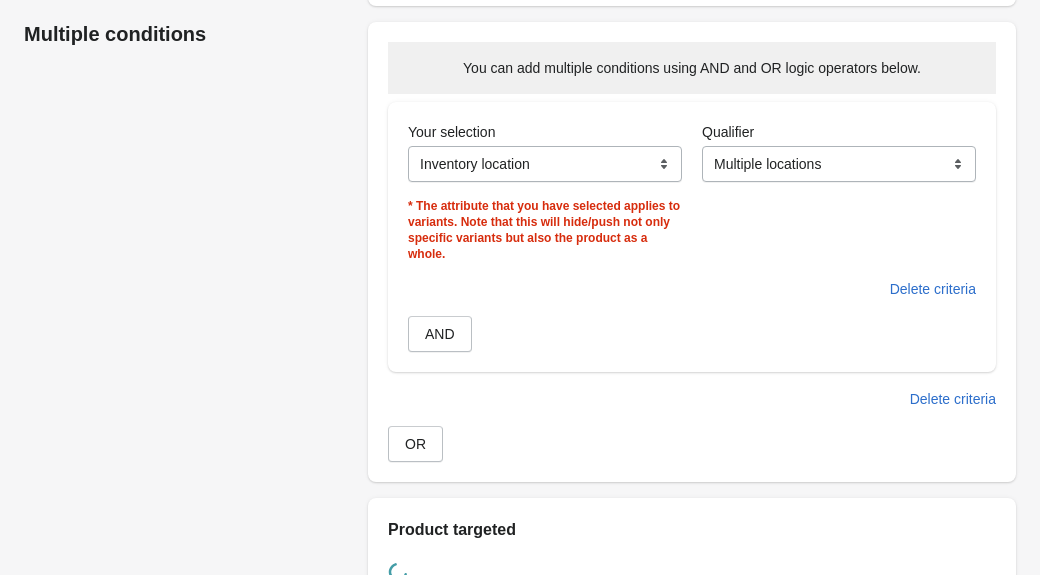 click on "**********" at bounding box center [839, 164] 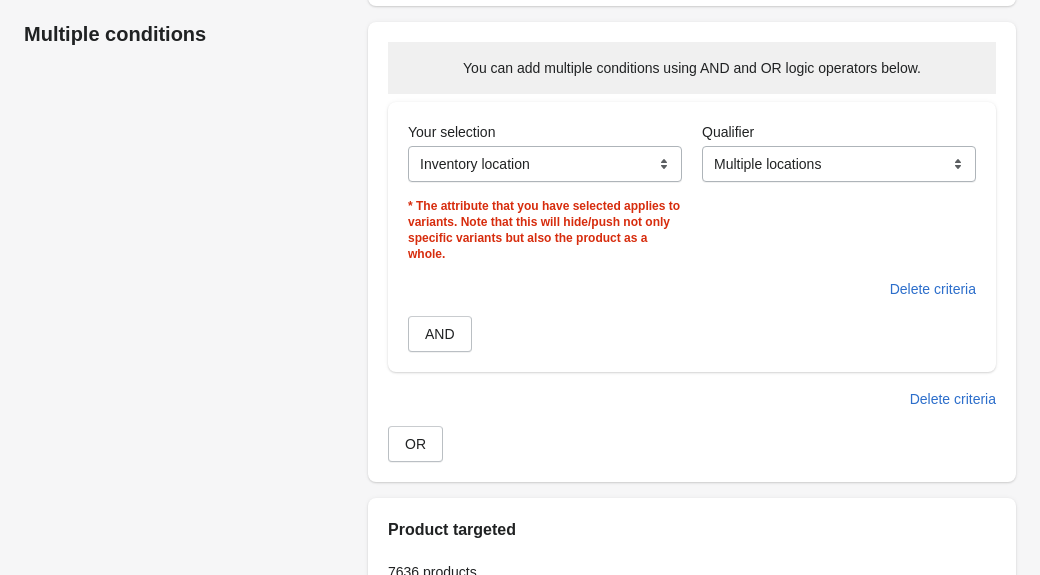 click on "**********" at bounding box center (545, 164) 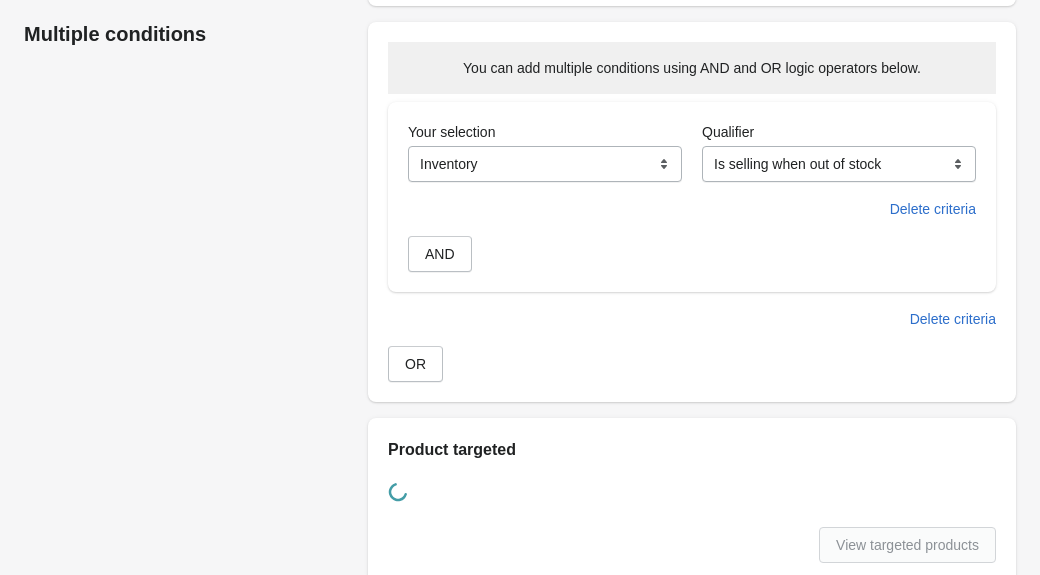 click on "**********" at bounding box center [839, 164] 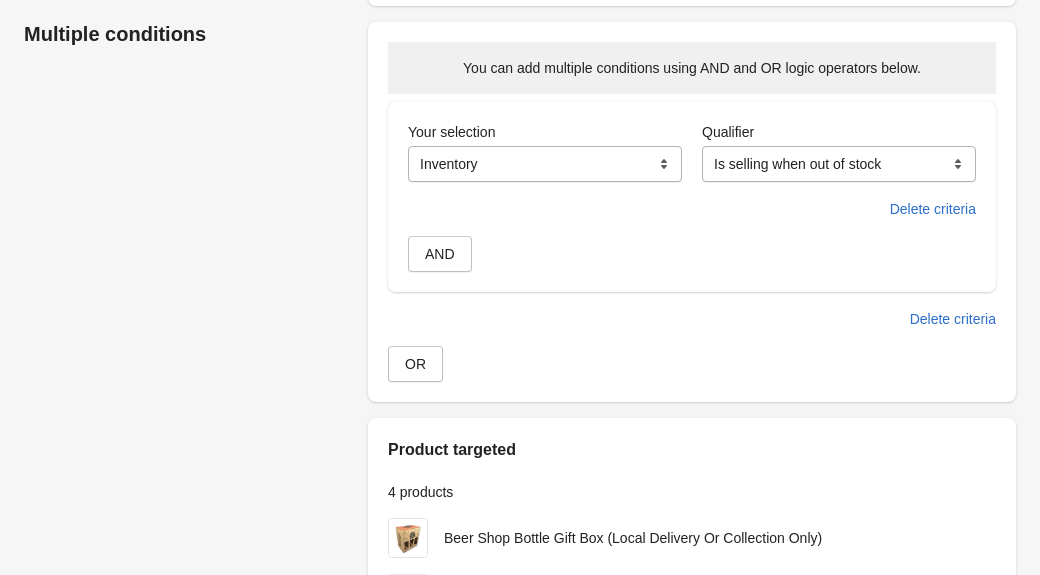 select on "**********" 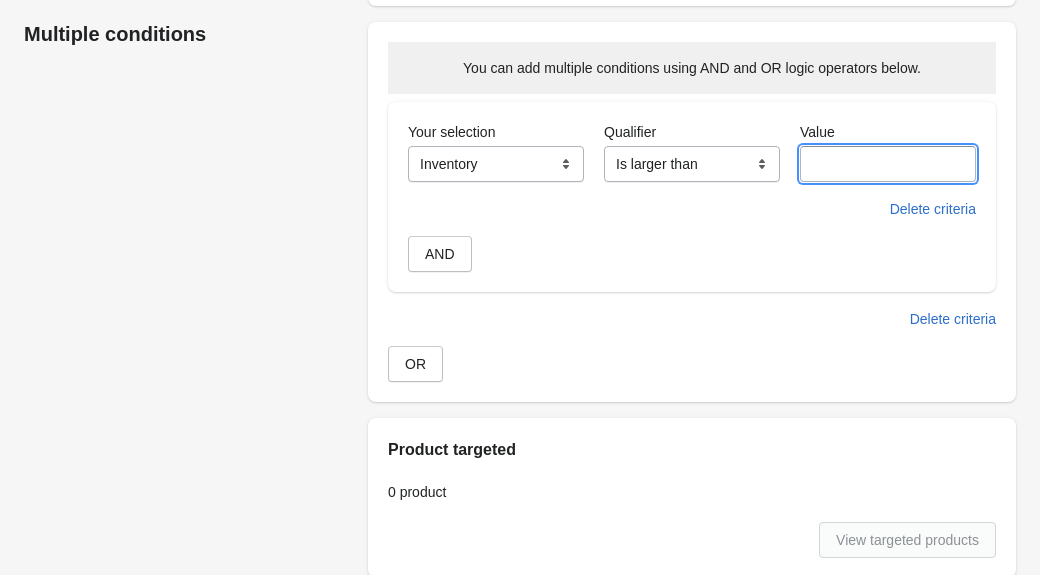 click on "Value" at bounding box center (888, 164) 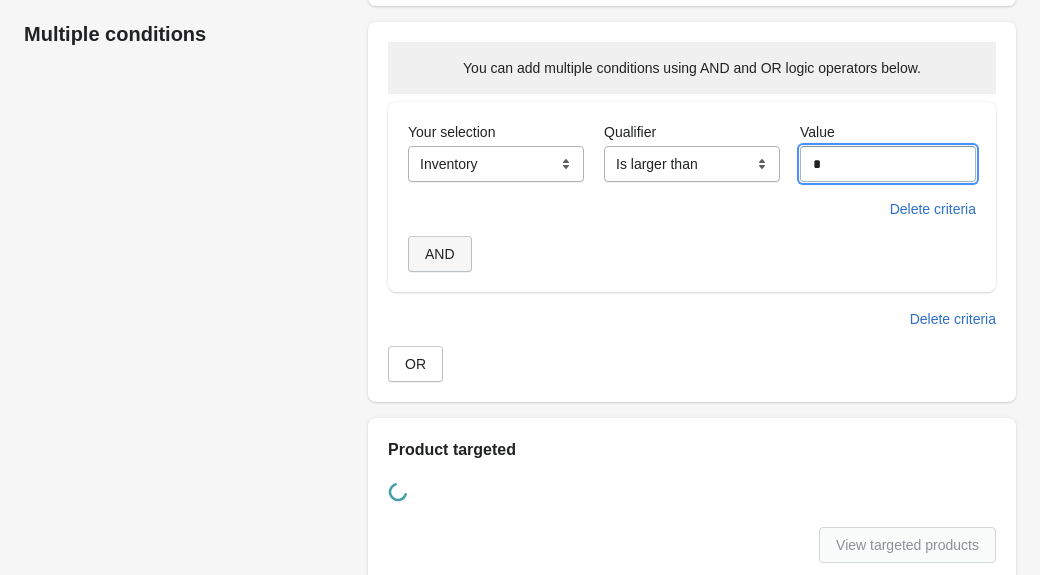 type on "*" 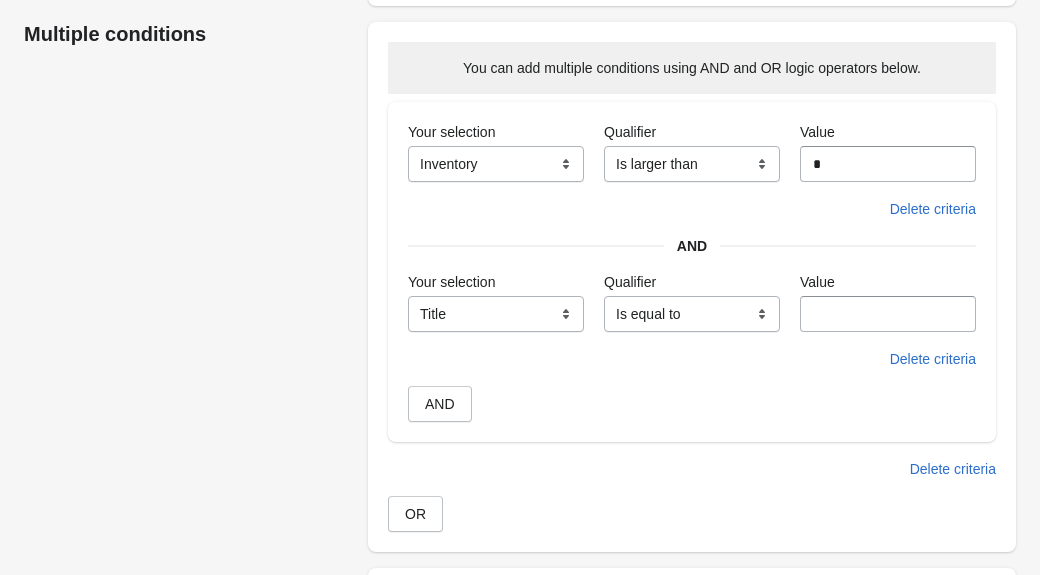 click on "**********" at bounding box center (496, 314) 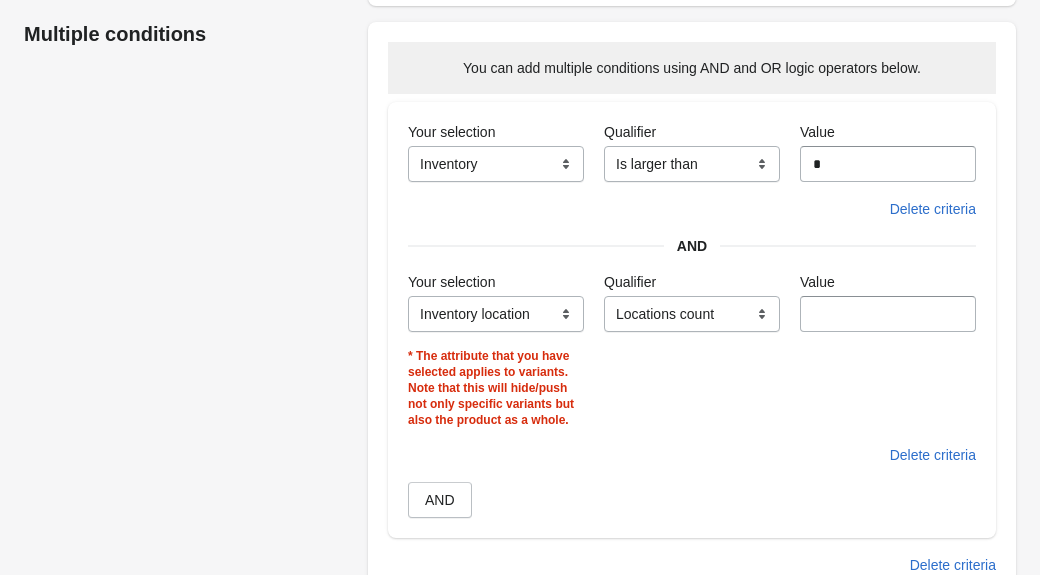 click on "**********" at bounding box center (692, 314) 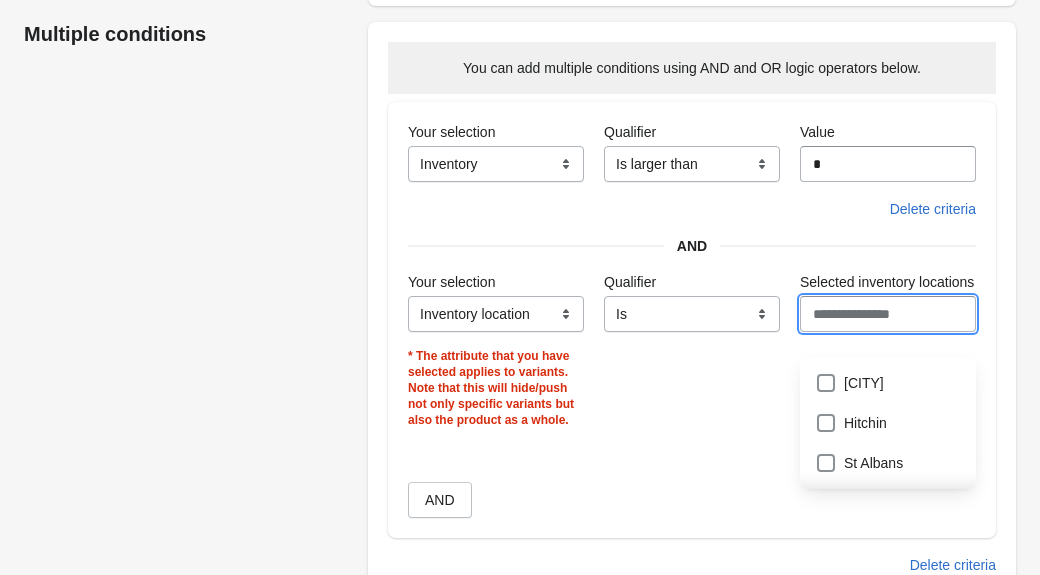 click on "Selected inventory locations" at bounding box center (888, 314) 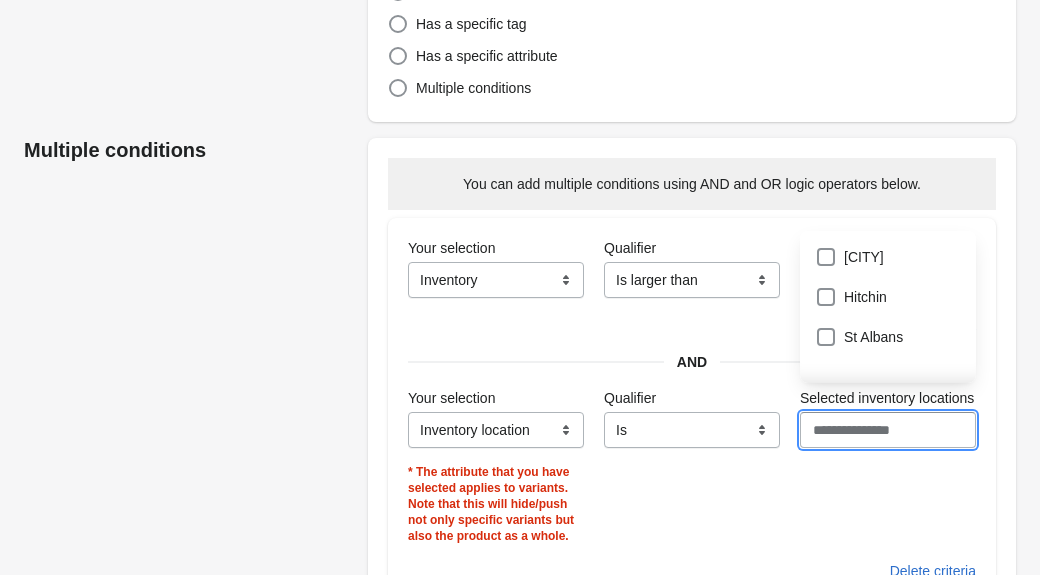 scroll, scrollTop: 238, scrollLeft: 0, axis: vertical 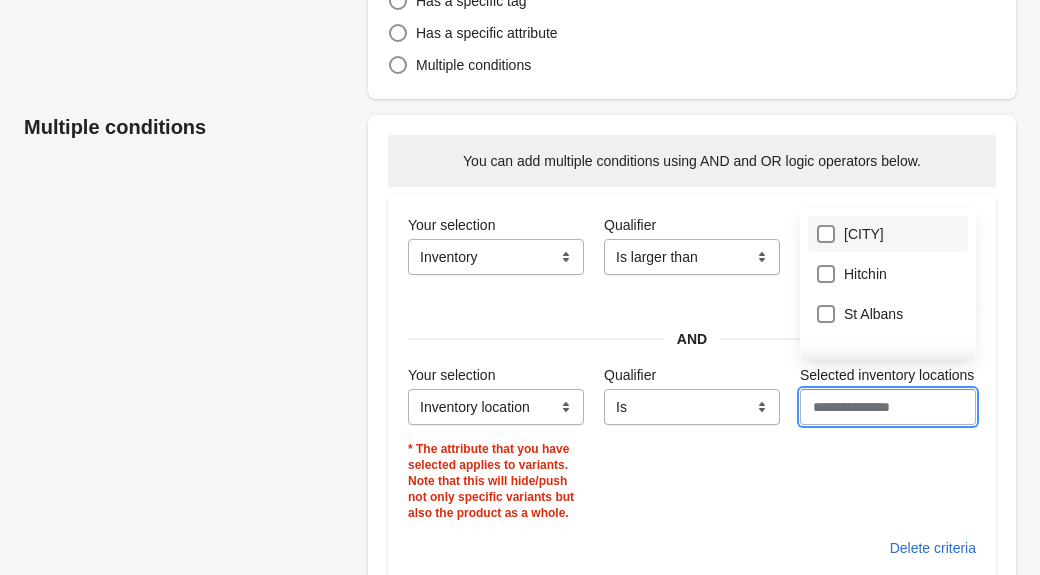 click on "[CITY]" at bounding box center (888, 234) 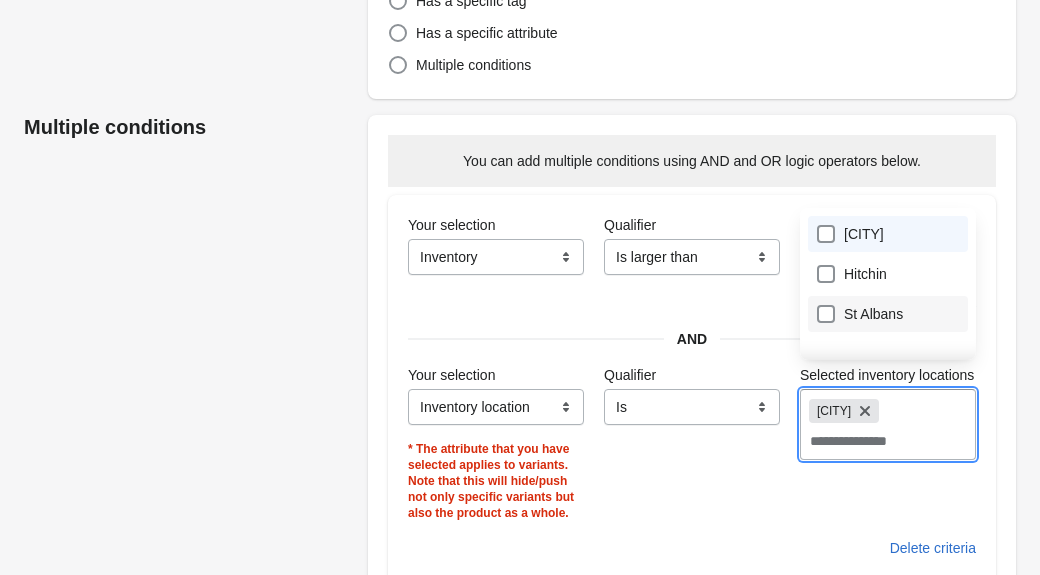 click on "St Albans" at bounding box center (888, 314) 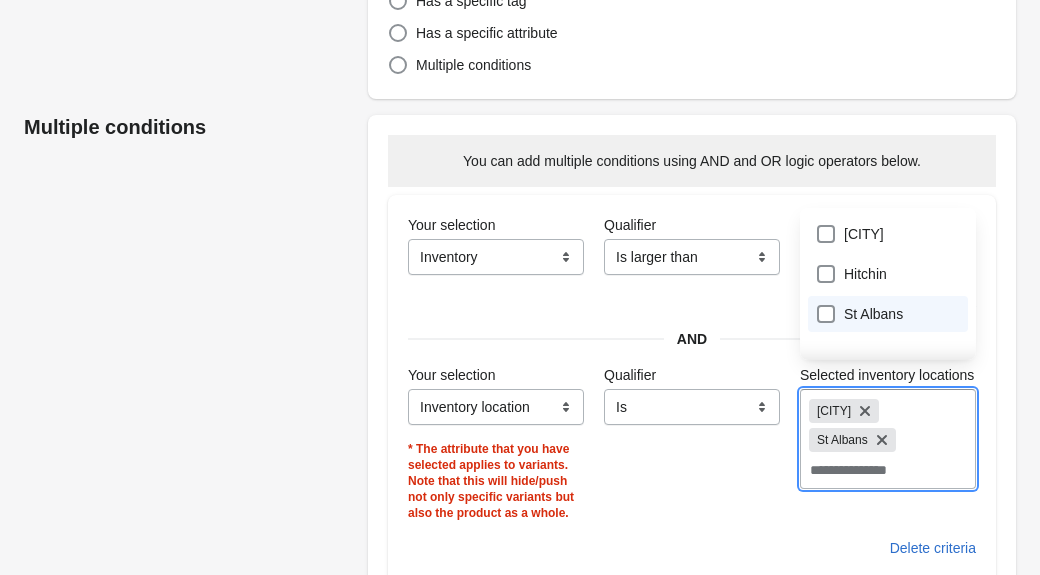 click on "**********" at bounding box center (510, 516) 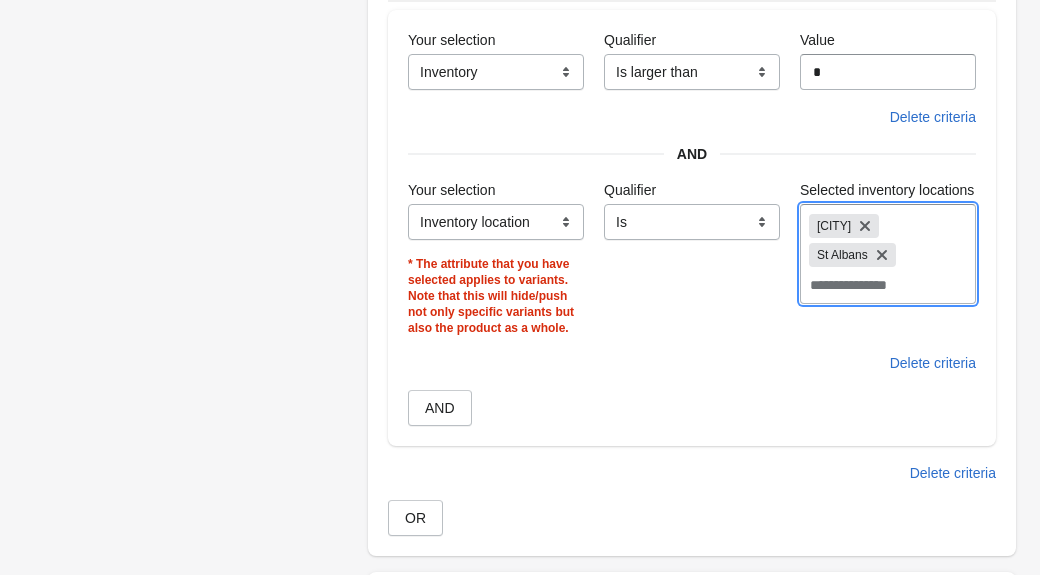 scroll, scrollTop: 426, scrollLeft: 0, axis: vertical 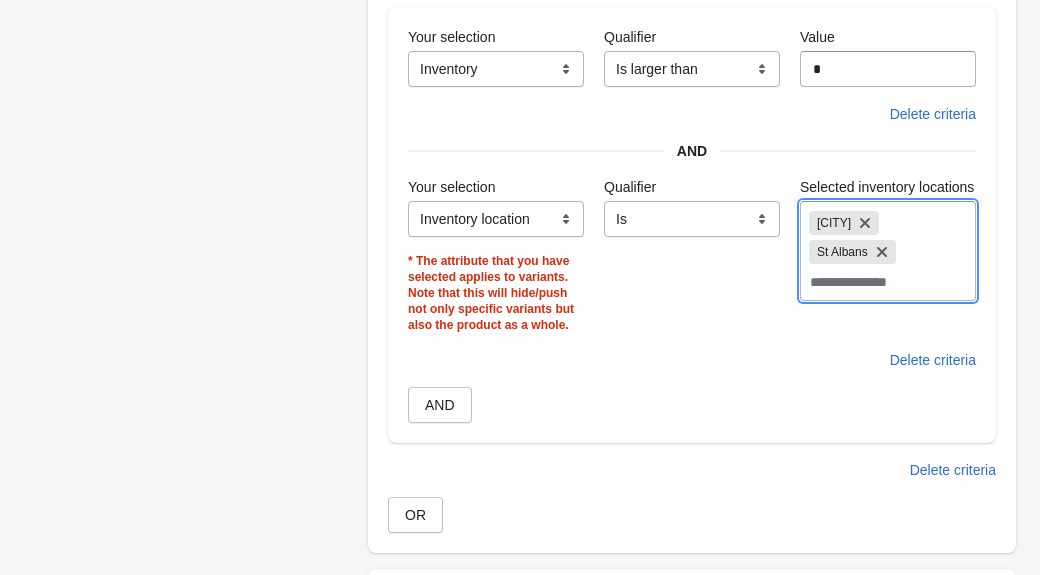 click on "**********" at bounding box center [692, 69] 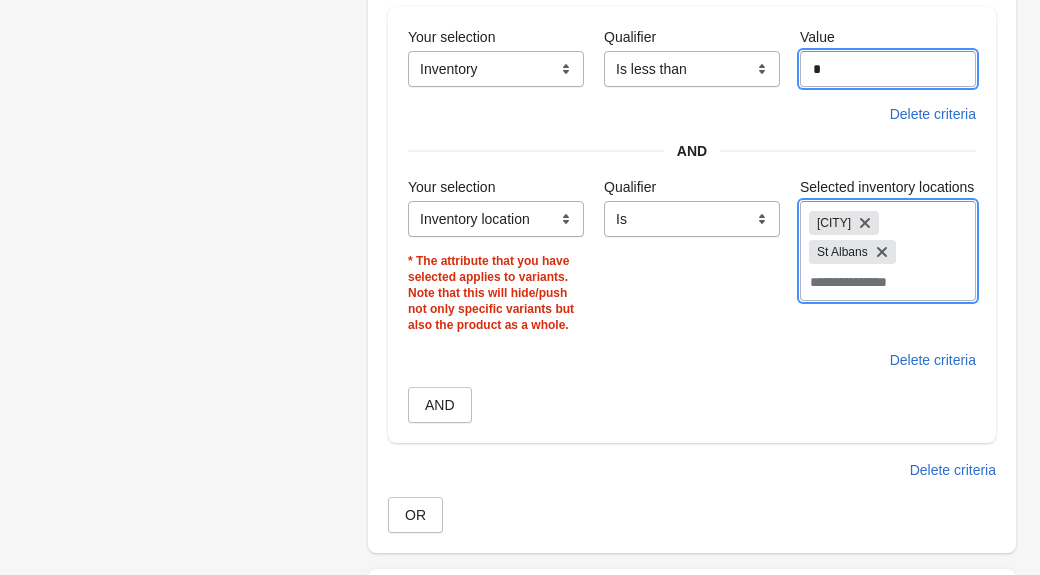 drag, startPoint x: 872, startPoint y: 77, endPoint x: 704, endPoint y: 60, distance: 168.85793 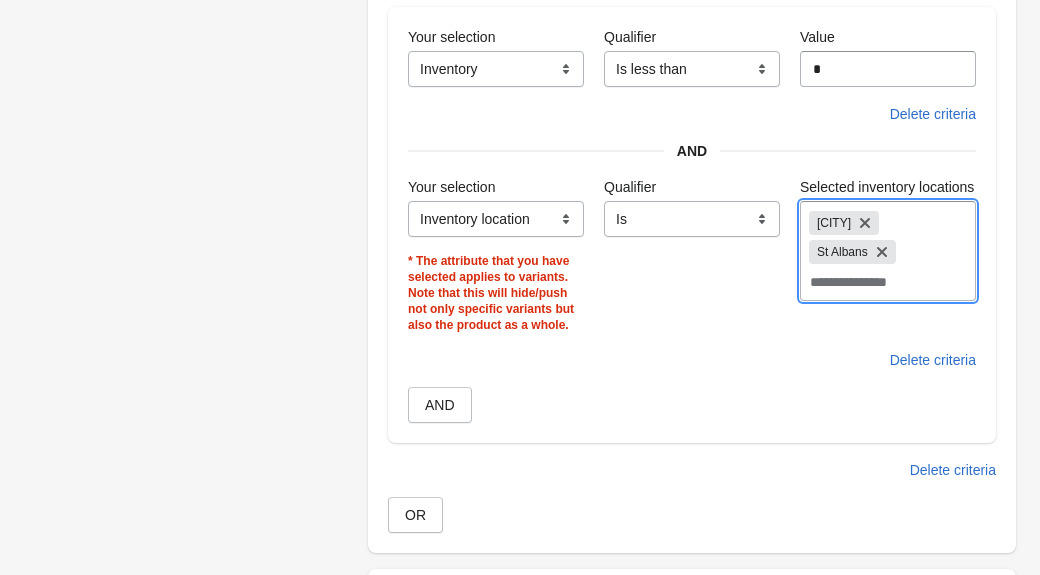 click on "**********" at bounding box center [510, 430] 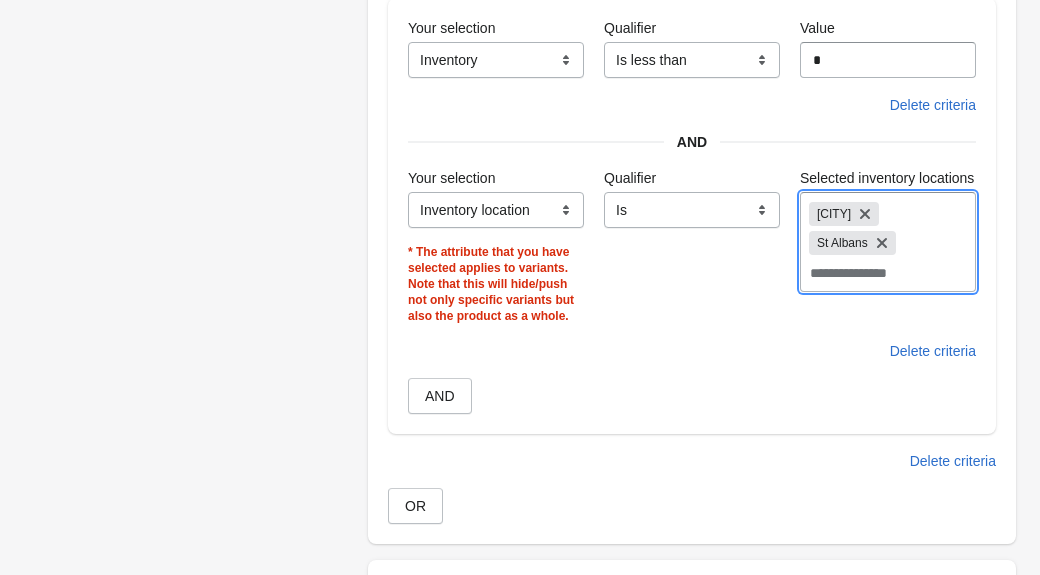 scroll, scrollTop: 439, scrollLeft: 0, axis: vertical 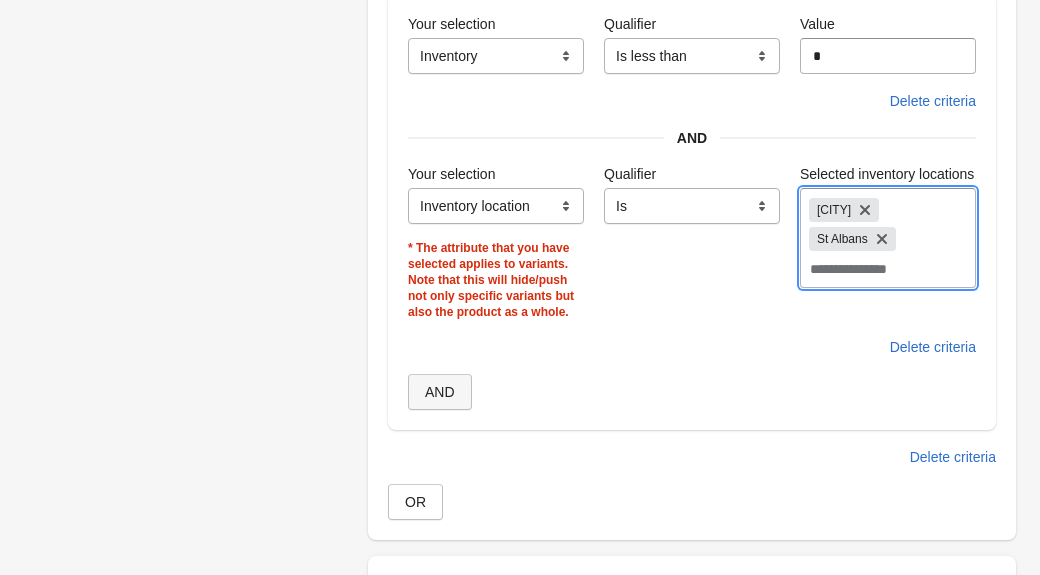 click on "AND" at bounding box center (440, 392) 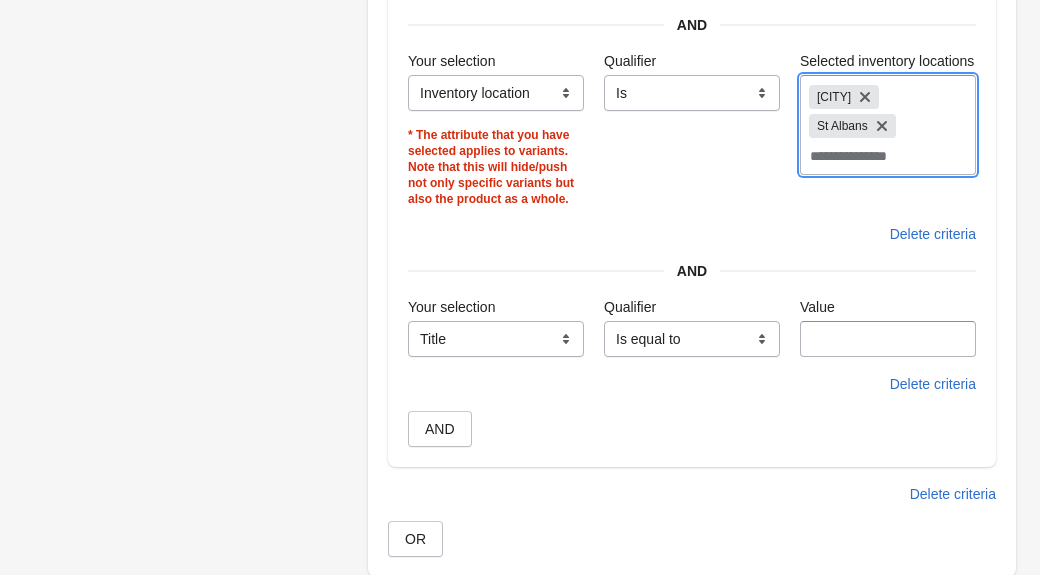 scroll, scrollTop: 553, scrollLeft: 0, axis: vertical 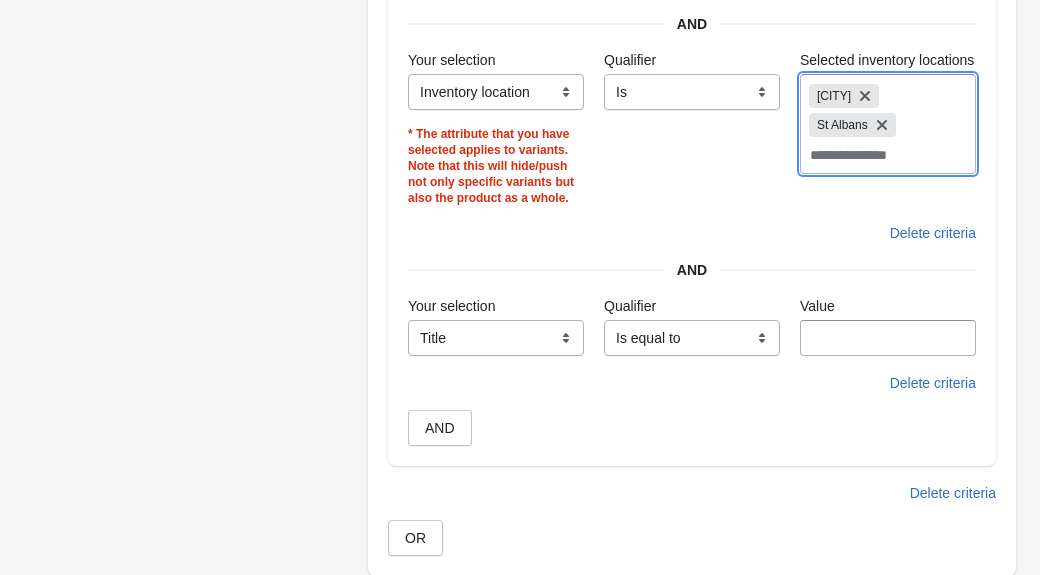click on "**********" at bounding box center (496, 338) 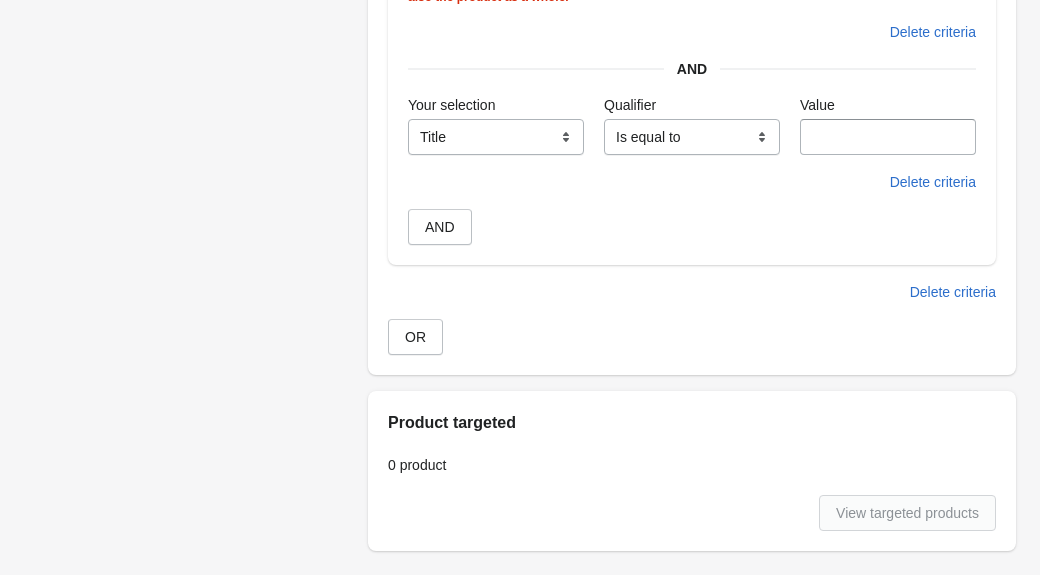 scroll, scrollTop: 751, scrollLeft: 0, axis: vertical 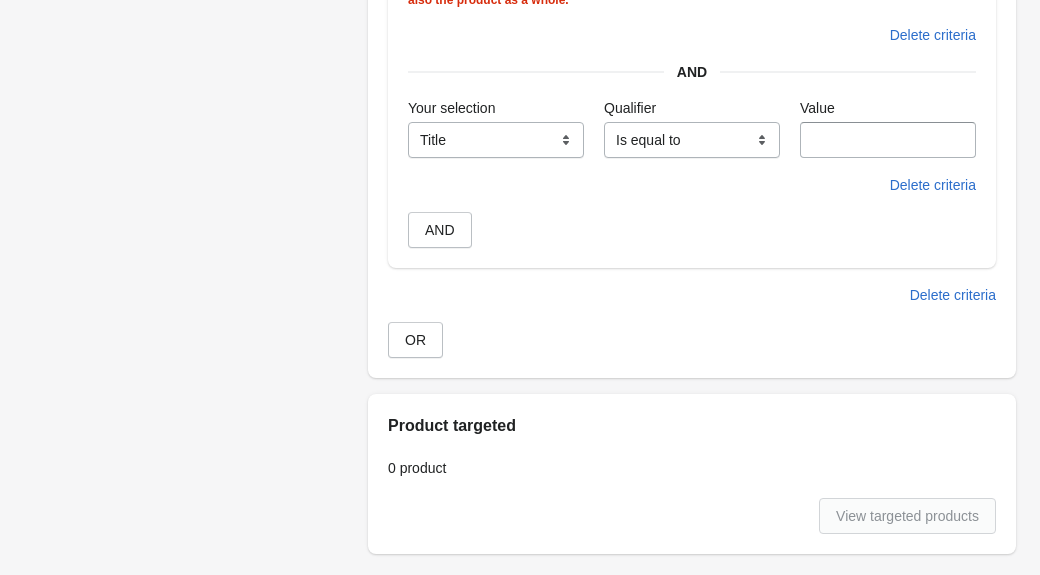 click on "**********" at bounding box center (496, 140) 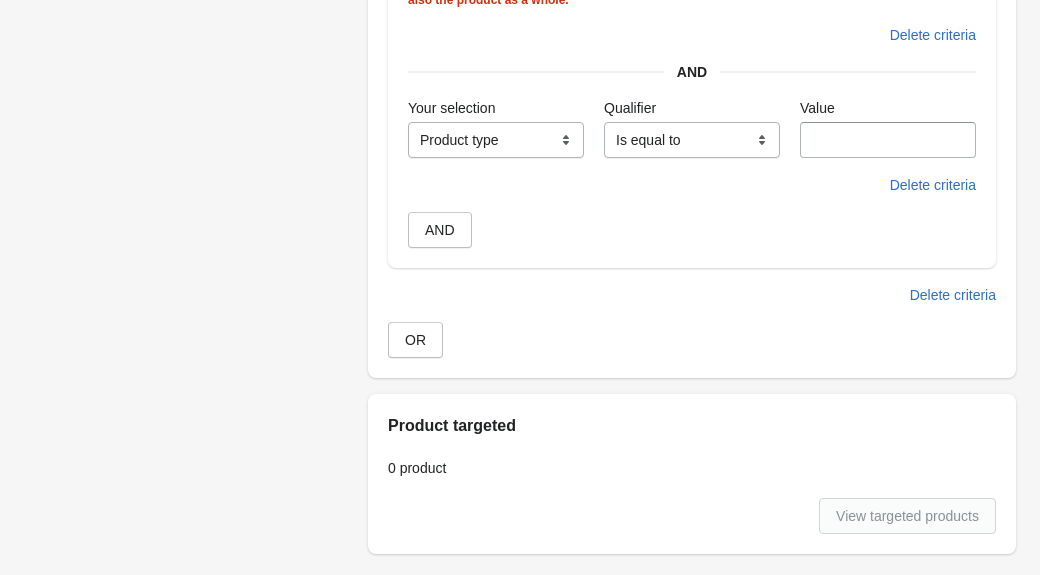click on "**********" at bounding box center (692, 140) 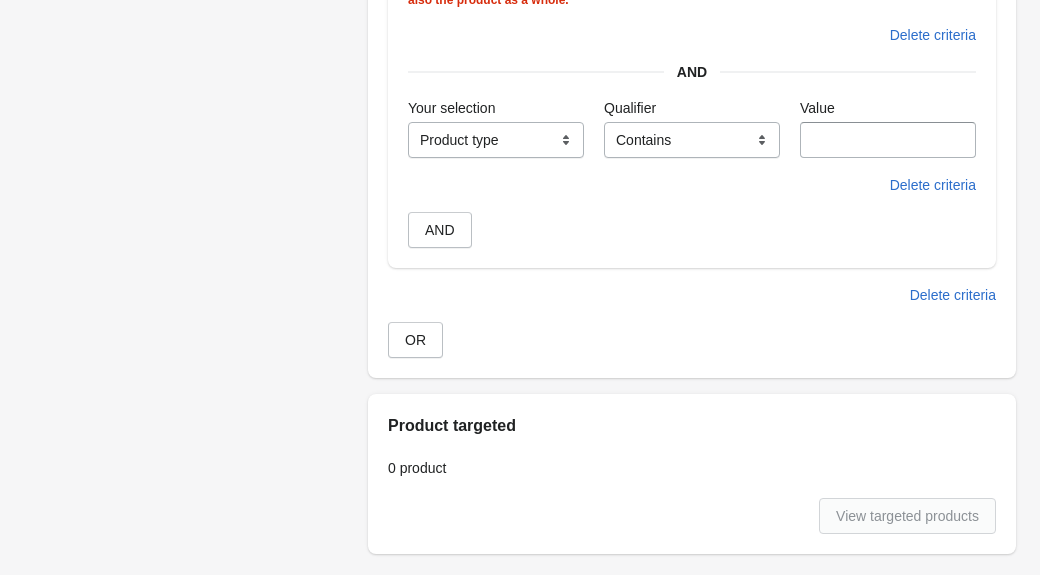 click on "Value" at bounding box center (888, 140) 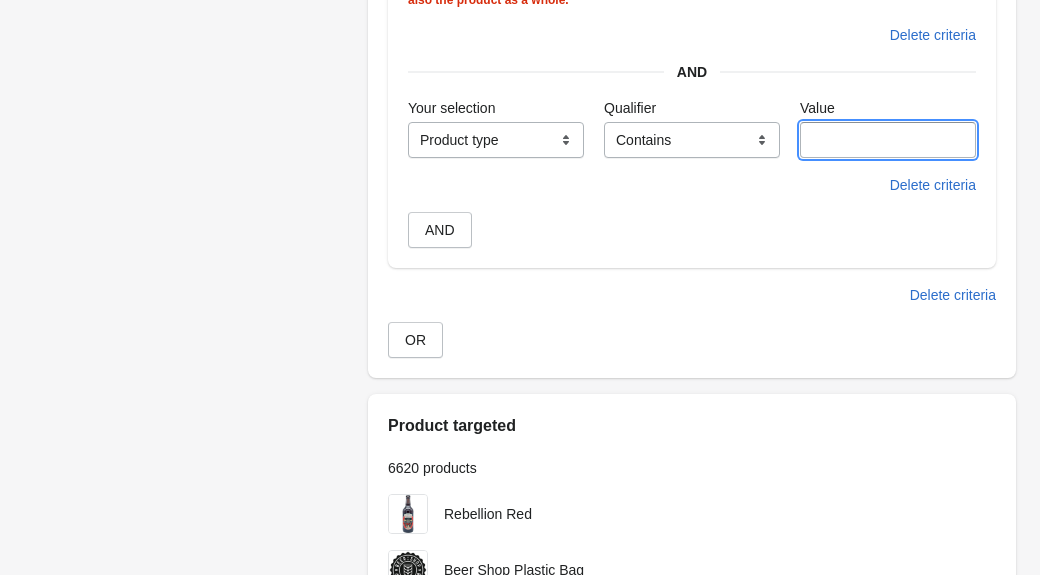 click on "Value" at bounding box center [888, 140] 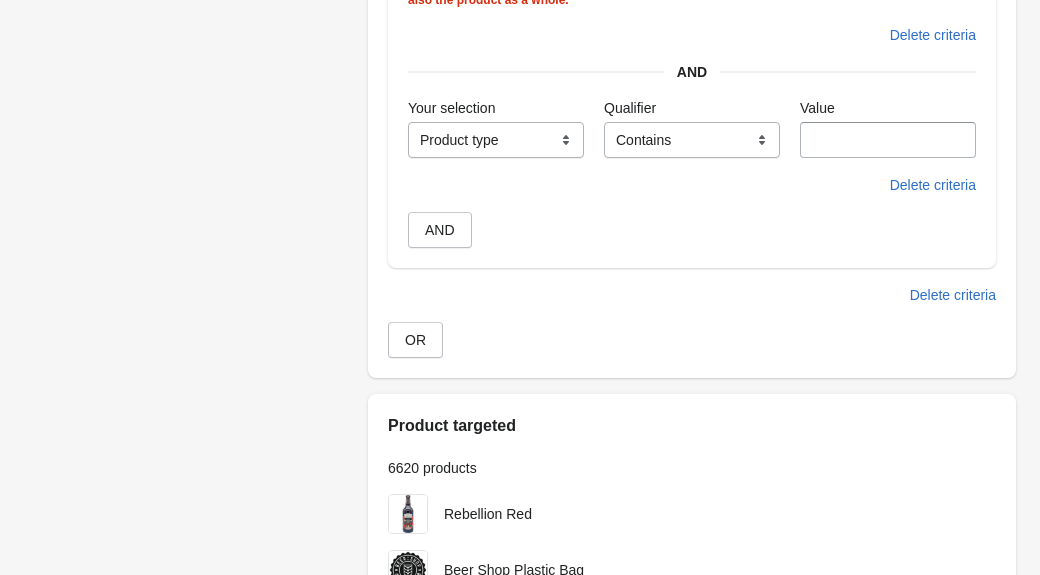 select on "**********" 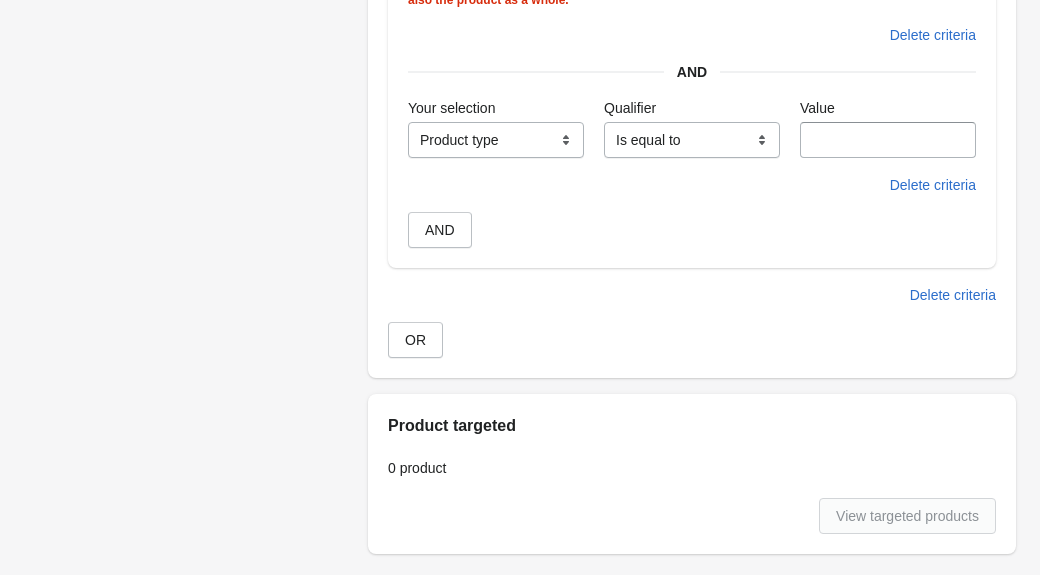 click on "Value" at bounding box center (888, 140) 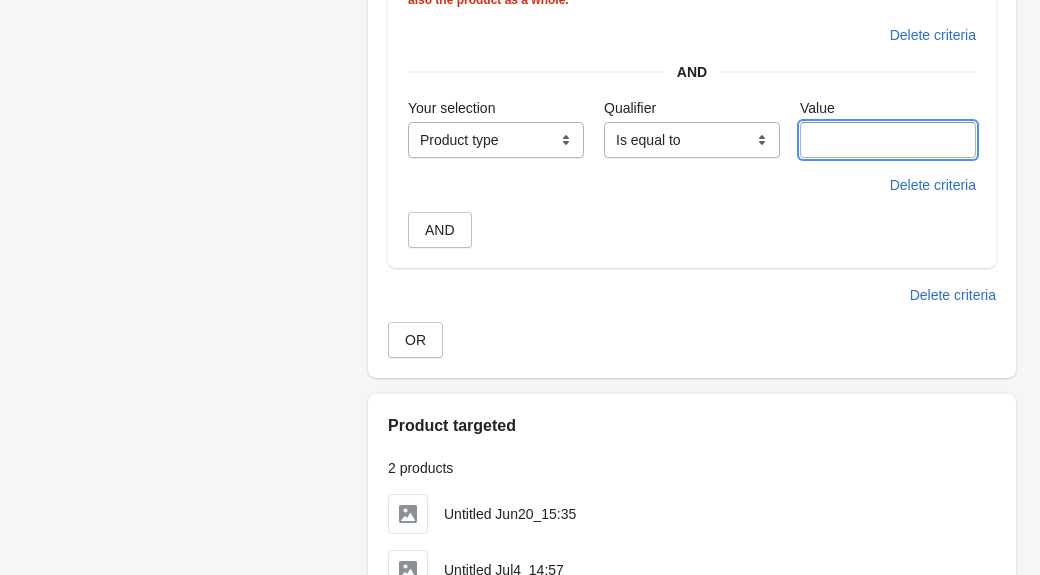 click on "Value" at bounding box center [888, 140] 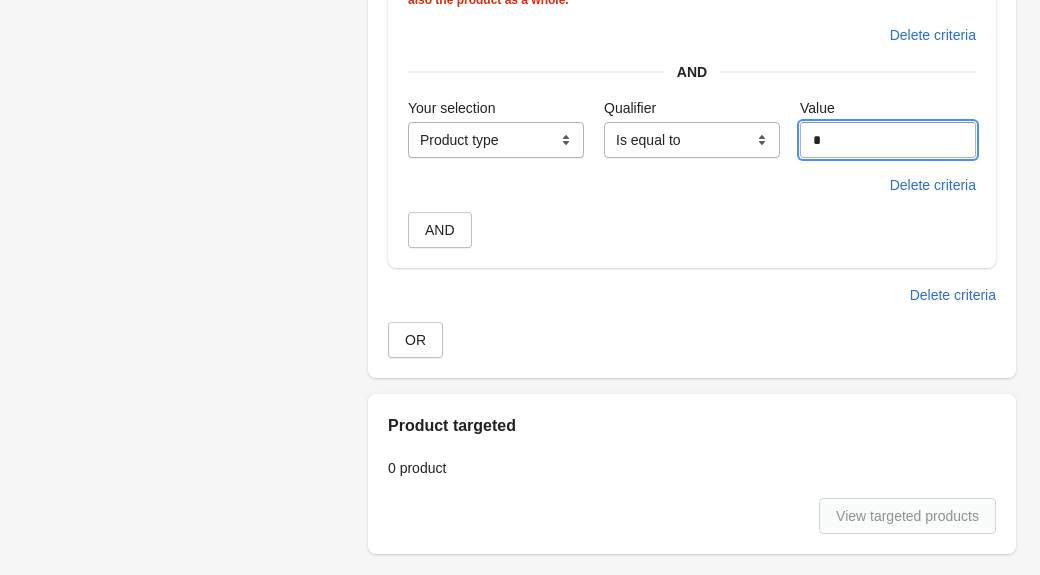 type 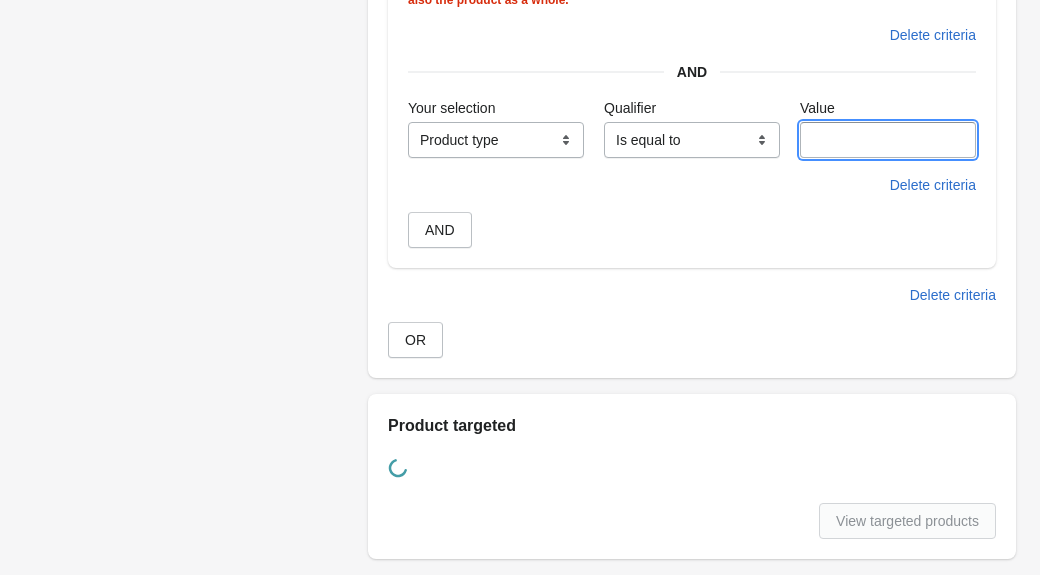 click on "**********" at bounding box center (692, 140) 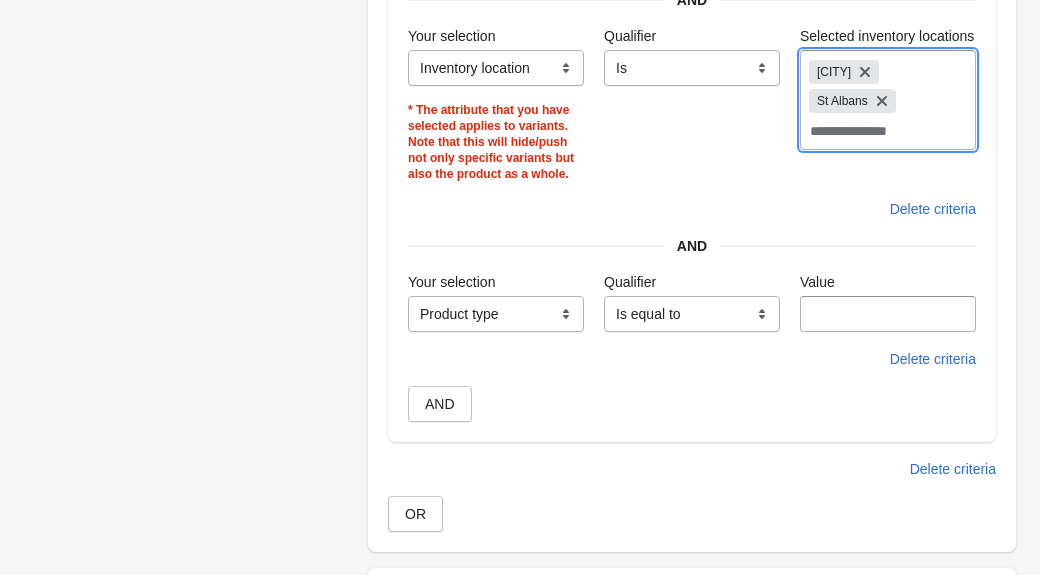 scroll, scrollTop: 558, scrollLeft: 0, axis: vertical 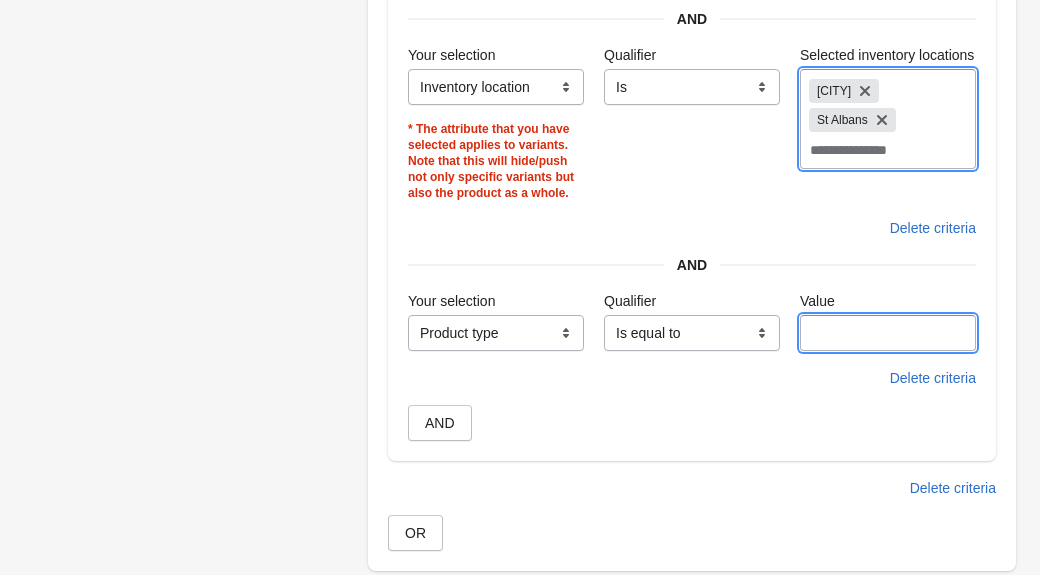 click on "Value" at bounding box center [888, 333] 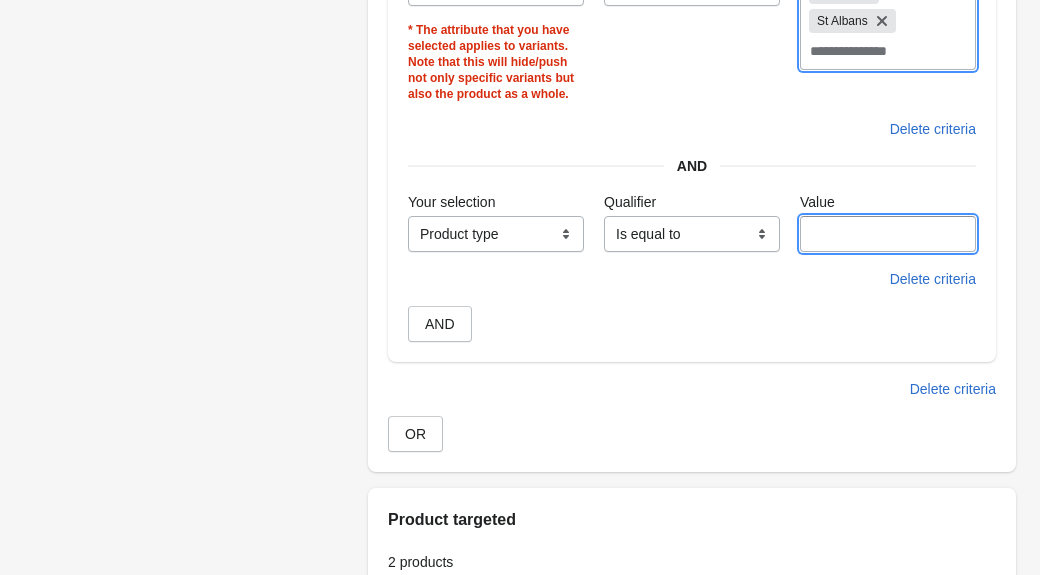 scroll, scrollTop: 659, scrollLeft: 0, axis: vertical 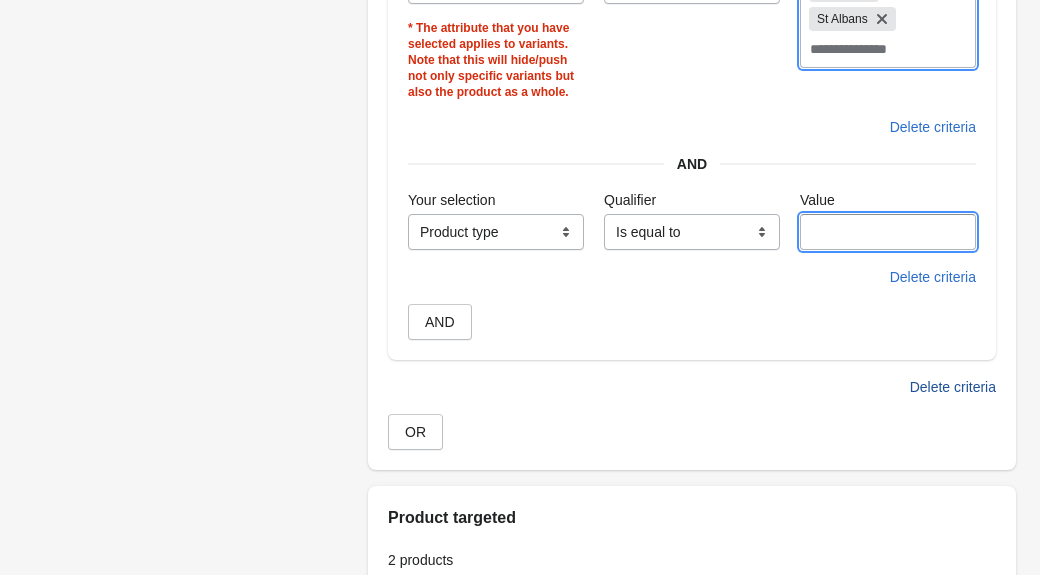 click on "Delete criteria" at bounding box center [953, 387] 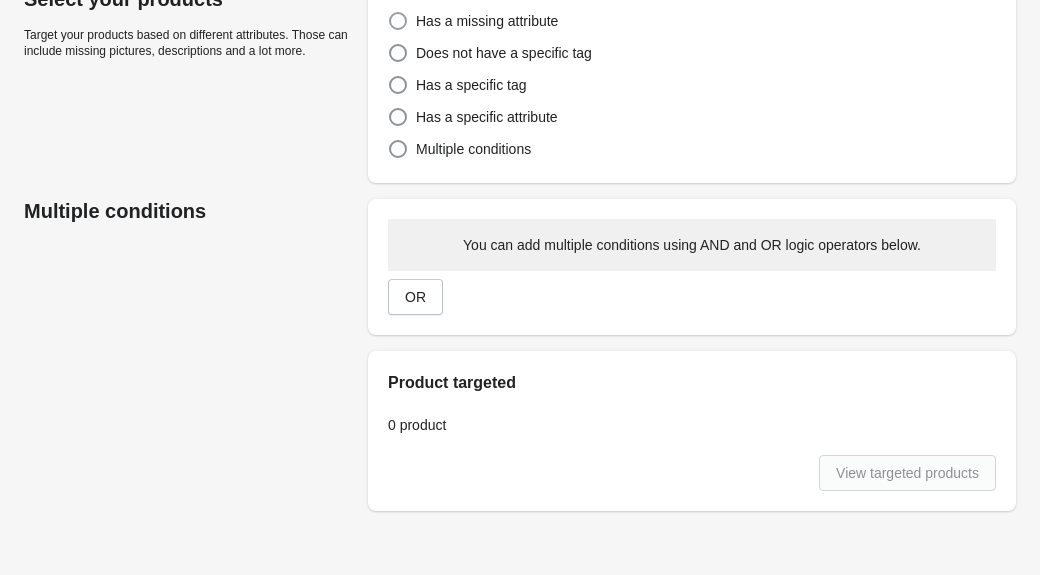 scroll, scrollTop: 152, scrollLeft: 0, axis: vertical 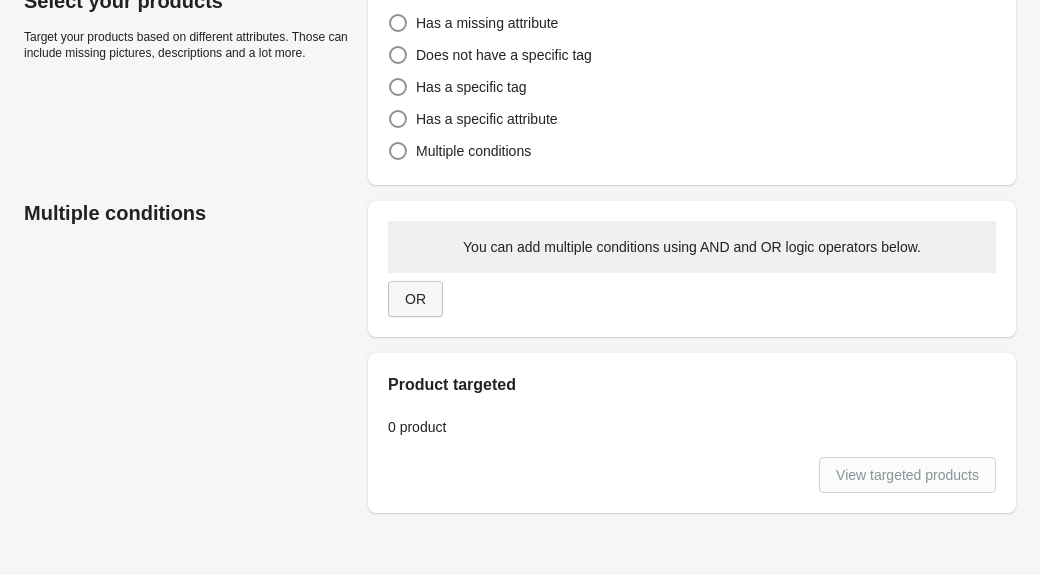 click on "OR" at bounding box center [415, 299] 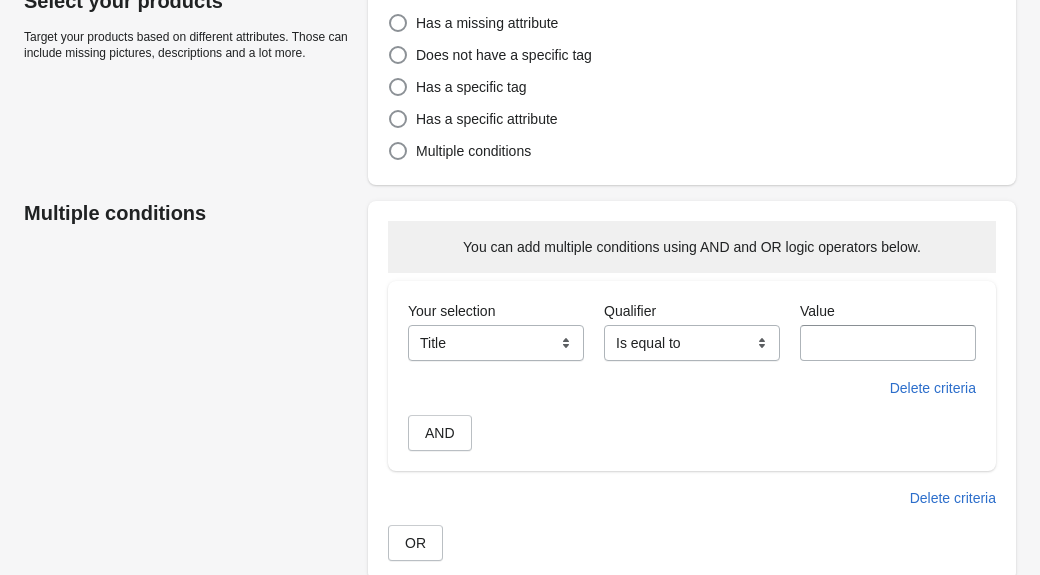 click on "**********" at bounding box center (496, 343) 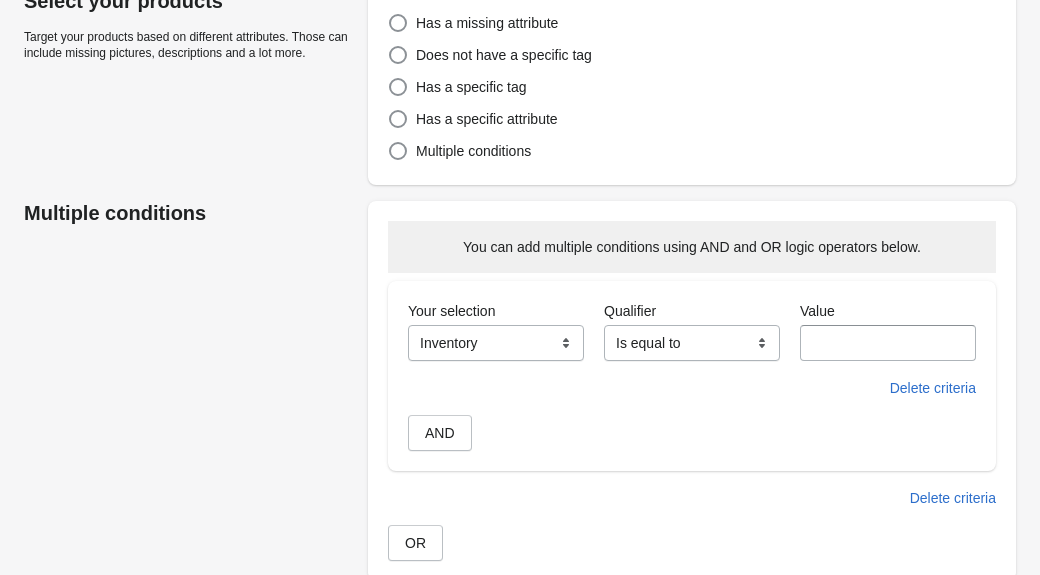 click on "**********" at bounding box center [692, 343] 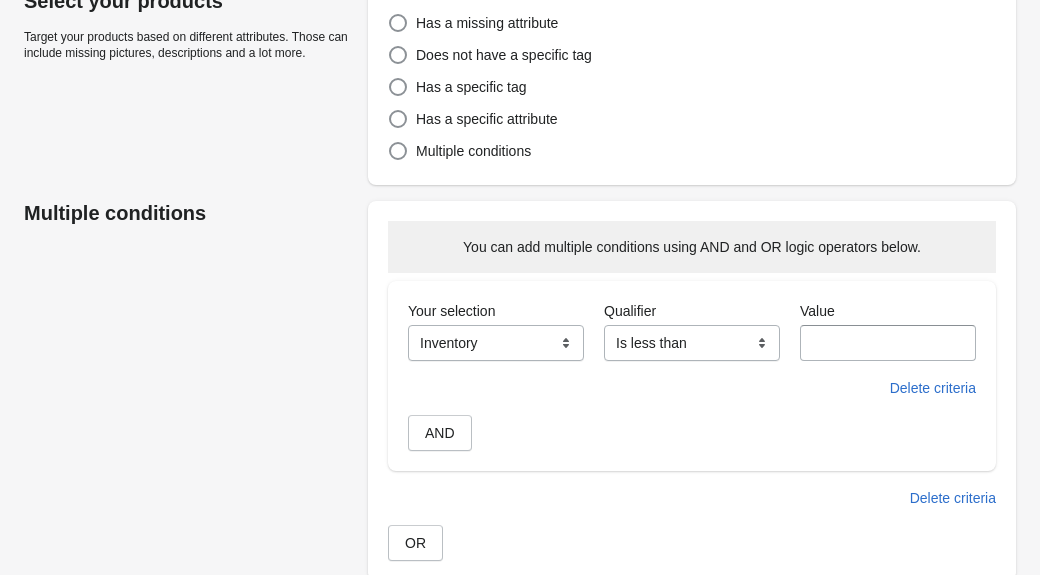 click on "Value" at bounding box center [888, 343] 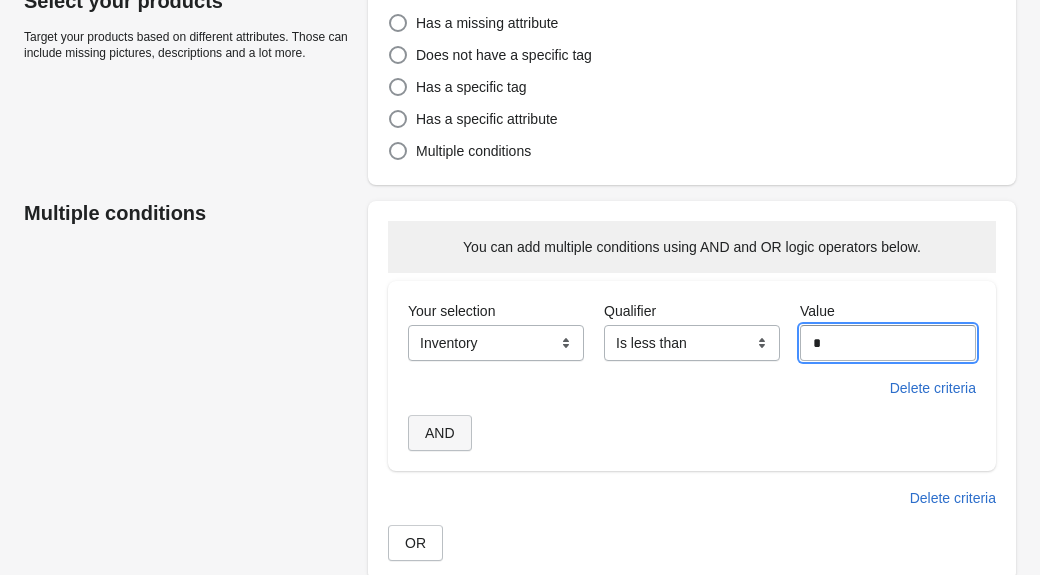type on "*" 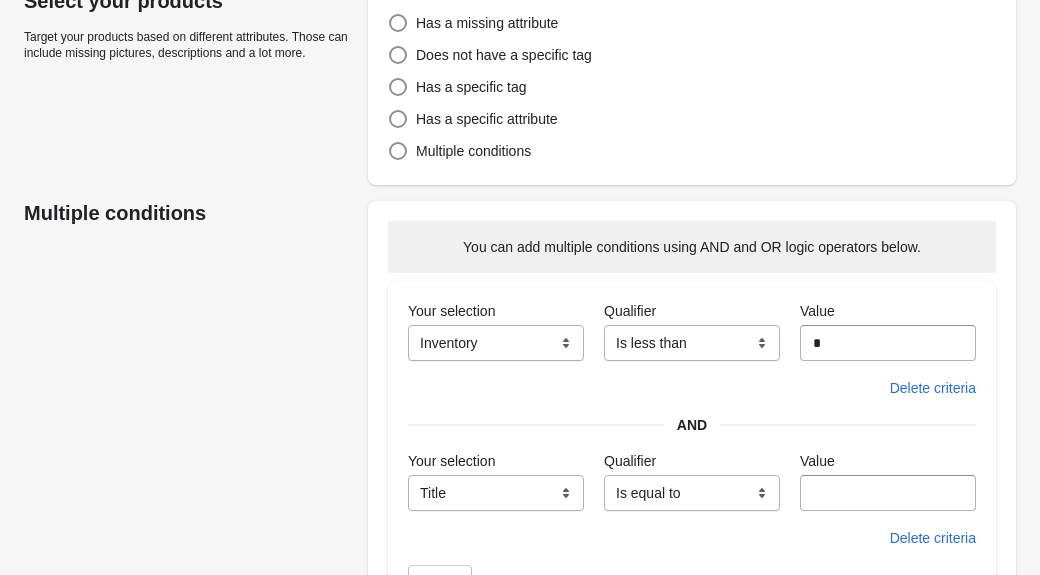 click on "**********" at bounding box center (496, 493) 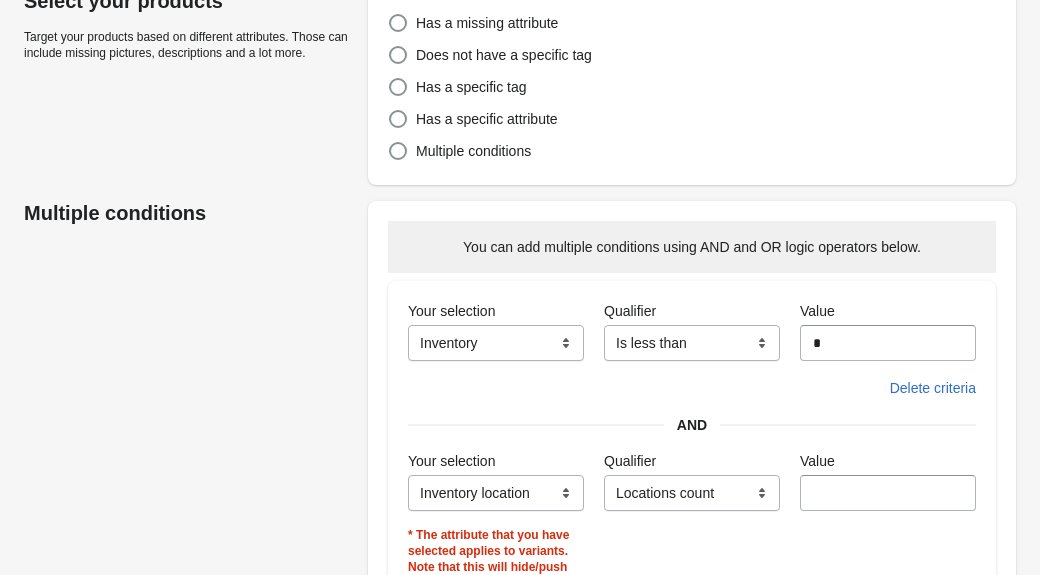 click on "**********" at bounding box center [692, 493] 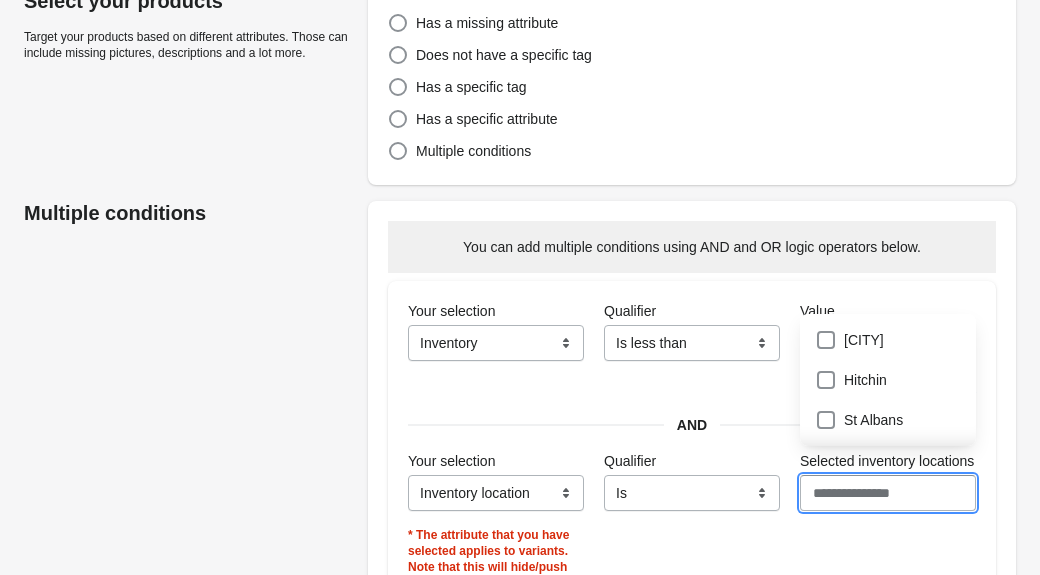 click on "Selected inventory locations" at bounding box center (888, 493) 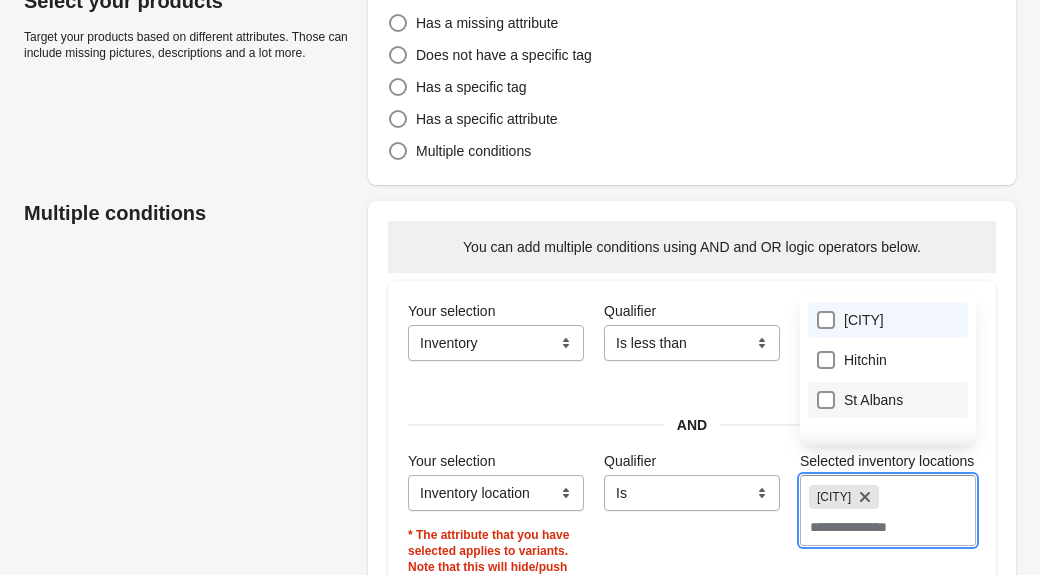 click on "St Albans" at bounding box center [888, 400] 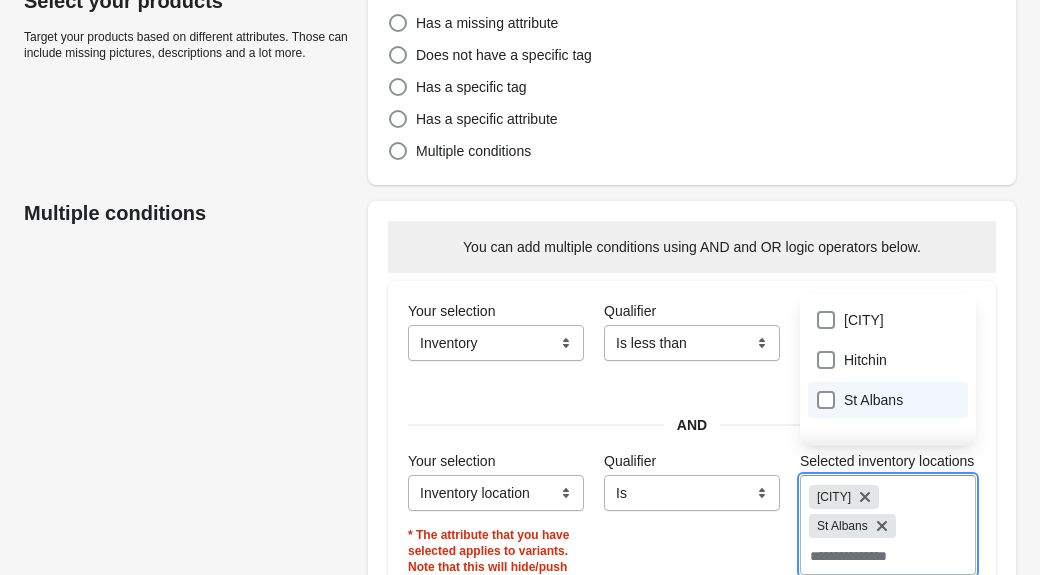 click on "**********" at bounding box center (510, 602) 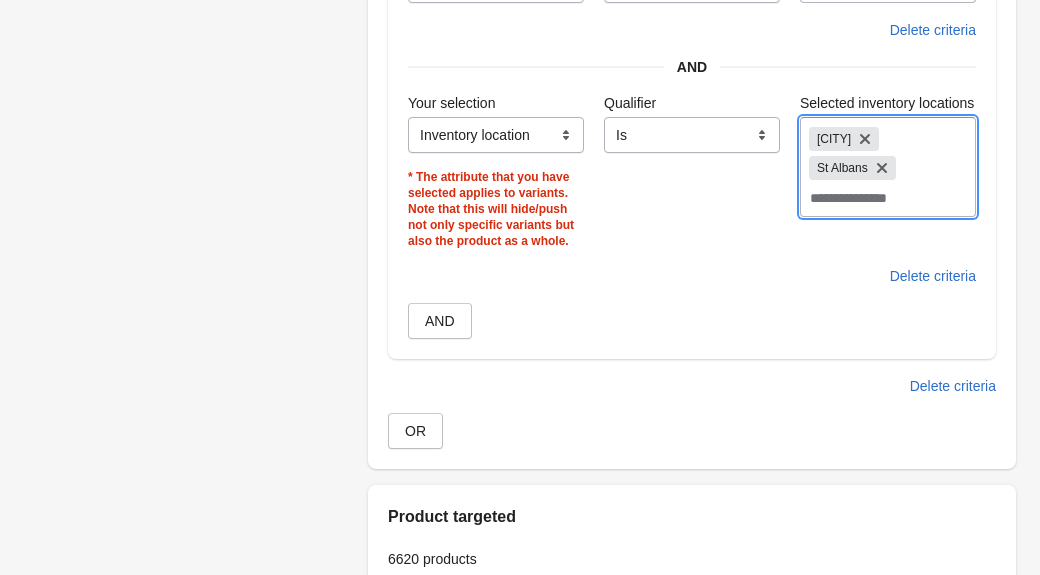 scroll, scrollTop: 491, scrollLeft: 0, axis: vertical 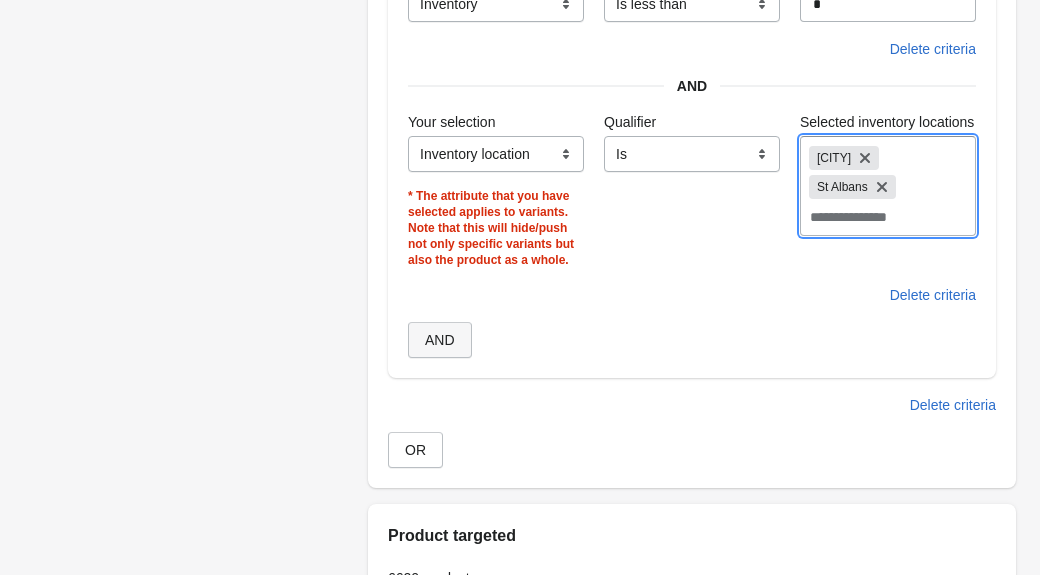 click on "AND" at bounding box center [440, 340] 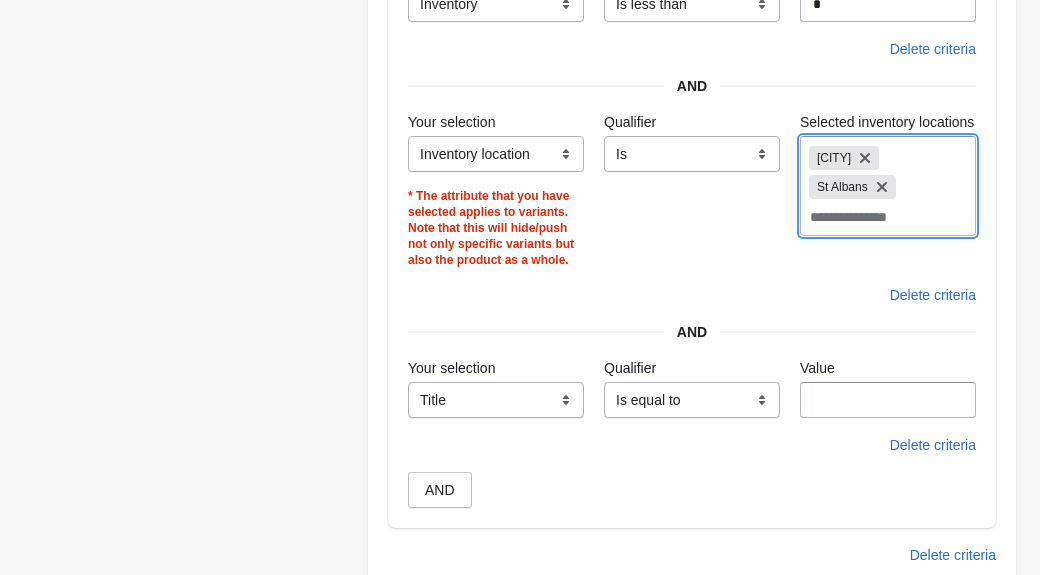 click on "**********" at bounding box center (496, 400) 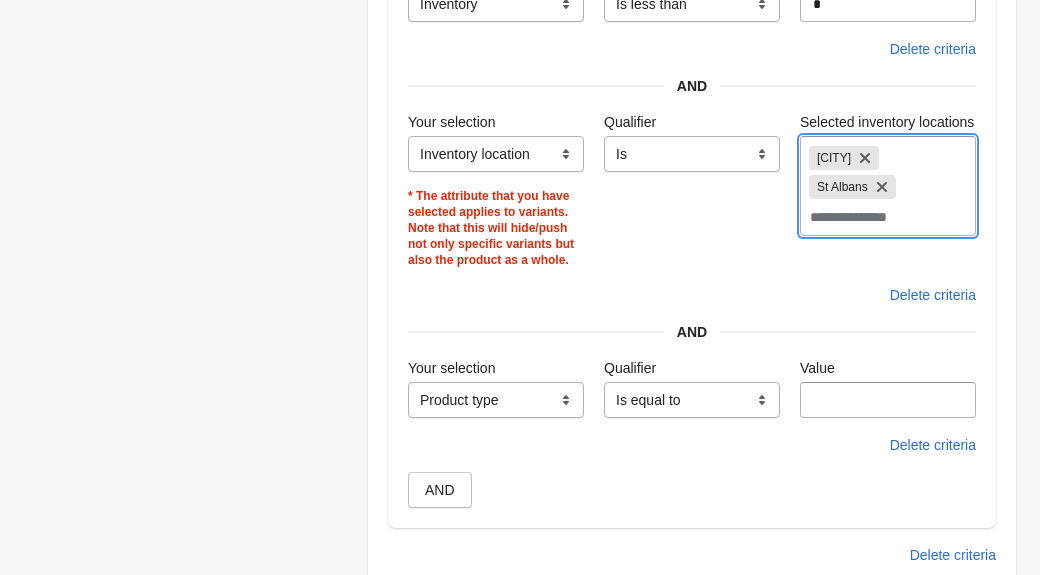 click on "Value" at bounding box center (888, 400) 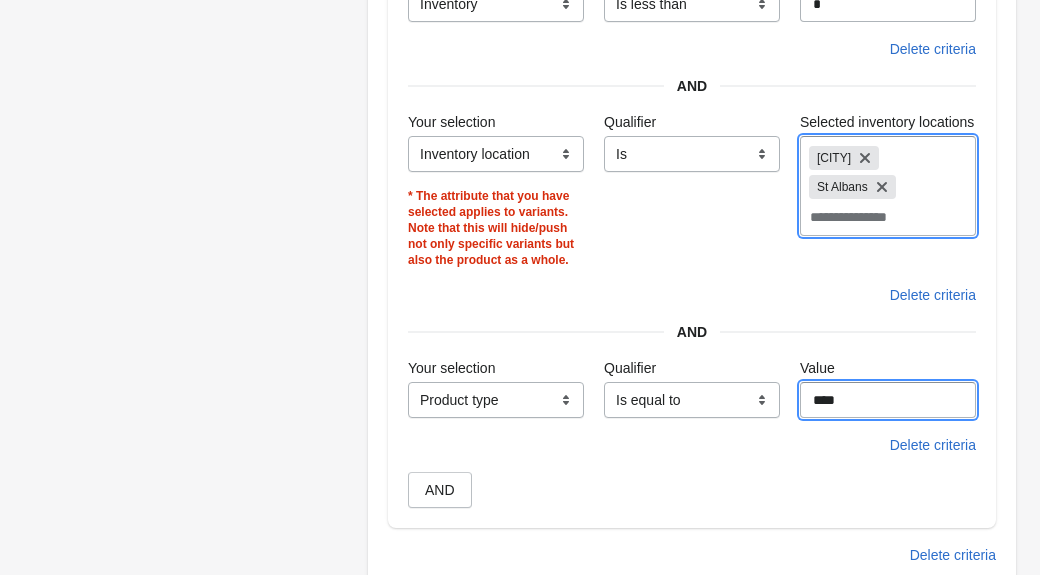 type on "****" 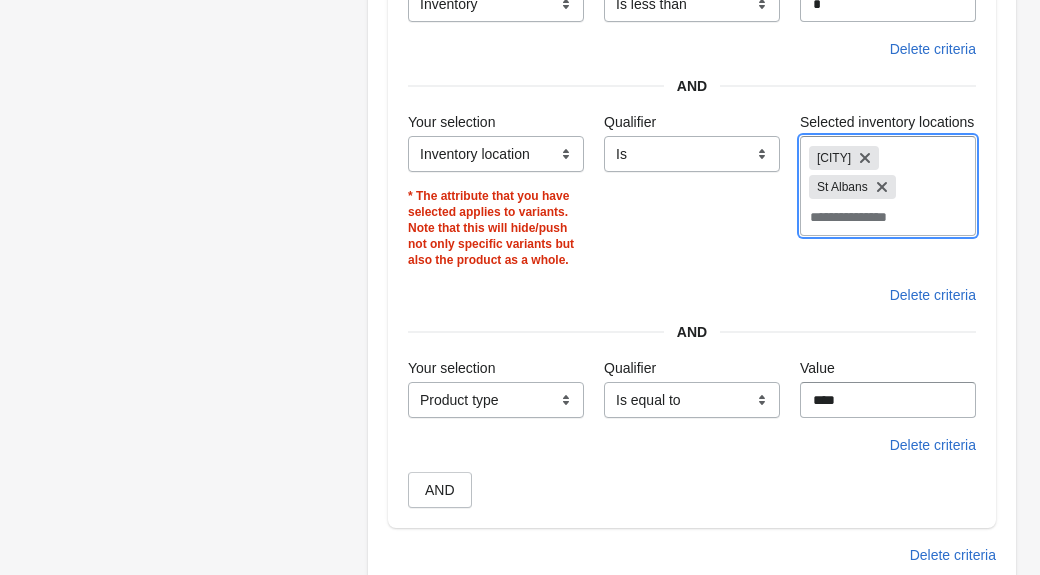 click on "**********" at bounding box center (510, 338) 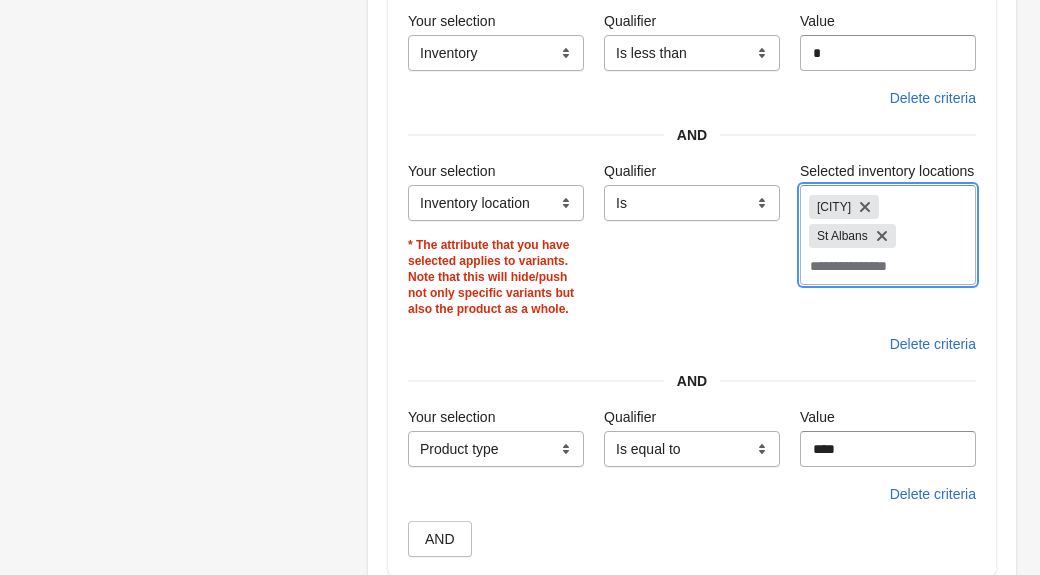 scroll, scrollTop: 361, scrollLeft: 0, axis: vertical 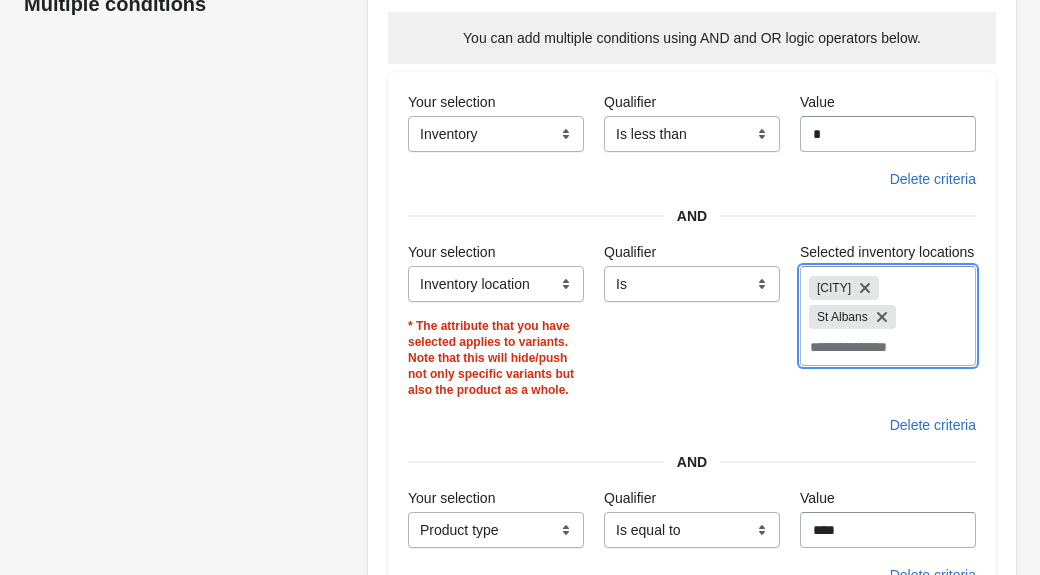 click on "**********" at bounding box center [496, 134] 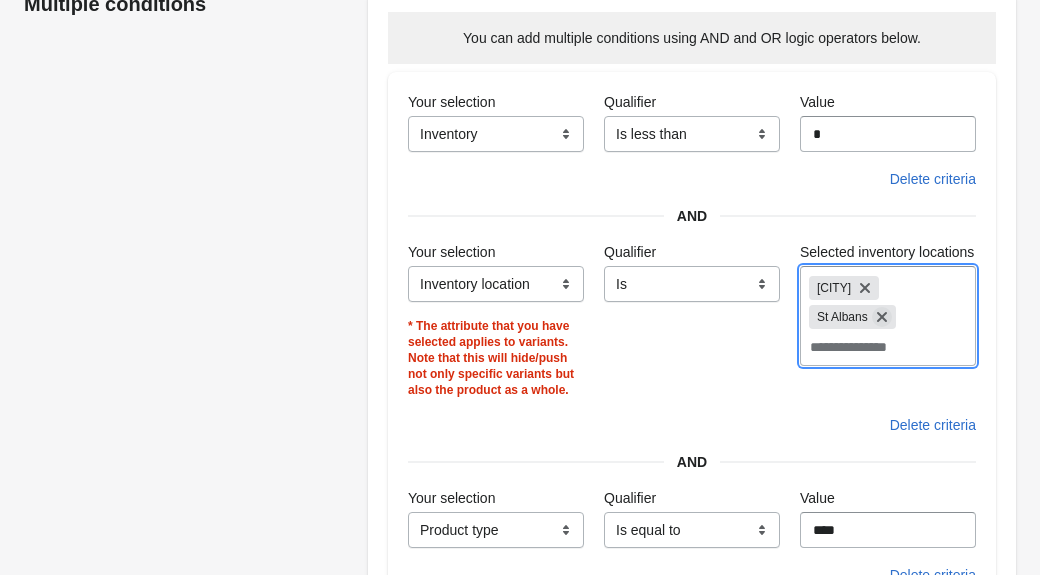 click 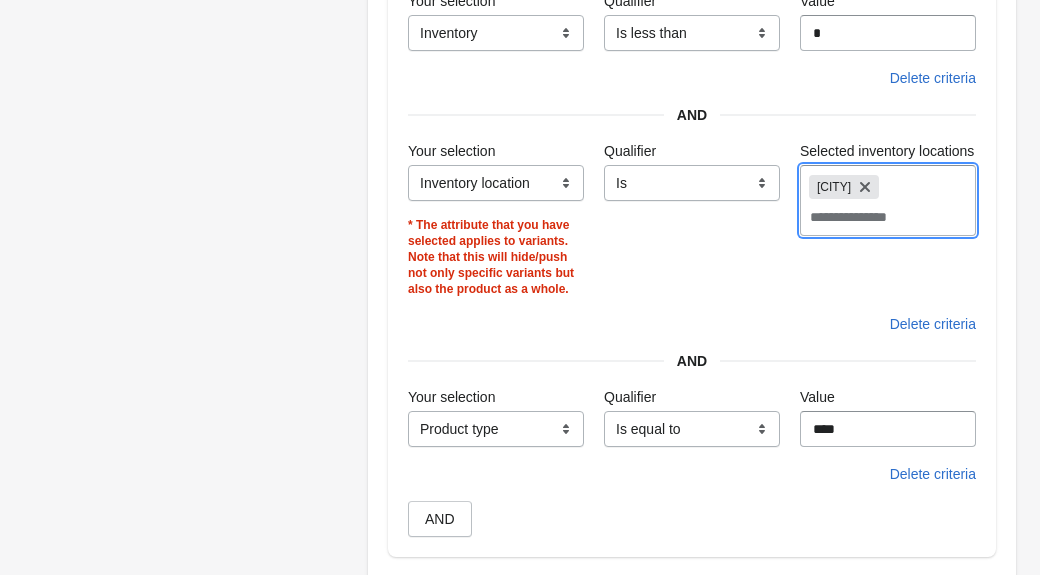 scroll, scrollTop: 463, scrollLeft: 0, axis: vertical 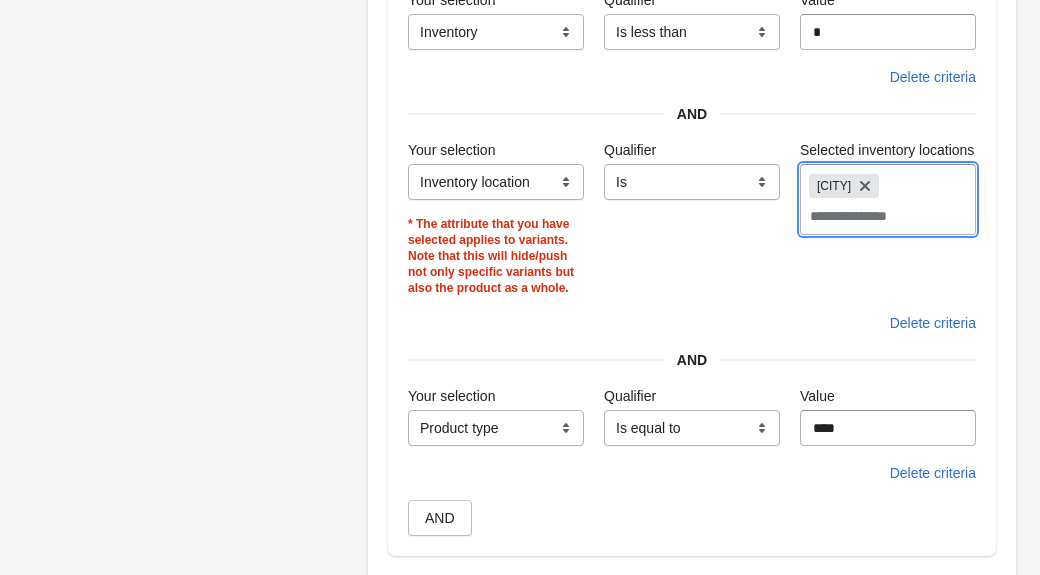 click on "Selected inventory locations" at bounding box center [888, 216] 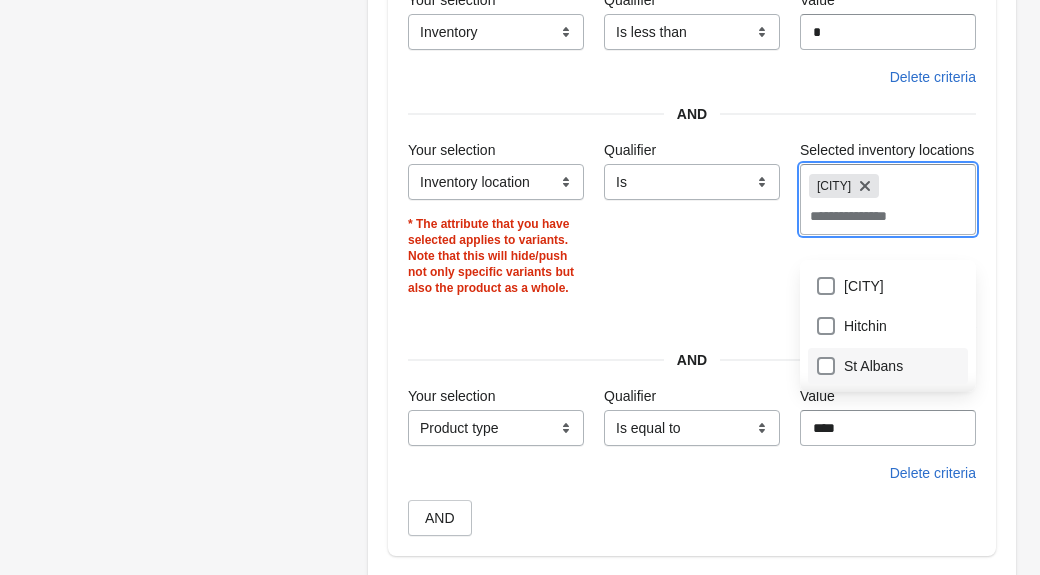 click on "St Albans" at bounding box center (888, 366) 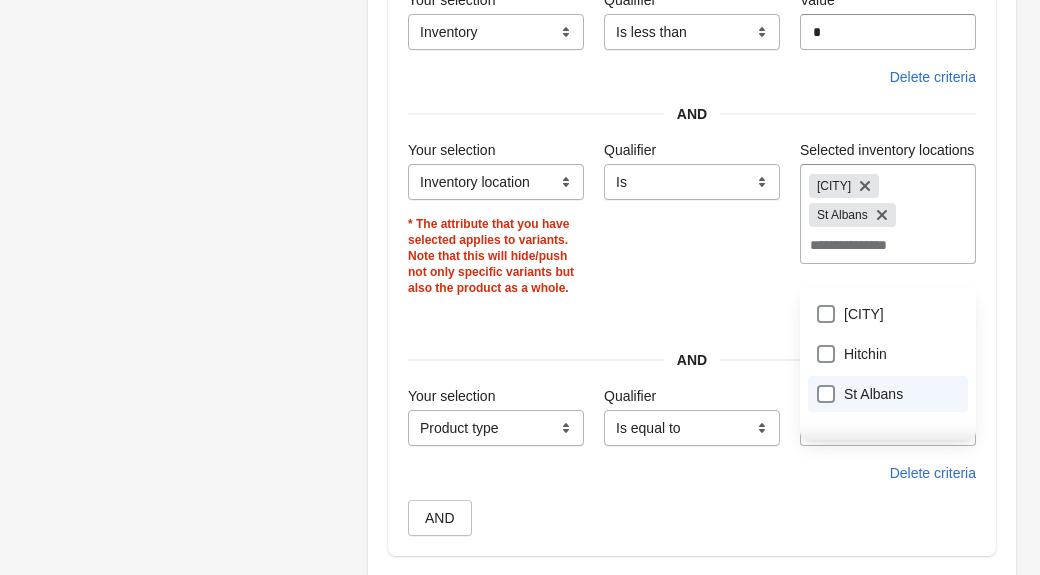 click on "**********" at bounding box center (510, 368) 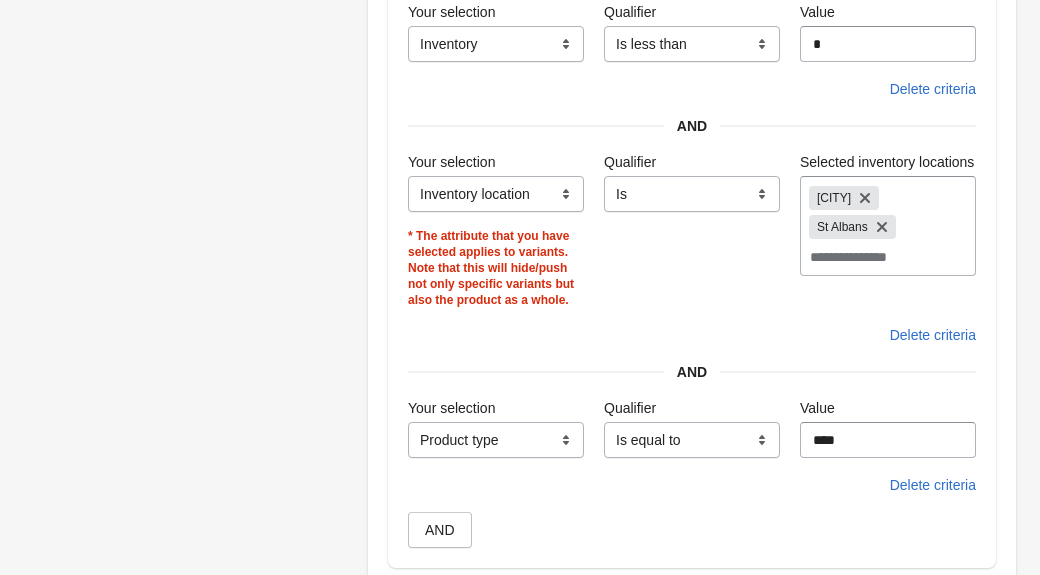 scroll, scrollTop: 473, scrollLeft: 0, axis: vertical 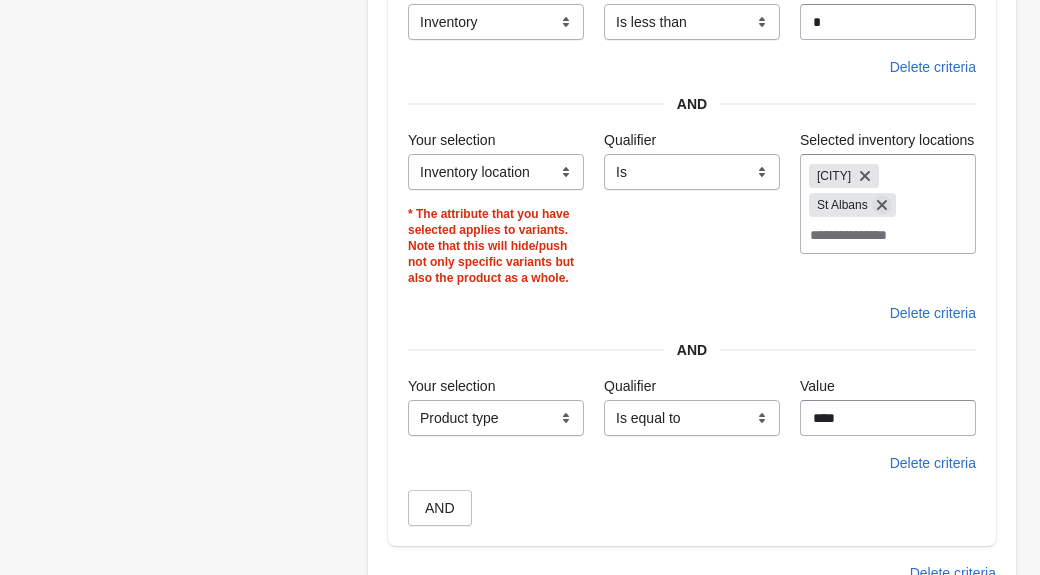 click 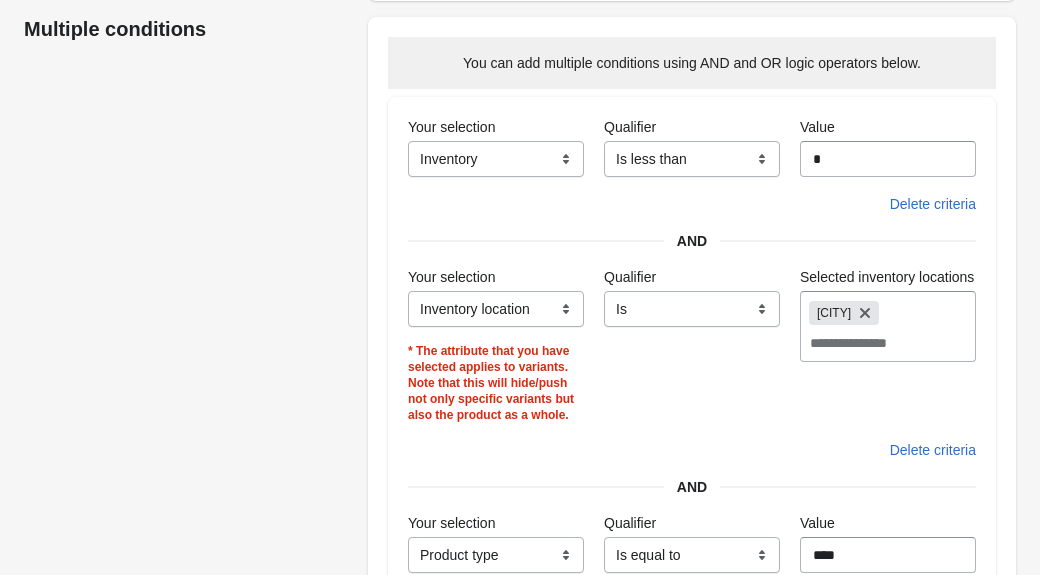 scroll, scrollTop: 337, scrollLeft: 0, axis: vertical 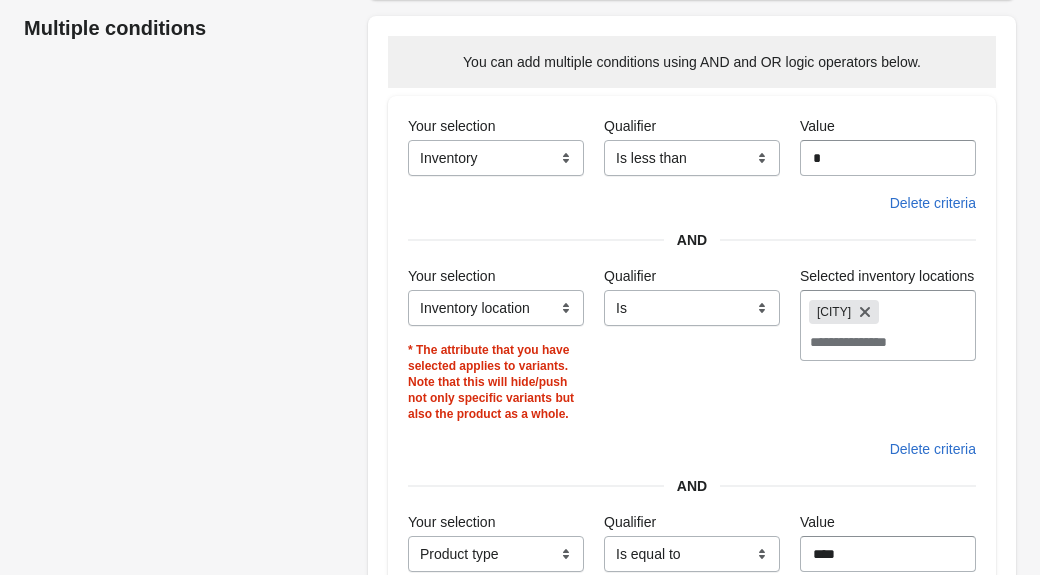 click on "Selected inventory locations" at bounding box center (888, 342) 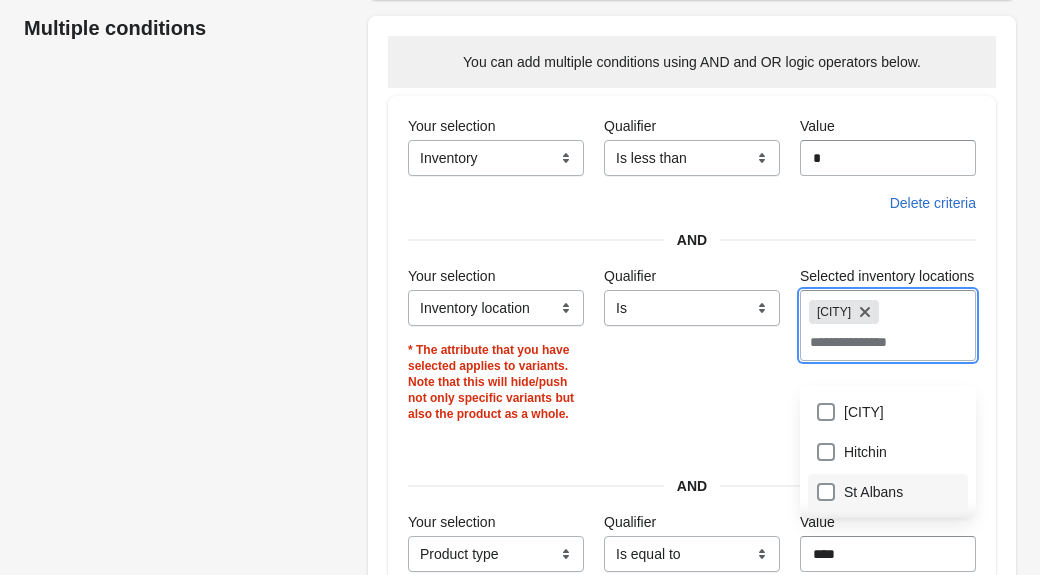 click on "St Albans" at bounding box center [888, 492] 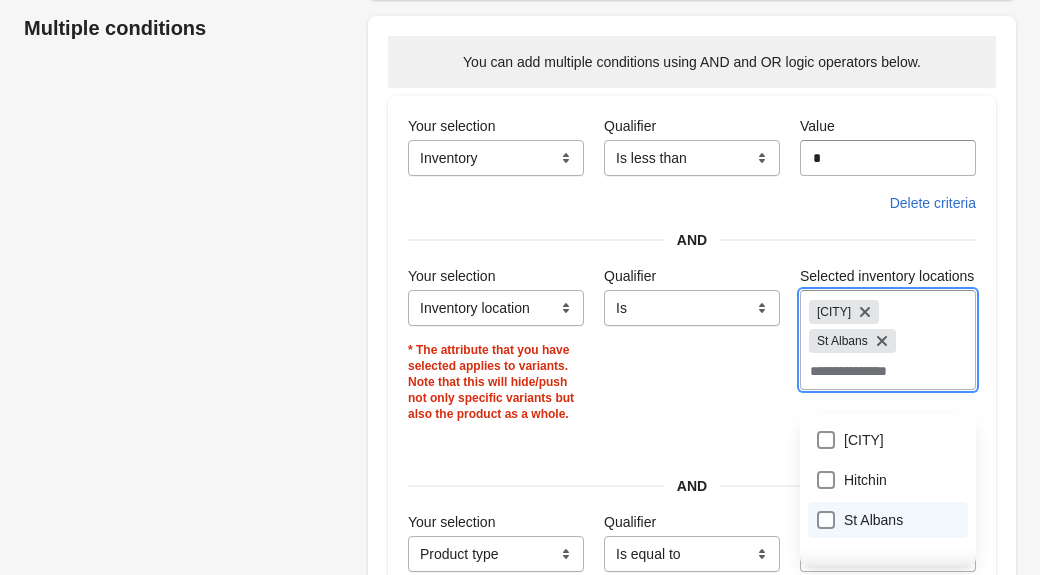 scroll, scrollTop: 754, scrollLeft: 0, axis: vertical 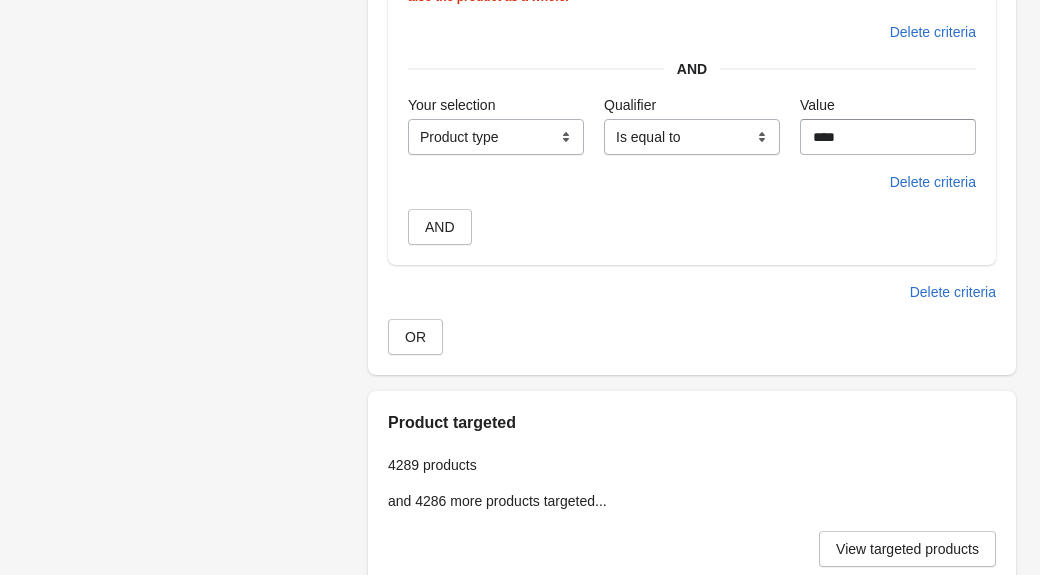 click on "**********" at bounding box center (510, 93) 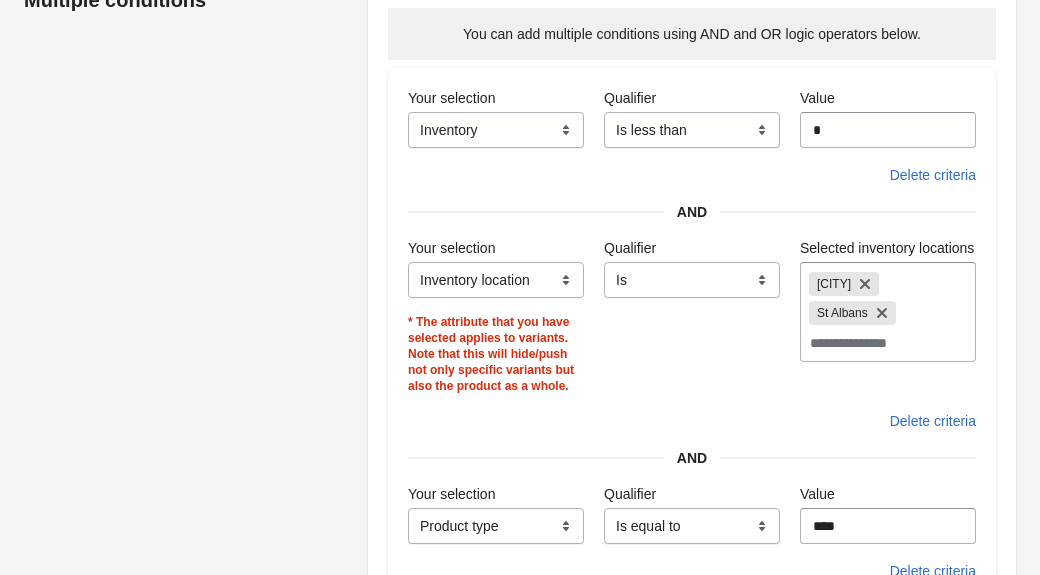 scroll, scrollTop: 364, scrollLeft: 0, axis: vertical 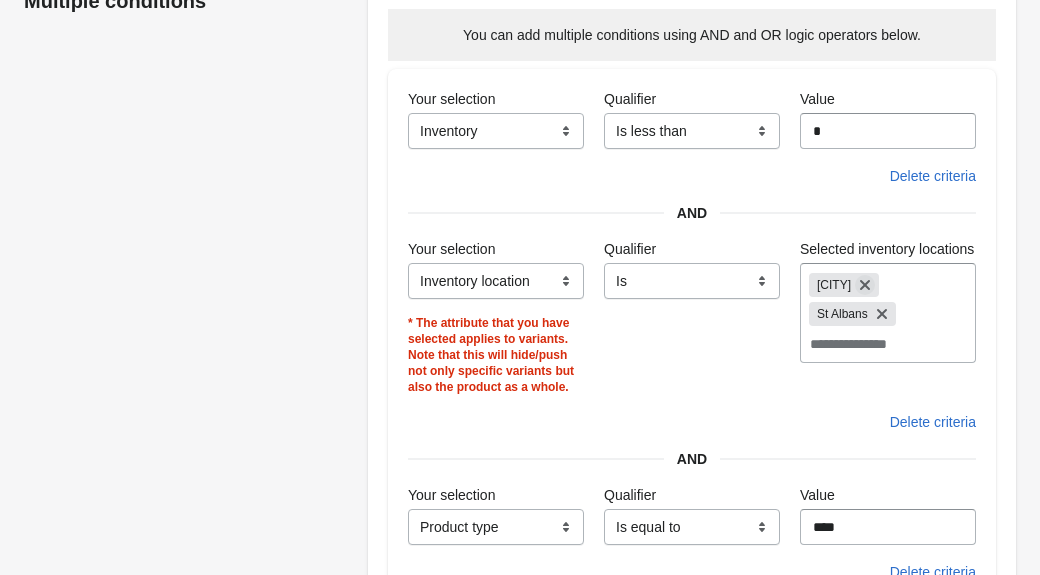 click 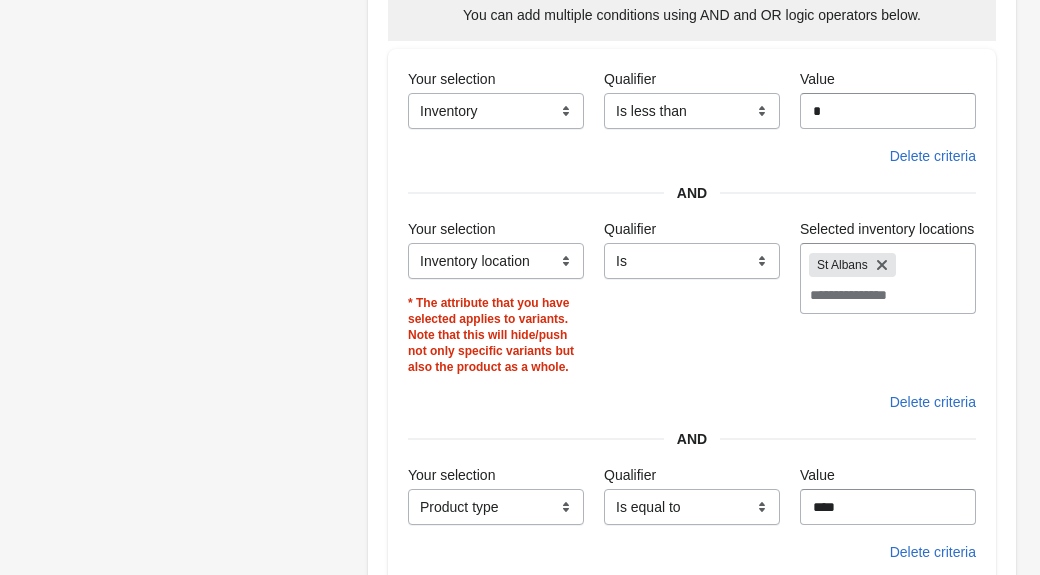 scroll, scrollTop: 382, scrollLeft: 0, axis: vertical 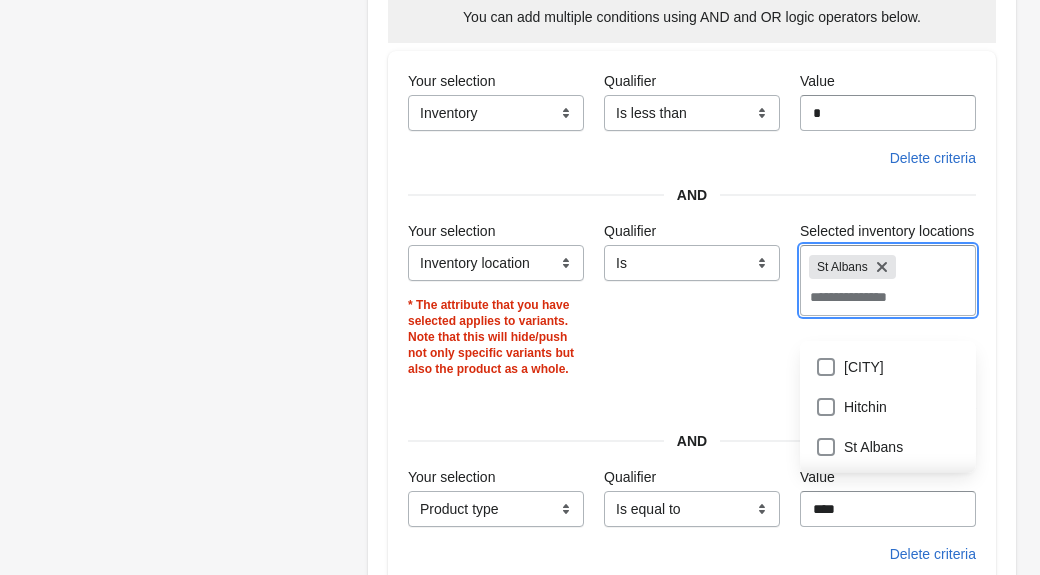 click on "Selected inventory locations" at bounding box center [888, 297] 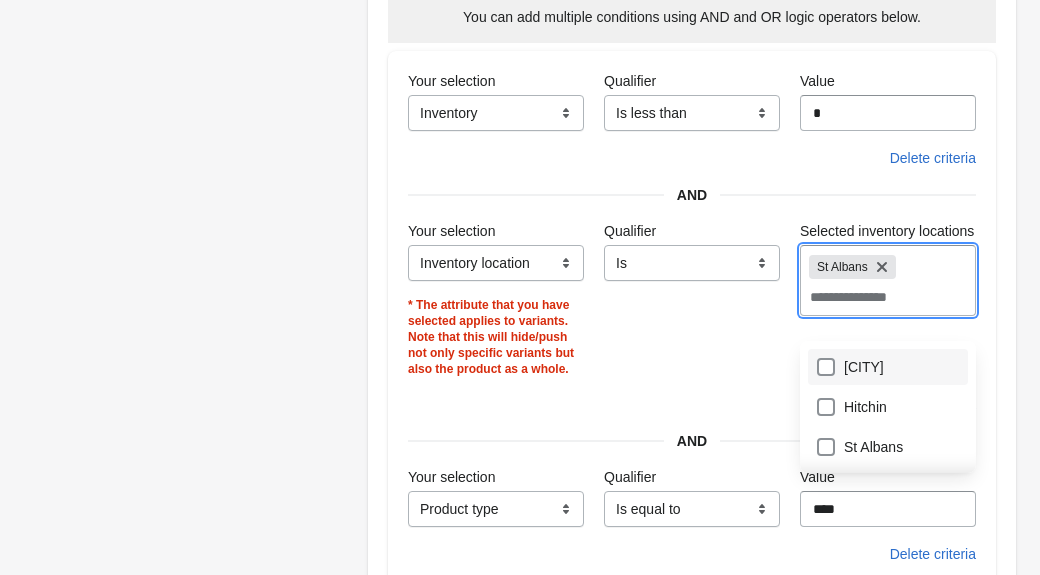 click on "[CITY]" at bounding box center [888, 367] 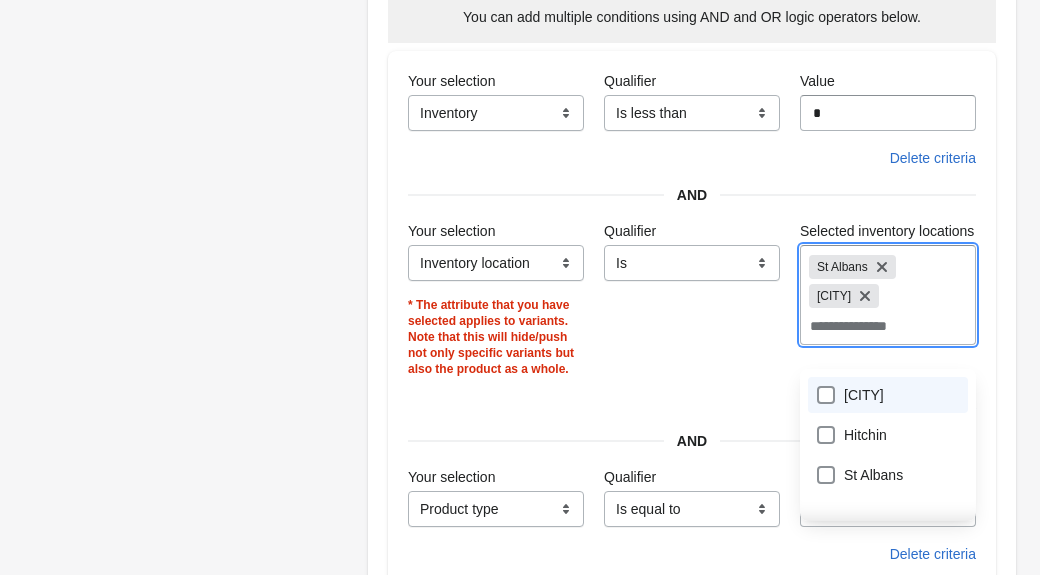 click on "**********" at bounding box center [510, 447] 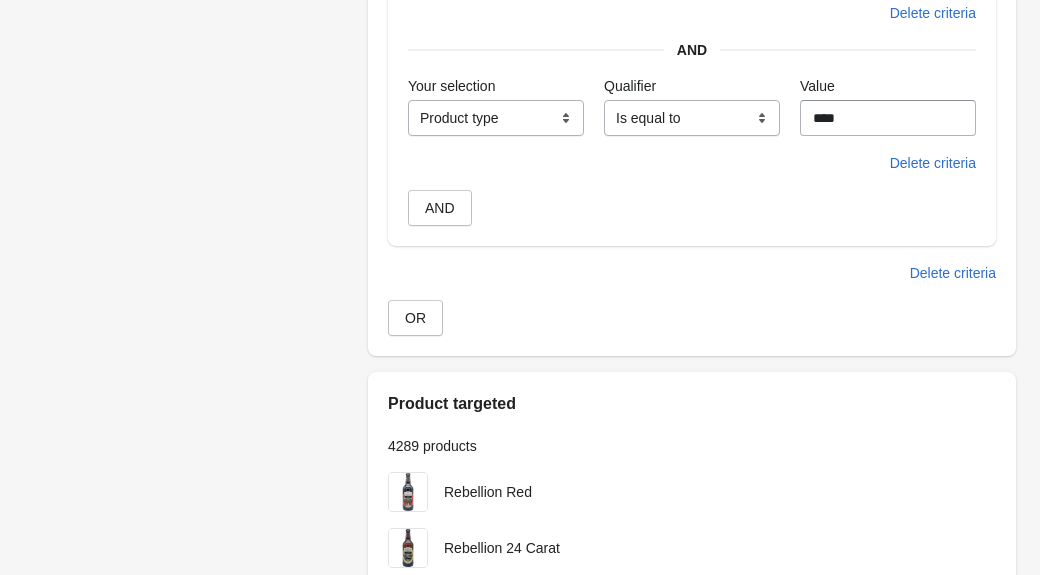 scroll, scrollTop: 251, scrollLeft: 0, axis: vertical 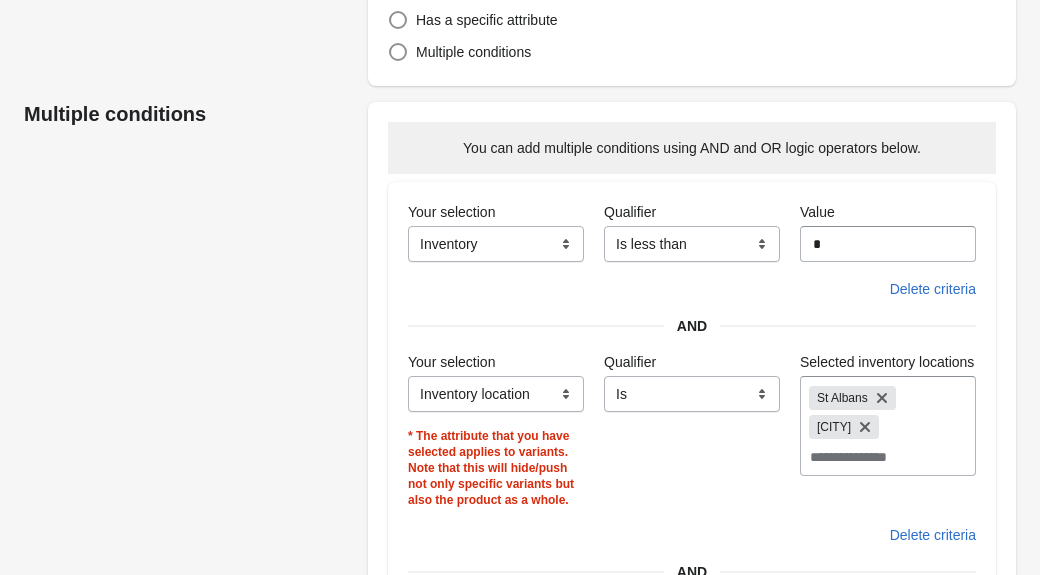 click on "Selected inventory locations" at bounding box center [888, 457] 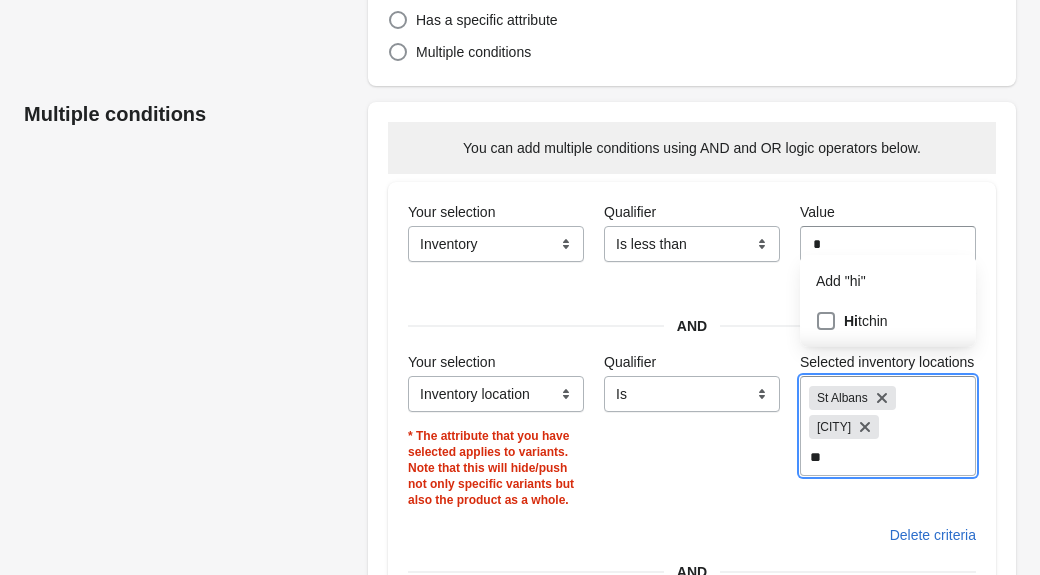type on "***" 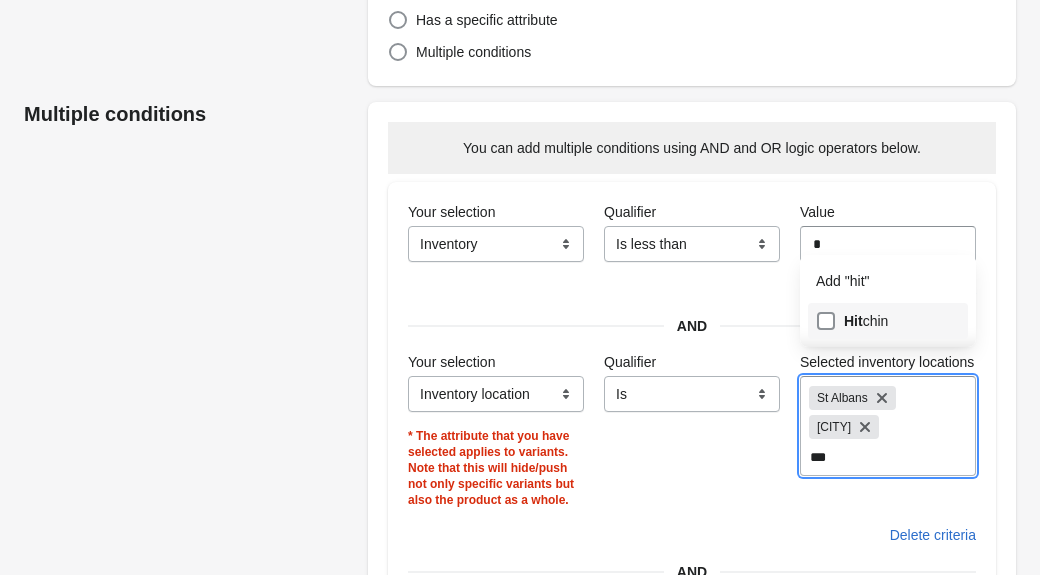 click on "Hit chin" at bounding box center [888, 321] 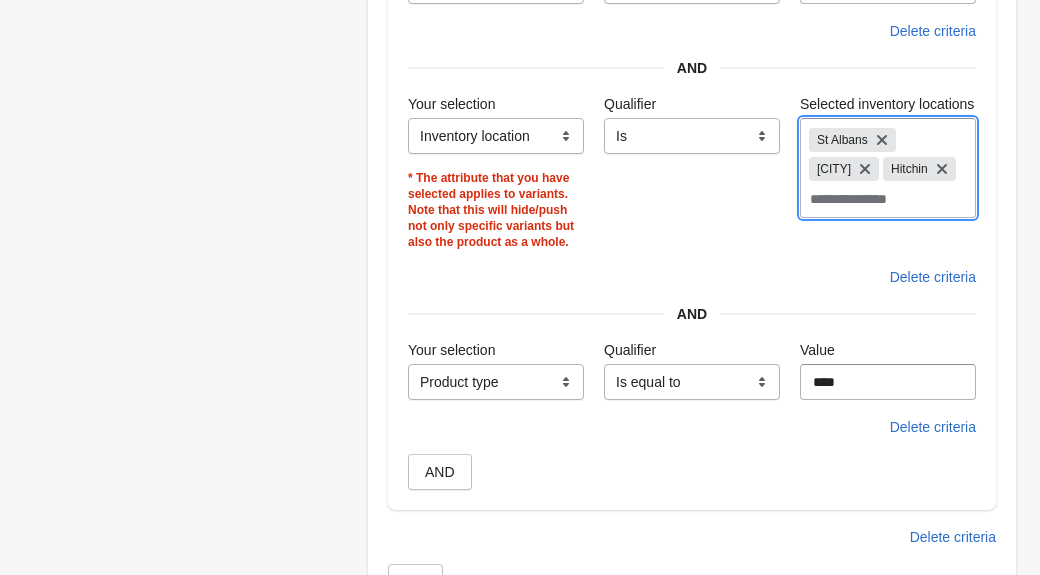 scroll, scrollTop: 505, scrollLeft: 0, axis: vertical 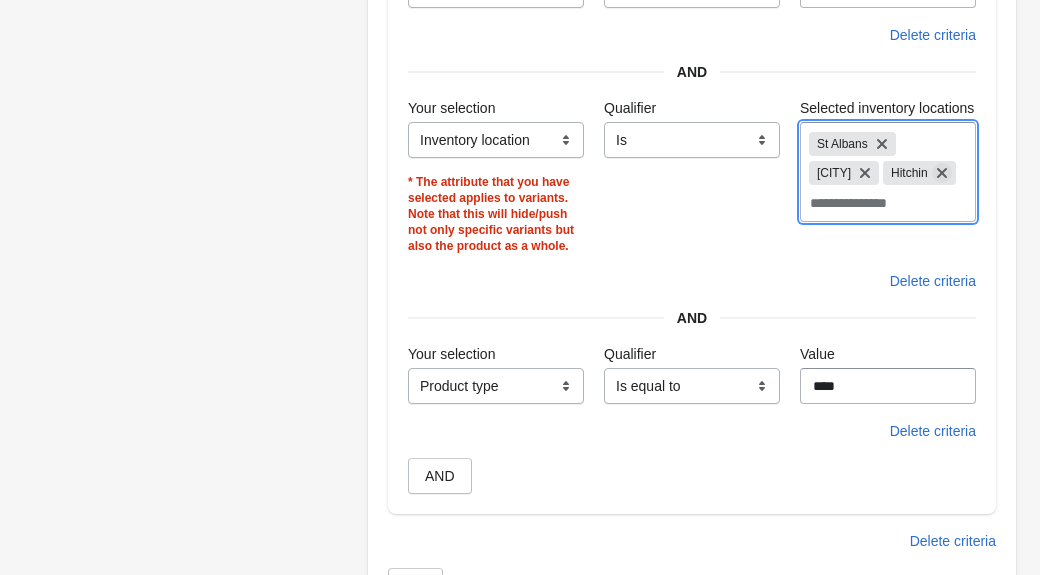 click 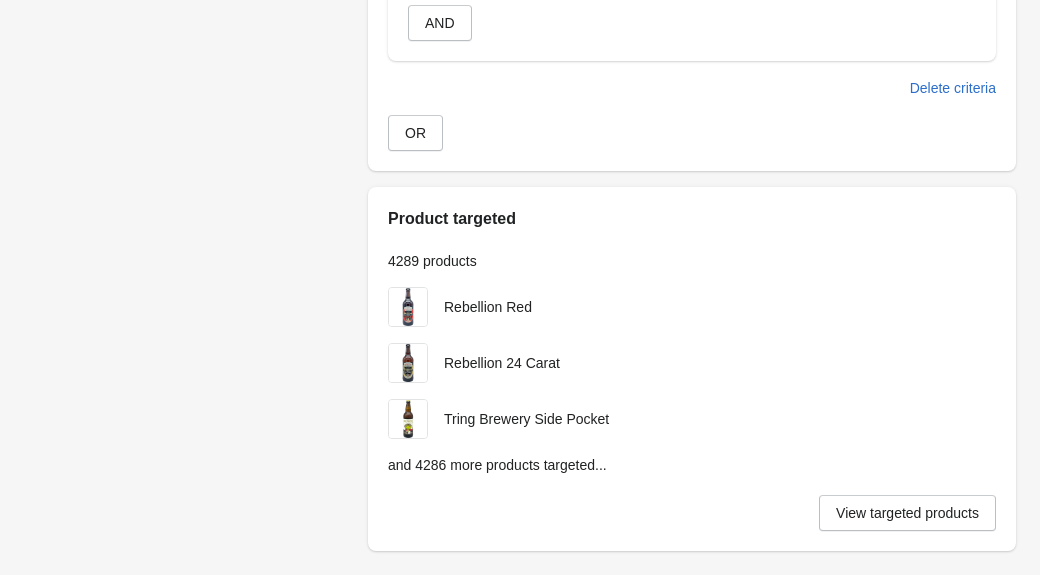 scroll, scrollTop: 955, scrollLeft: 0, axis: vertical 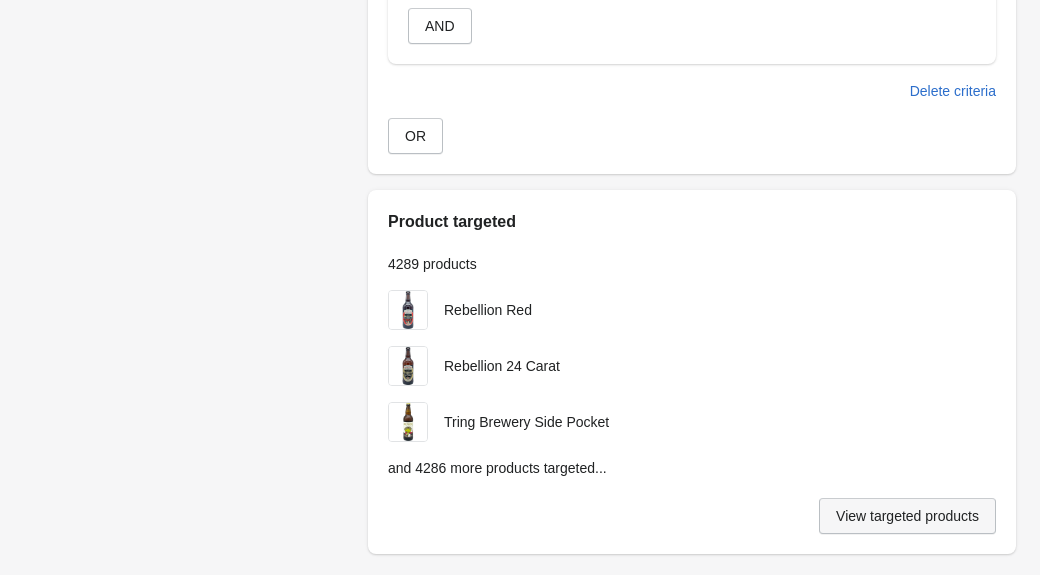 click on "View targeted products" at bounding box center [907, 516] 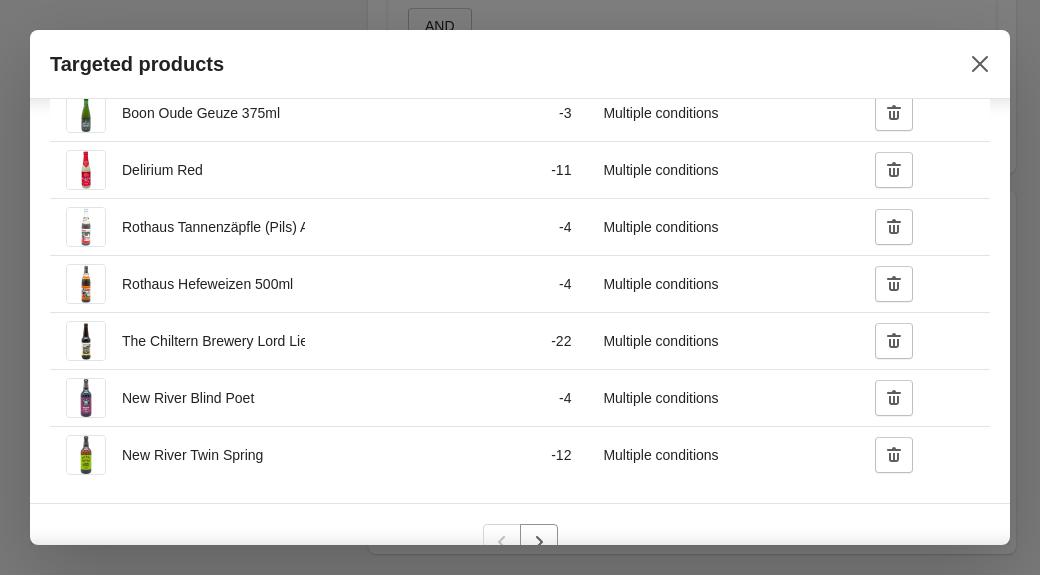scroll, scrollTop: 0, scrollLeft: 0, axis: both 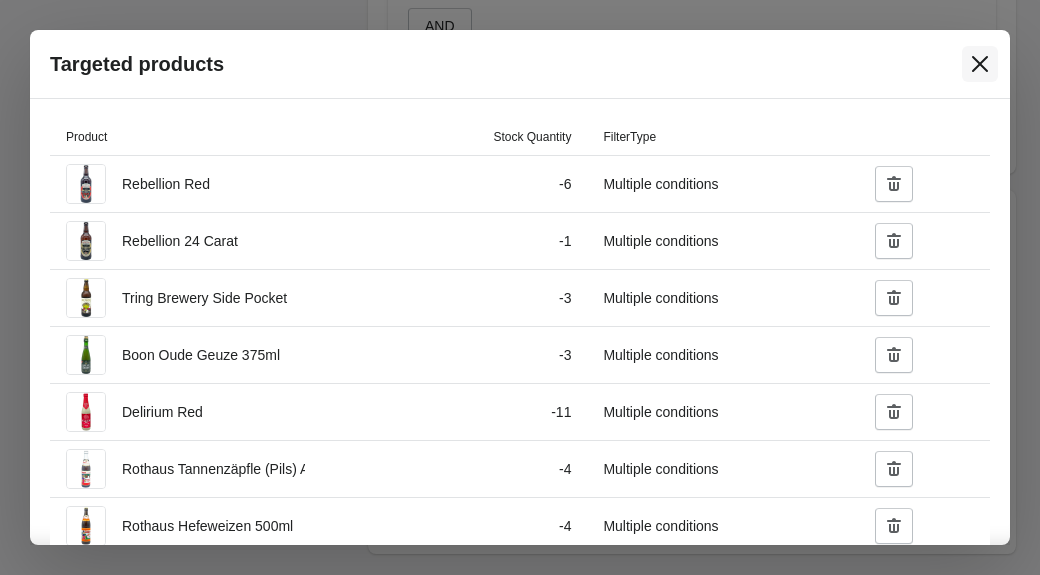 click at bounding box center [980, 64] 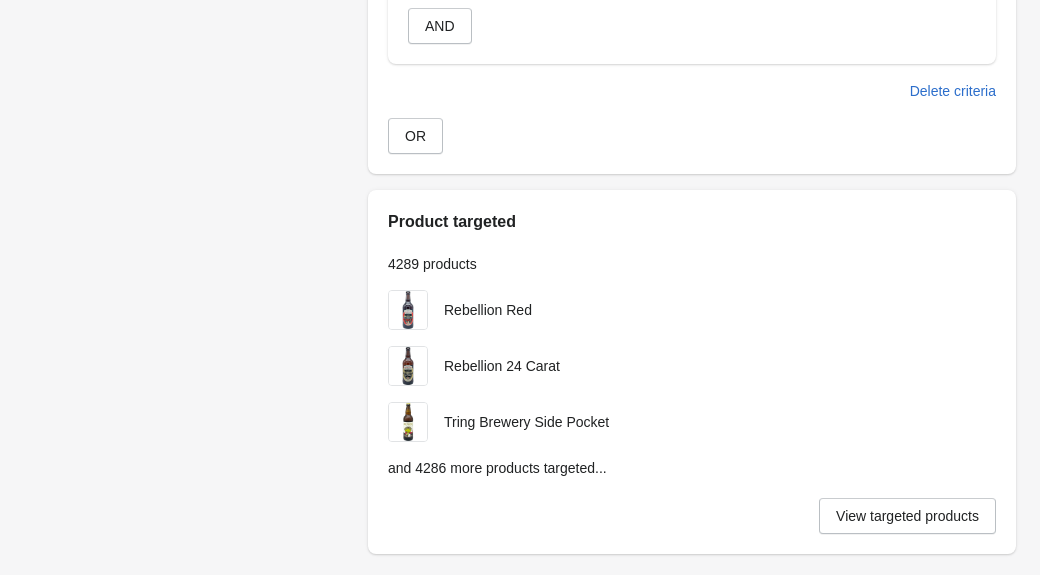 click on "**********" at bounding box center [510, -24] 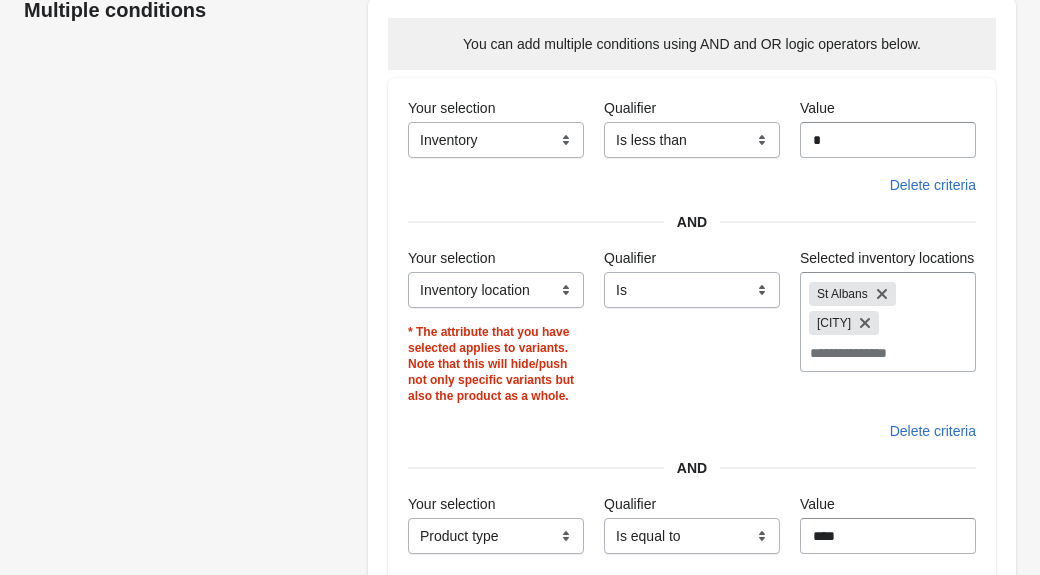 scroll, scrollTop: 360, scrollLeft: 0, axis: vertical 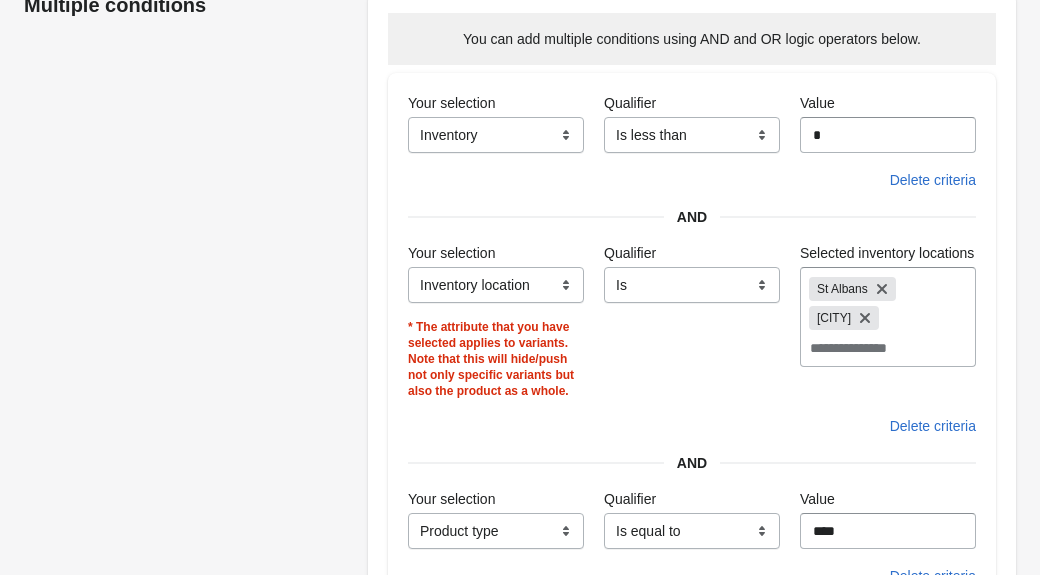 click on "**********" at bounding box center [496, 135] 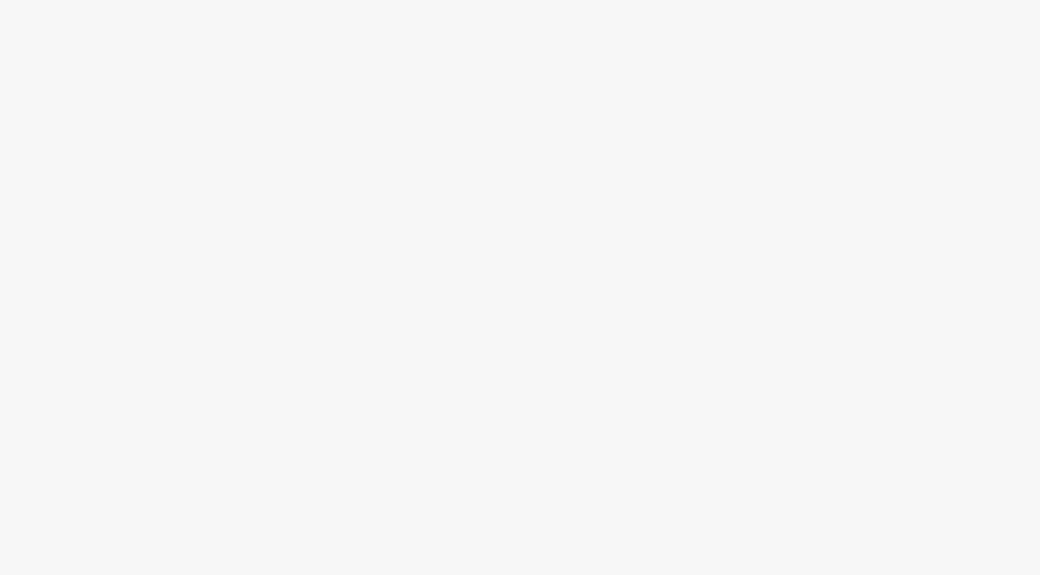 scroll, scrollTop: 0, scrollLeft: 0, axis: both 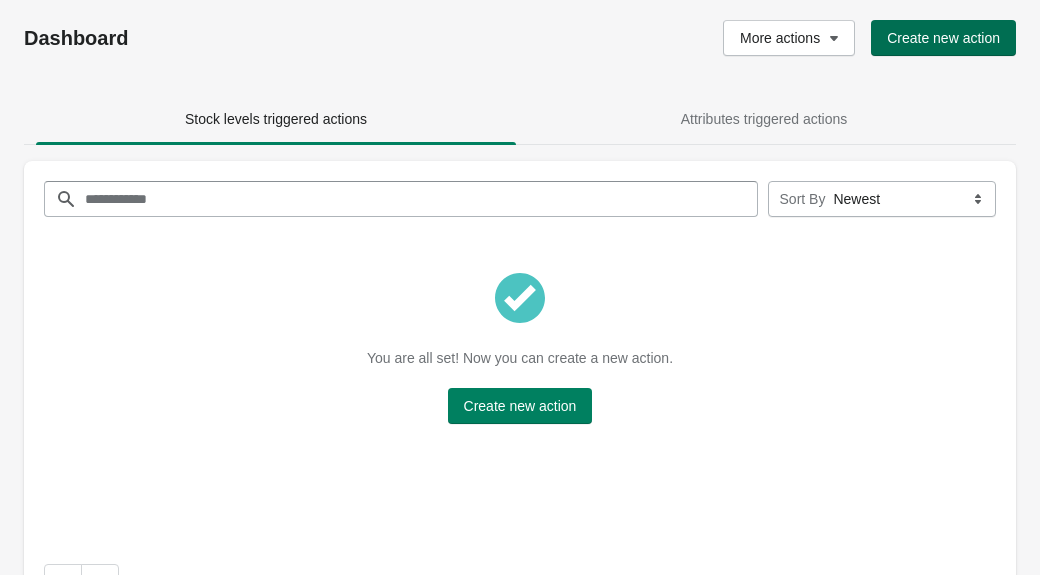 click on "Create new action" at bounding box center (943, 38) 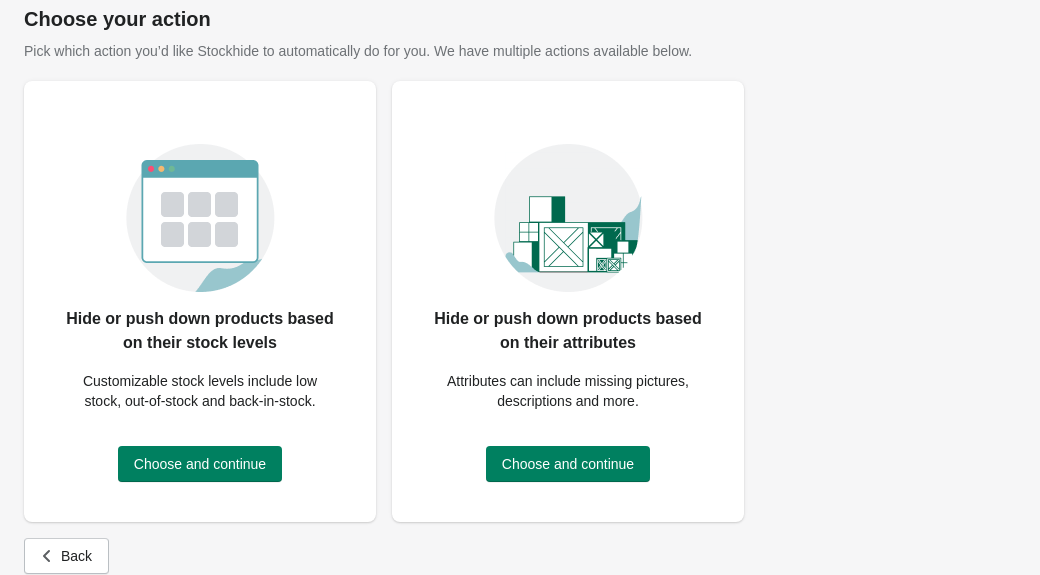 scroll, scrollTop: 70, scrollLeft: 0, axis: vertical 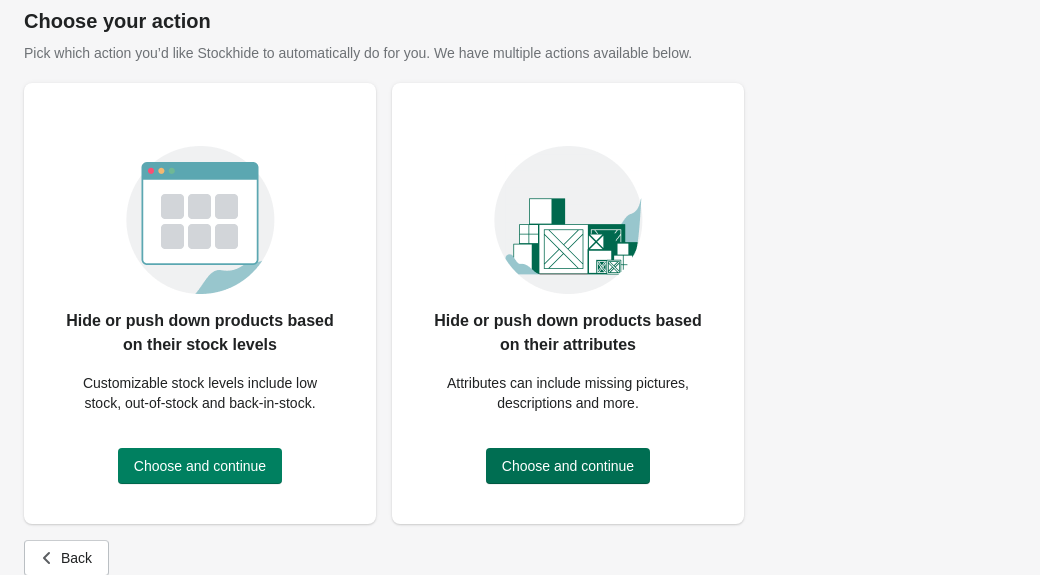 click on "Choose and continue" at bounding box center [568, 466] 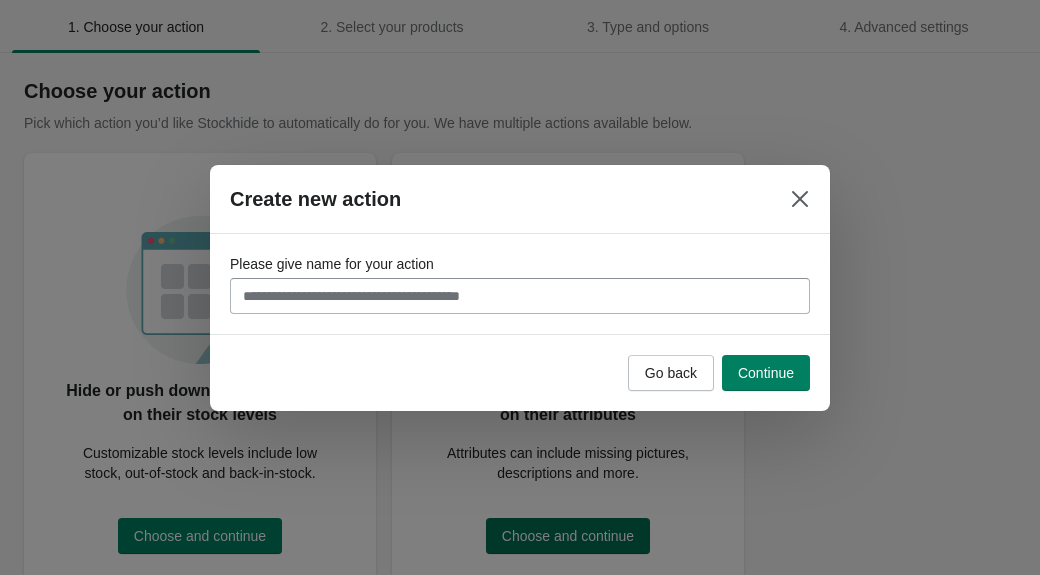 scroll, scrollTop: 70, scrollLeft: 0, axis: vertical 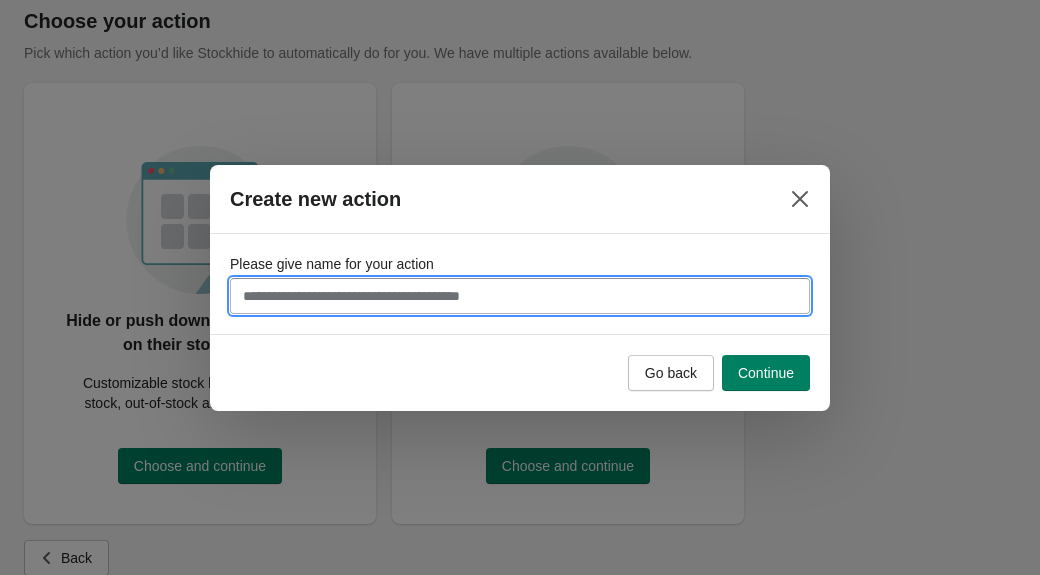 click on "Please give name for your action" at bounding box center (520, 296) 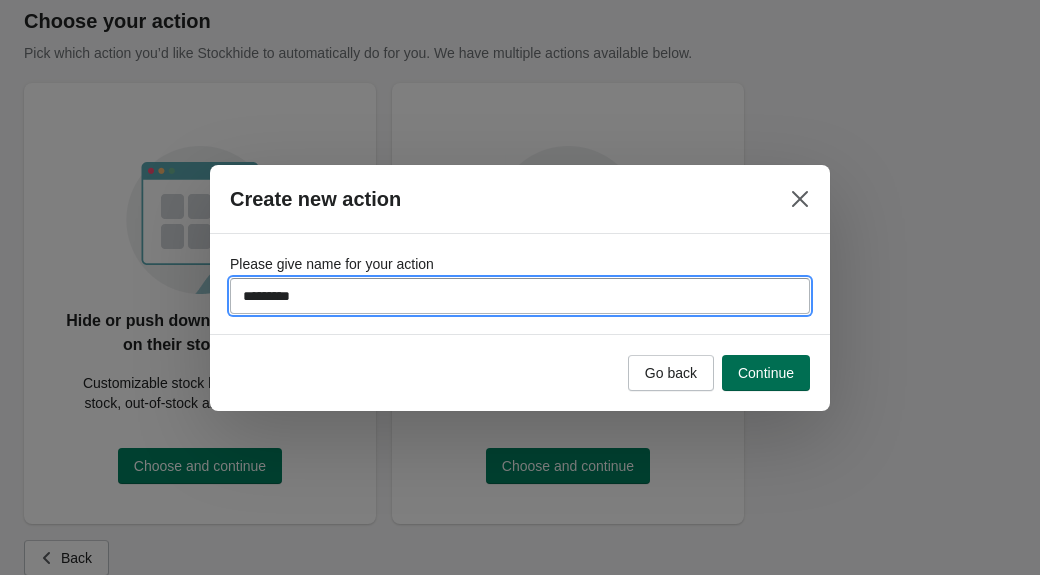 type on "*********" 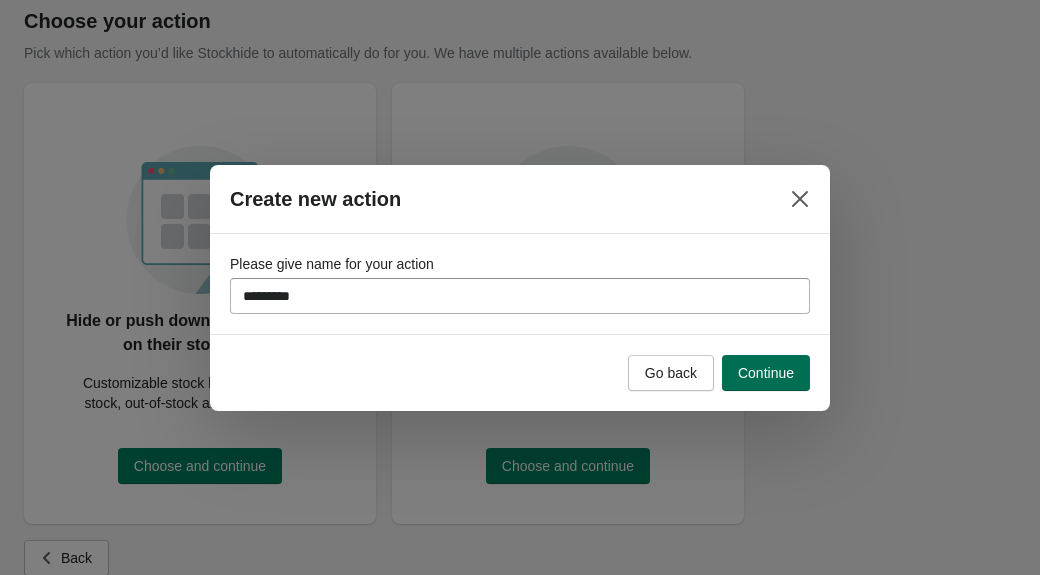 click on "Continue" at bounding box center (766, 373) 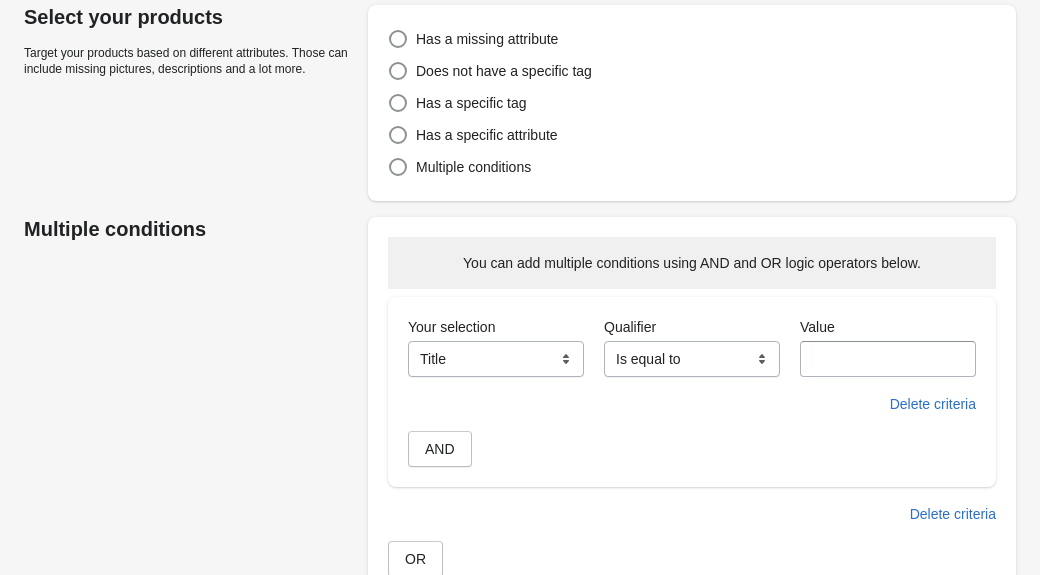scroll, scrollTop: 138, scrollLeft: 0, axis: vertical 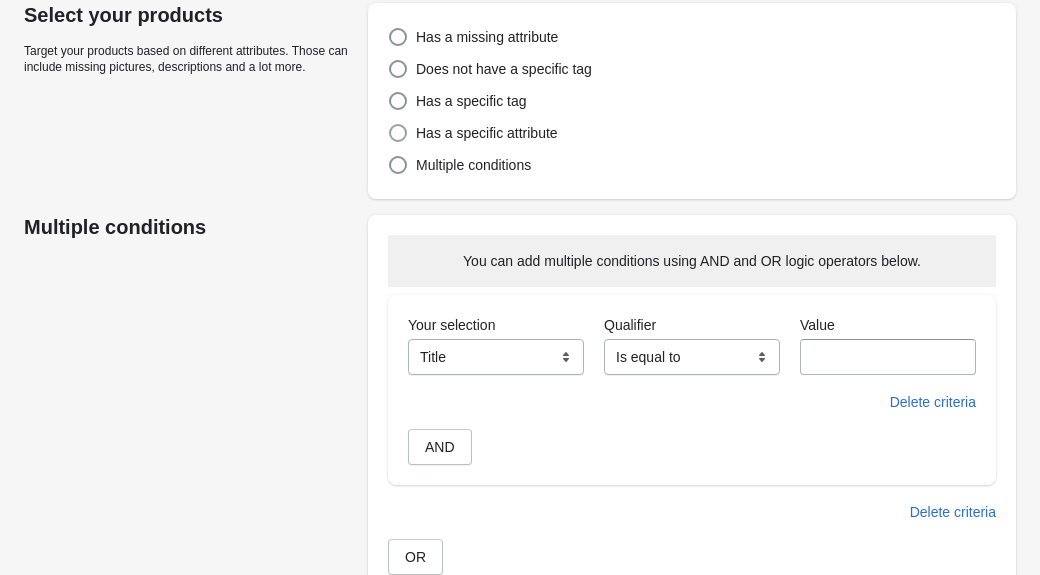 click at bounding box center [398, 133] 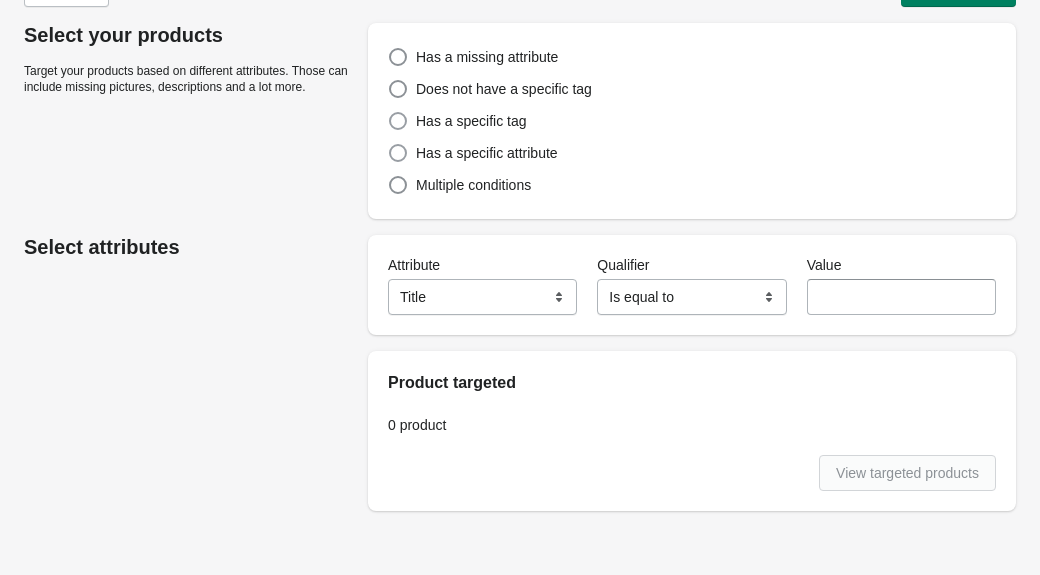 scroll, scrollTop: 118, scrollLeft: 0, axis: vertical 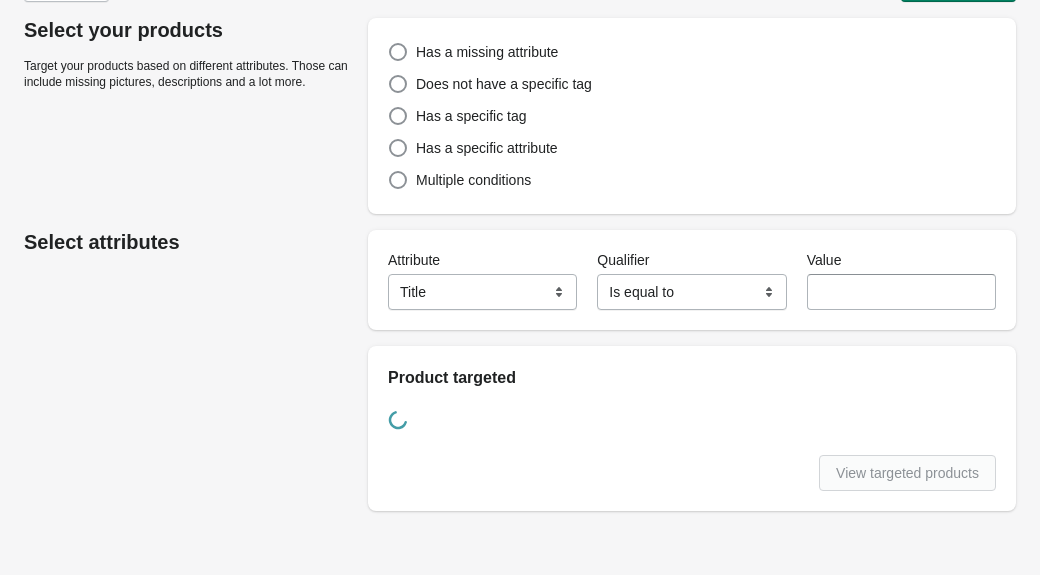 click on "**********" at bounding box center (482, 292) 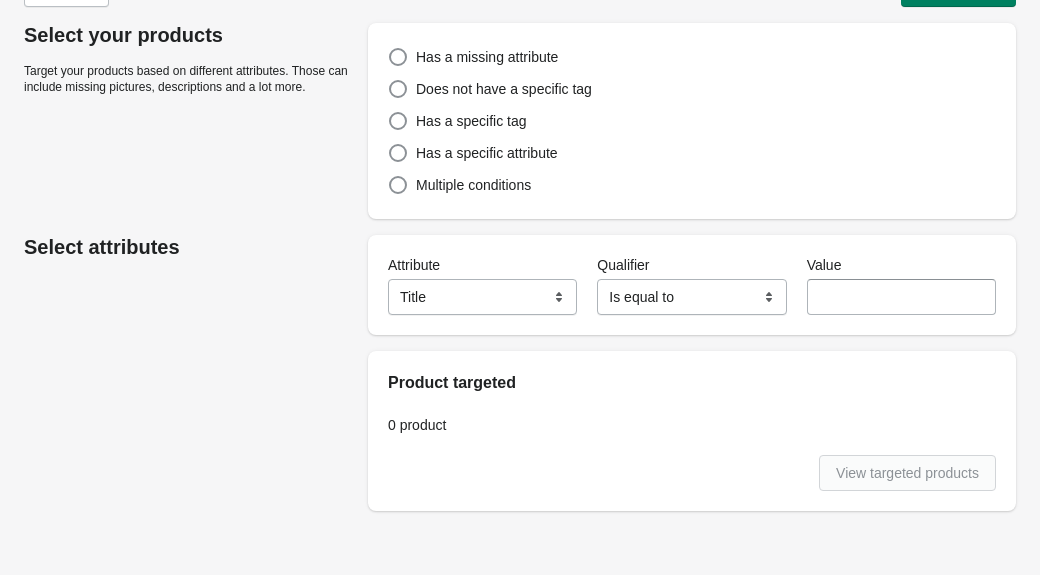 select on "**********" 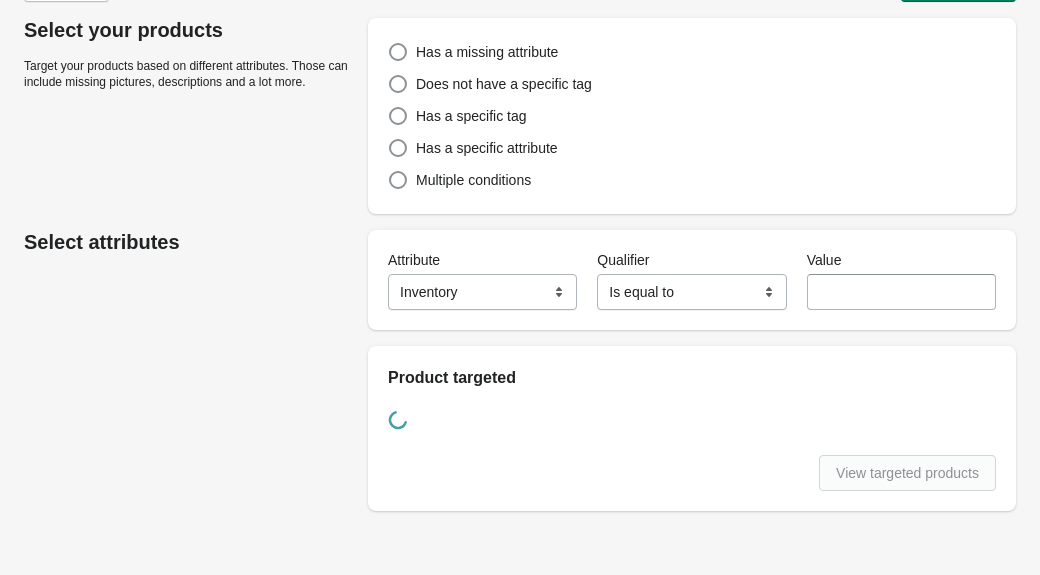scroll, scrollTop: 118, scrollLeft: 0, axis: vertical 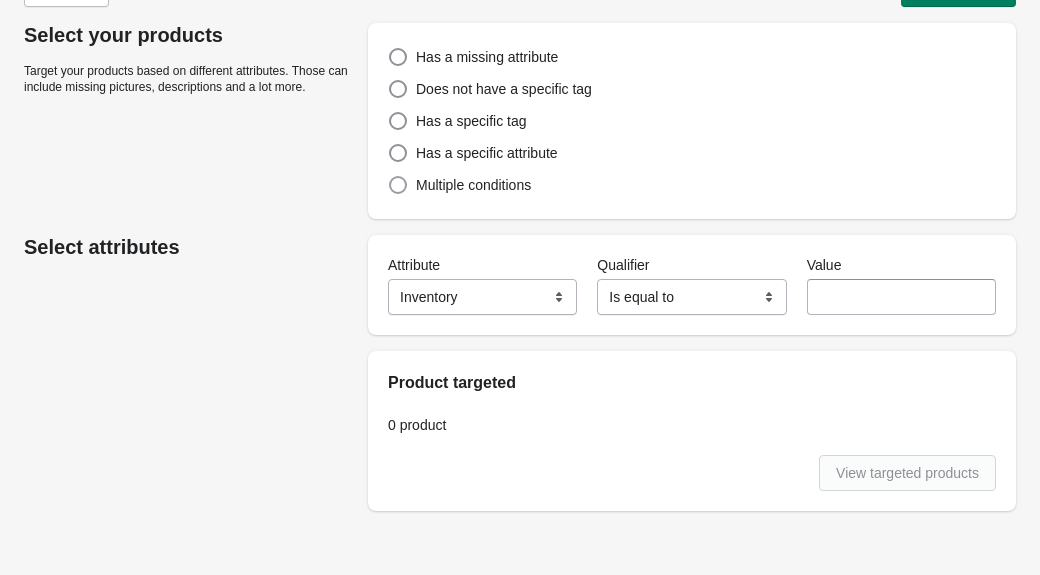 click at bounding box center [398, 185] 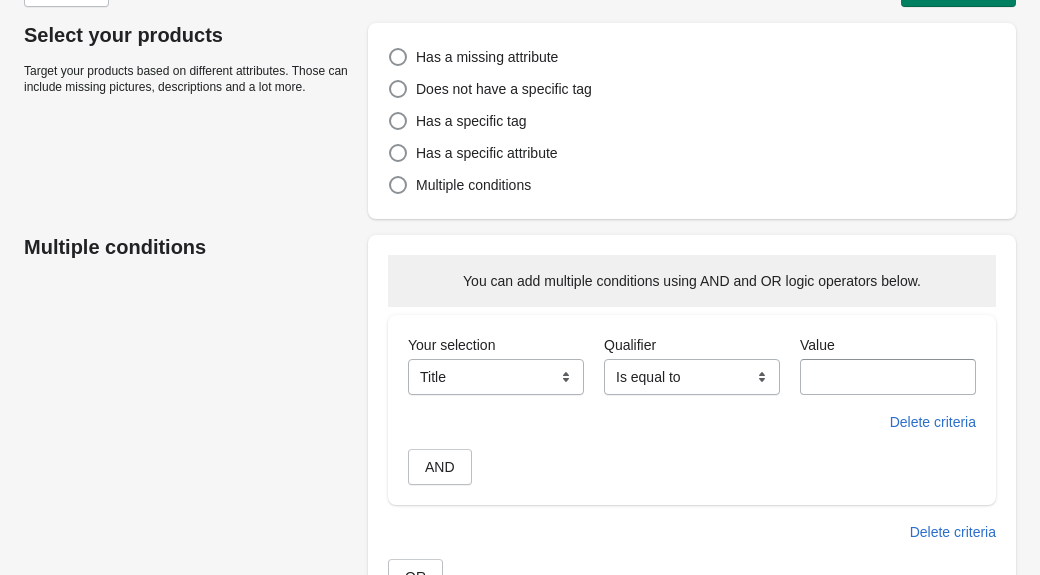click on "**********" at bounding box center (496, 377) 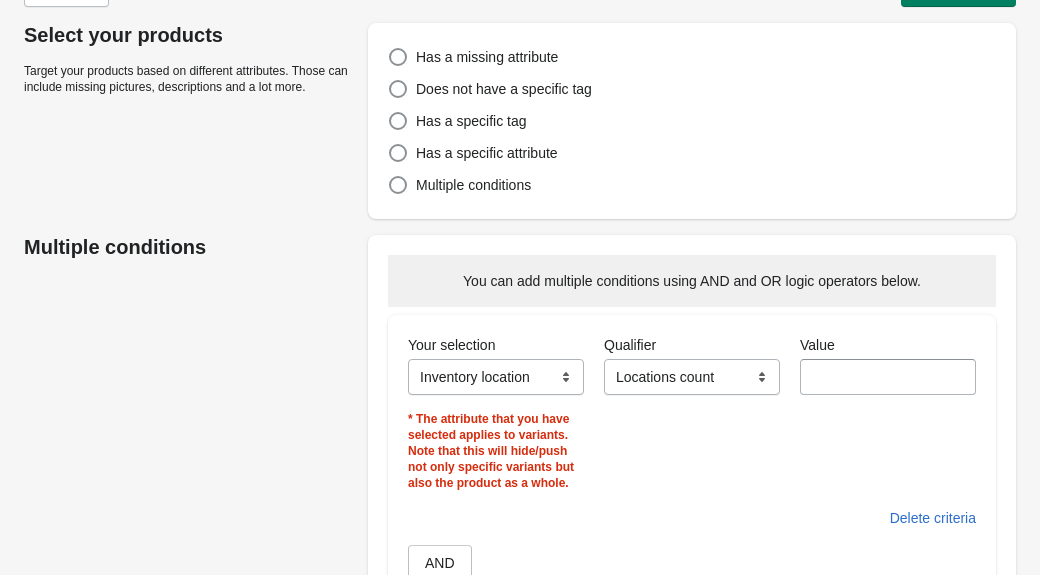 click on "Value" at bounding box center [888, 377] 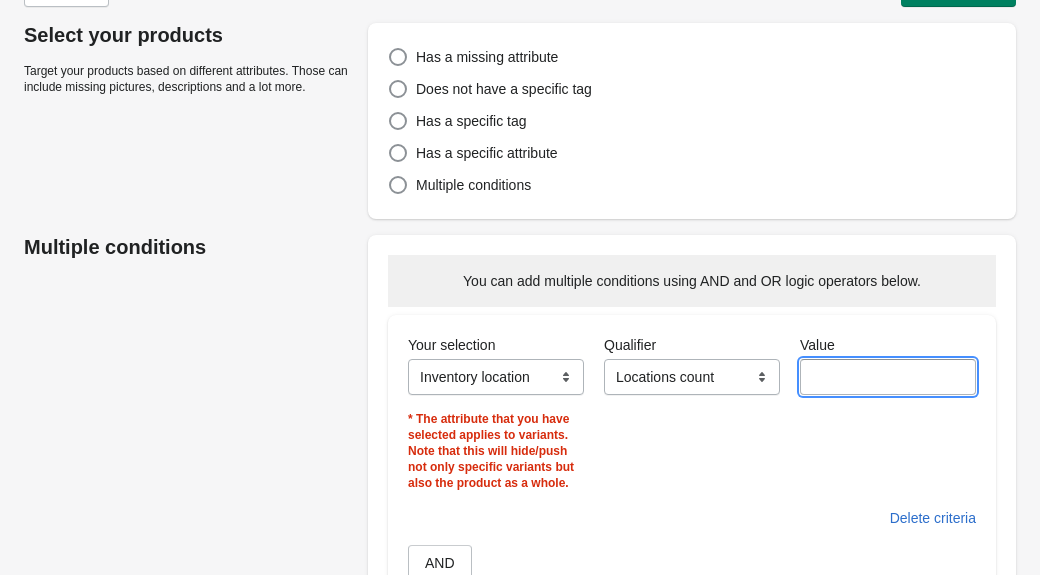 click on "**********" at bounding box center (692, 377) 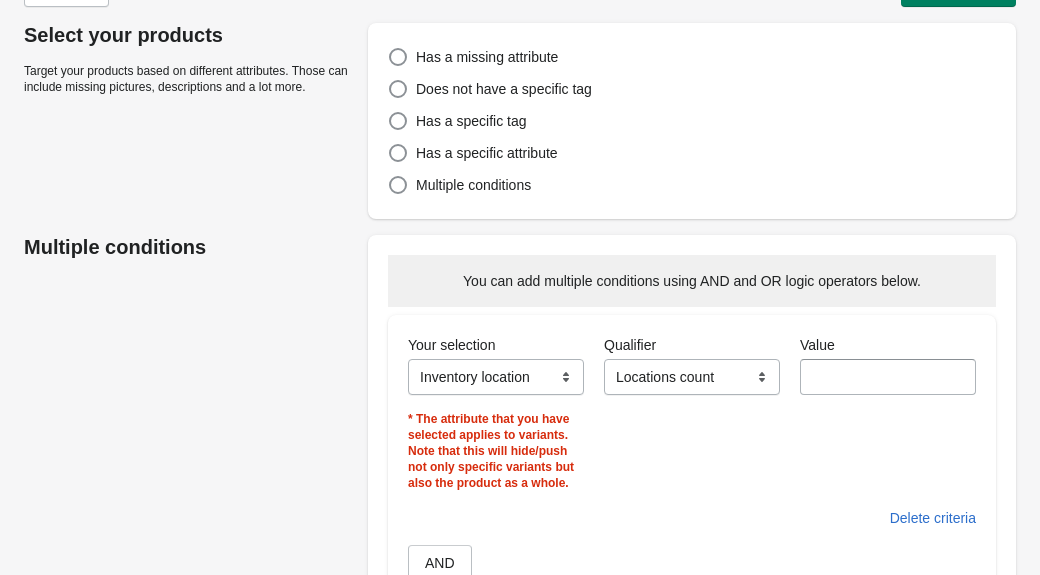 click on "**********" at bounding box center (692, 377) 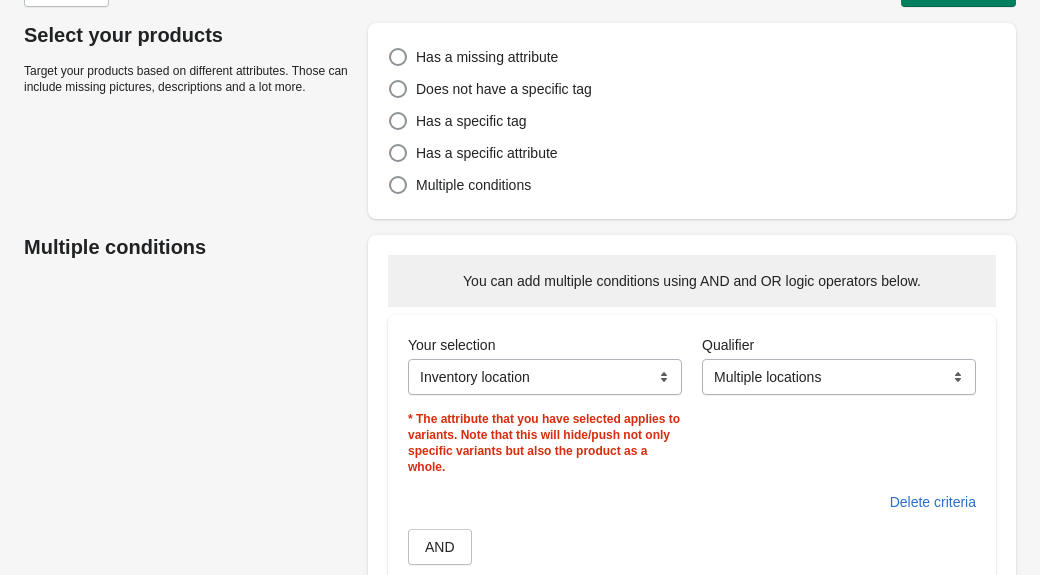 click on "**********" at bounding box center (839, 377) 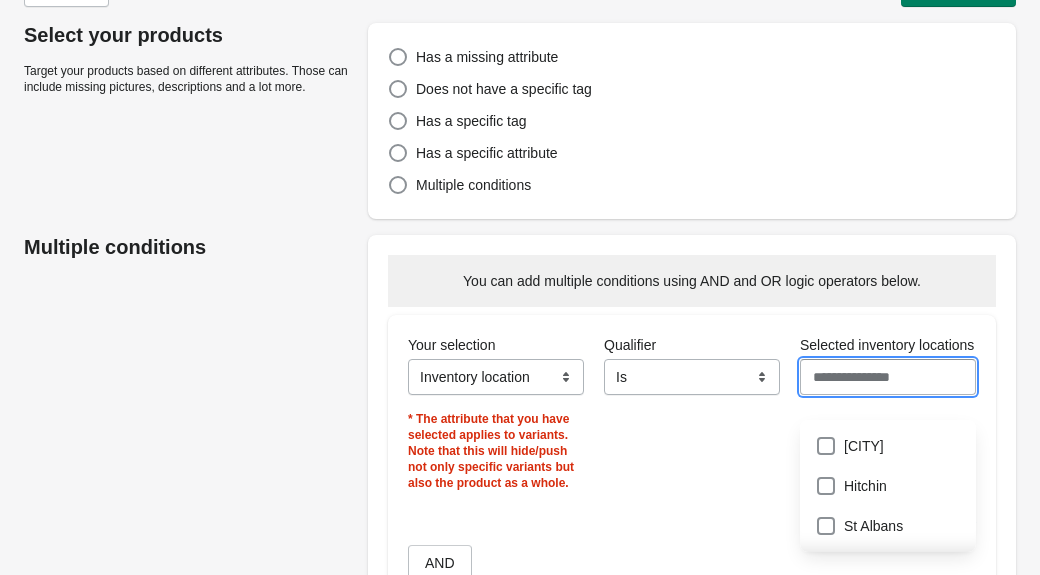 click on "Selected inventory locations" at bounding box center (888, 377) 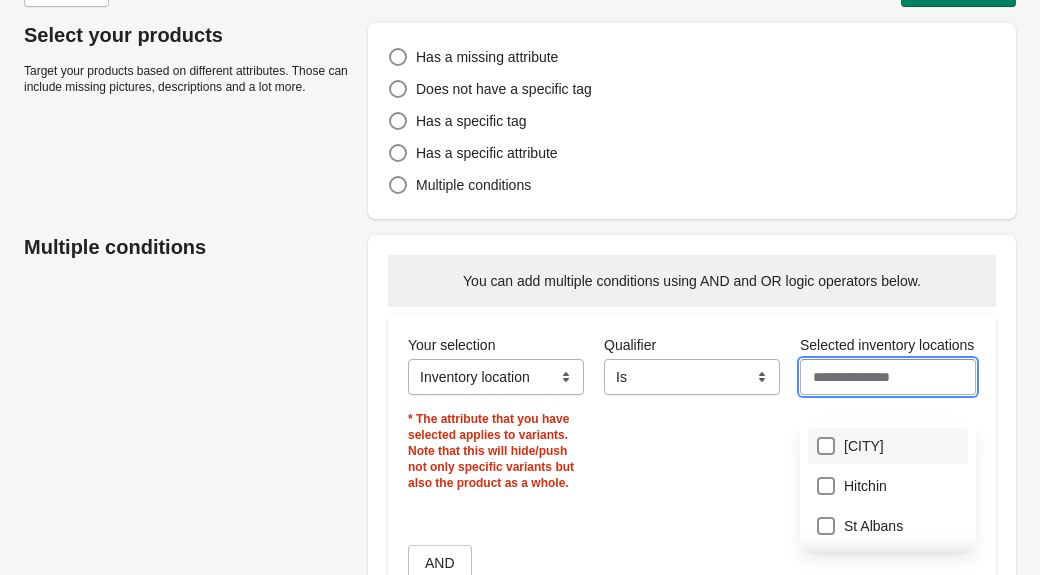 click on "[CITY]" at bounding box center [888, 446] 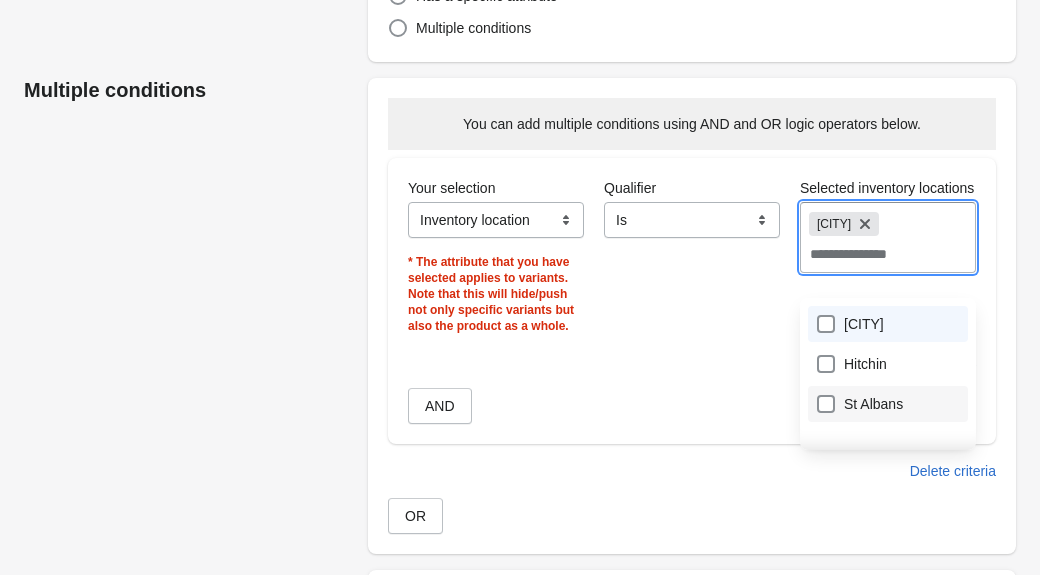 scroll, scrollTop: 272, scrollLeft: 0, axis: vertical 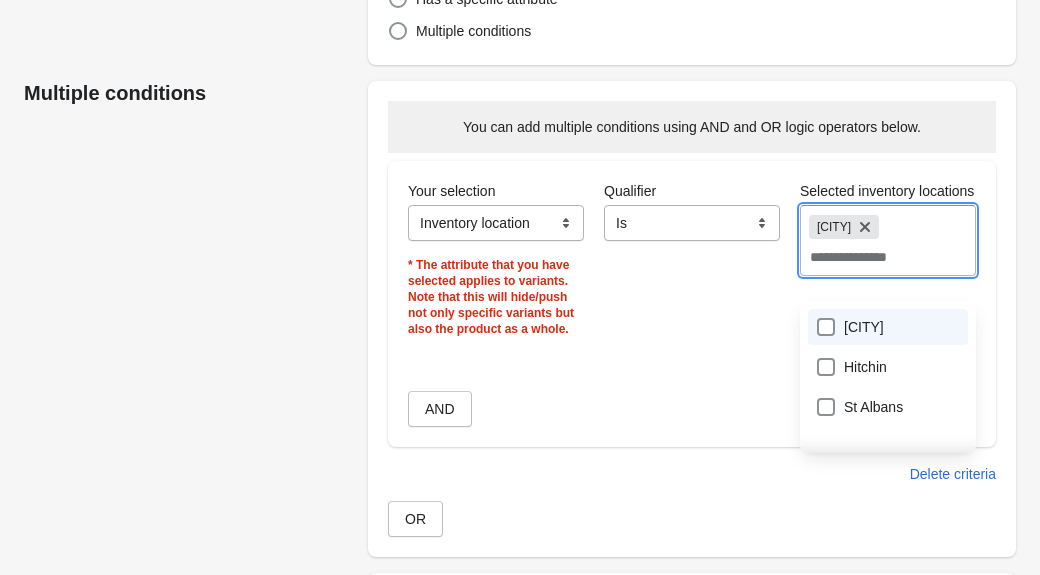 click on "[CITY]" at bounding box center [888, 327] 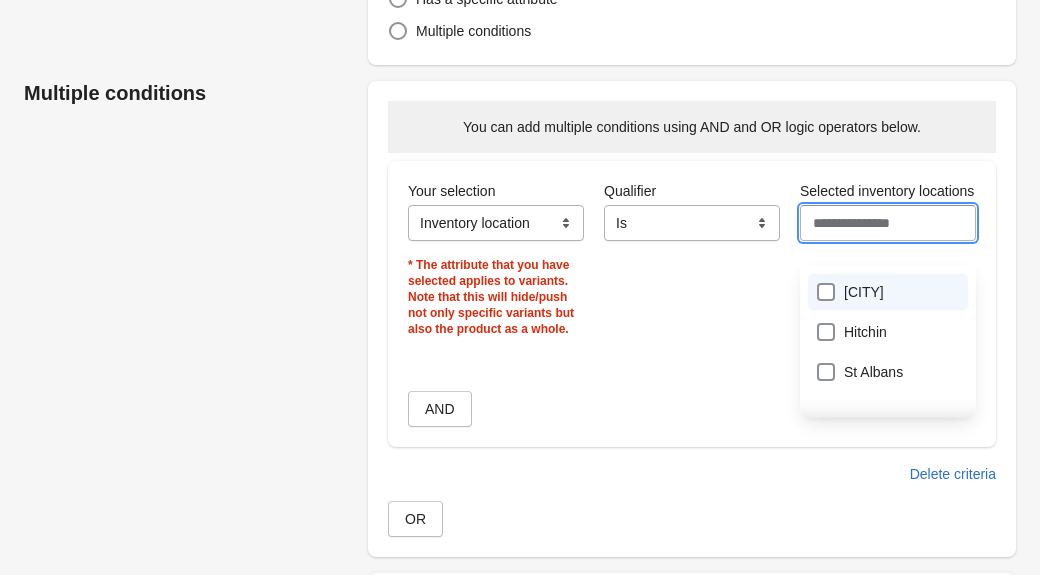 click on "[CITY]" at bounding box center [888, 292] 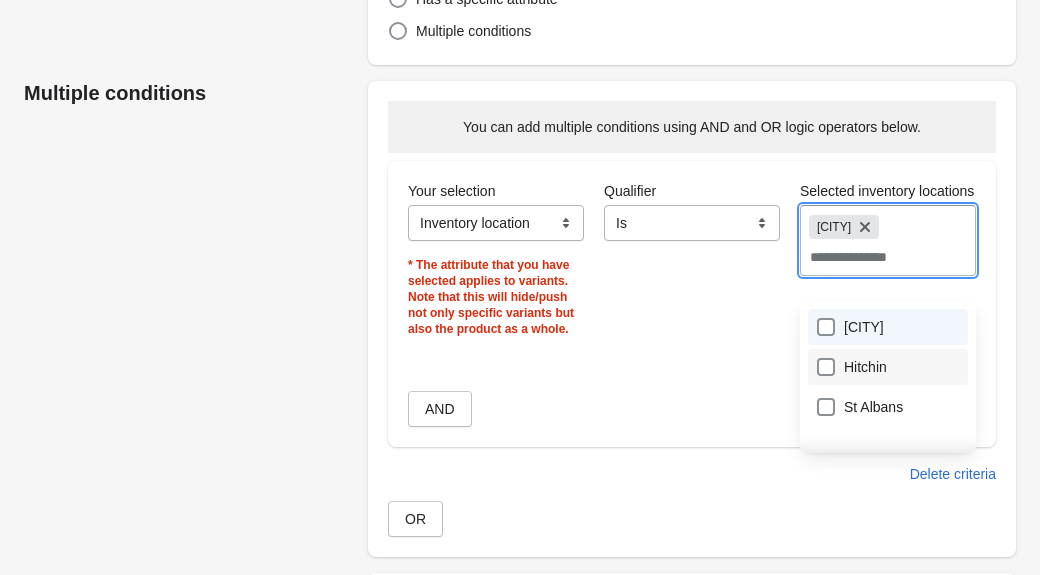 click on "St Albans" at bounding box center [888, 407] 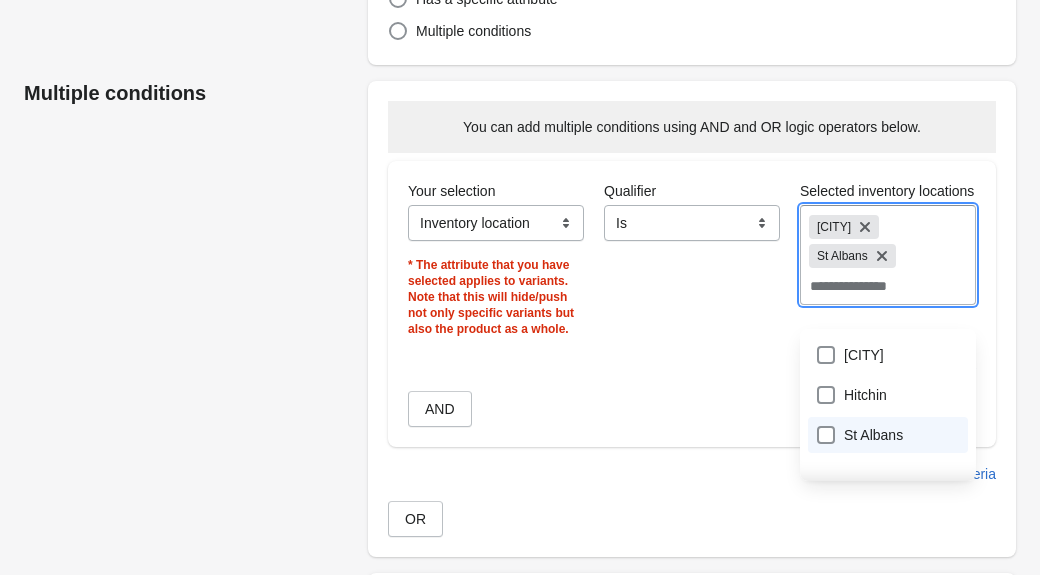 click on "**********" at bounding box center (510, 407) 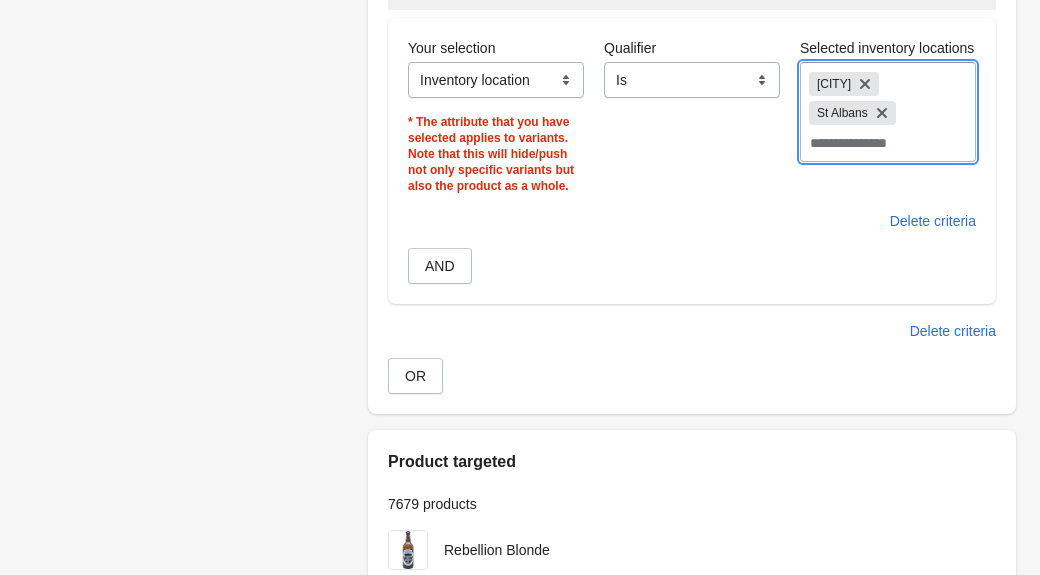 scroll, scrollTop: 414, scrollLeft: 0, axis: vertical 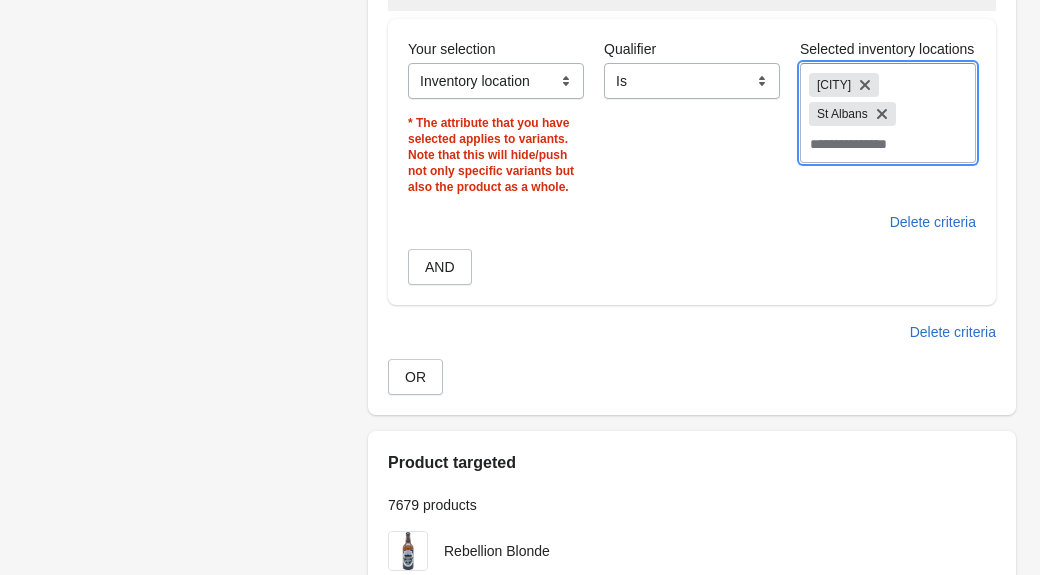 click on "**********" at bounding box center (510, 367) 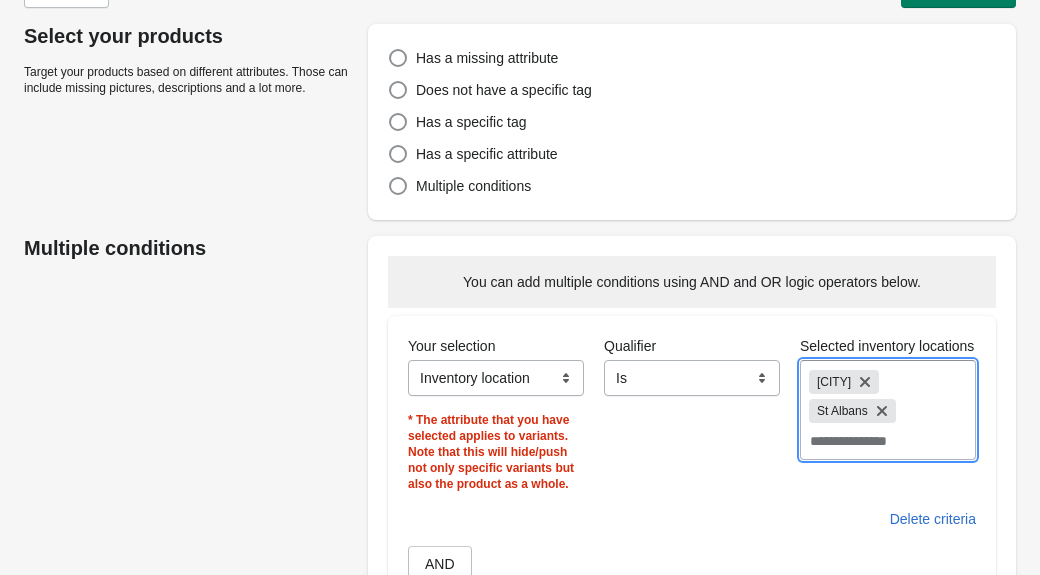 scroll, scrollTop: 0, scrollLeft: 0, axis: both 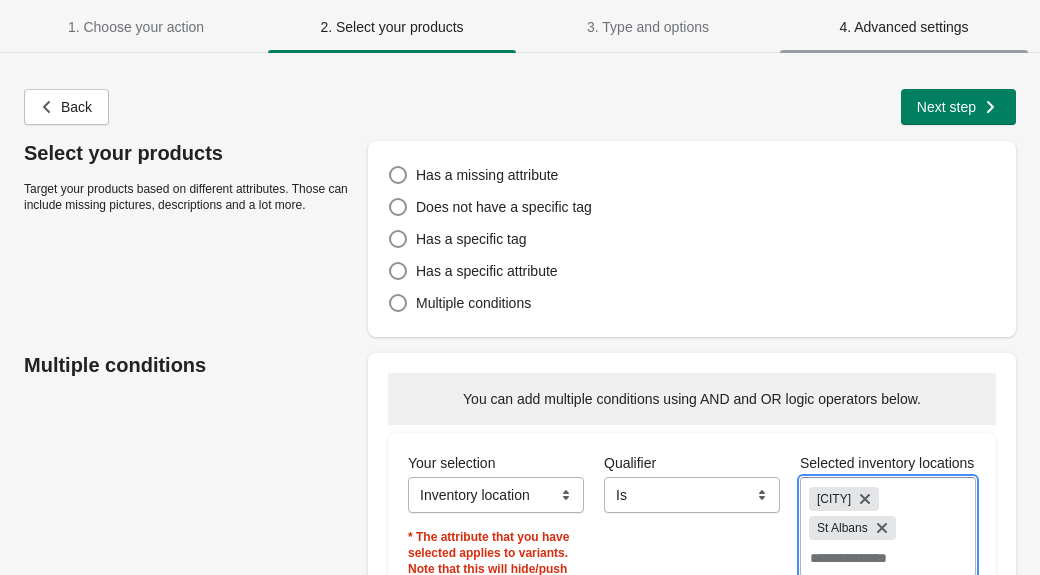 click on "4. Advanced settings" at bounding box center (904, 27) 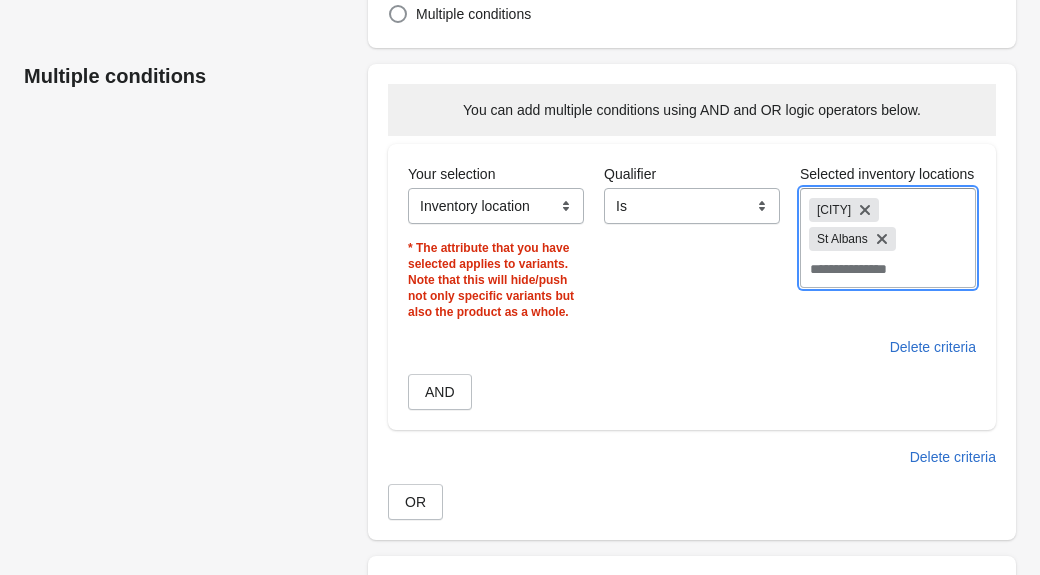scroll, scrollTop: 0, scrollLeft: 0, axis: both 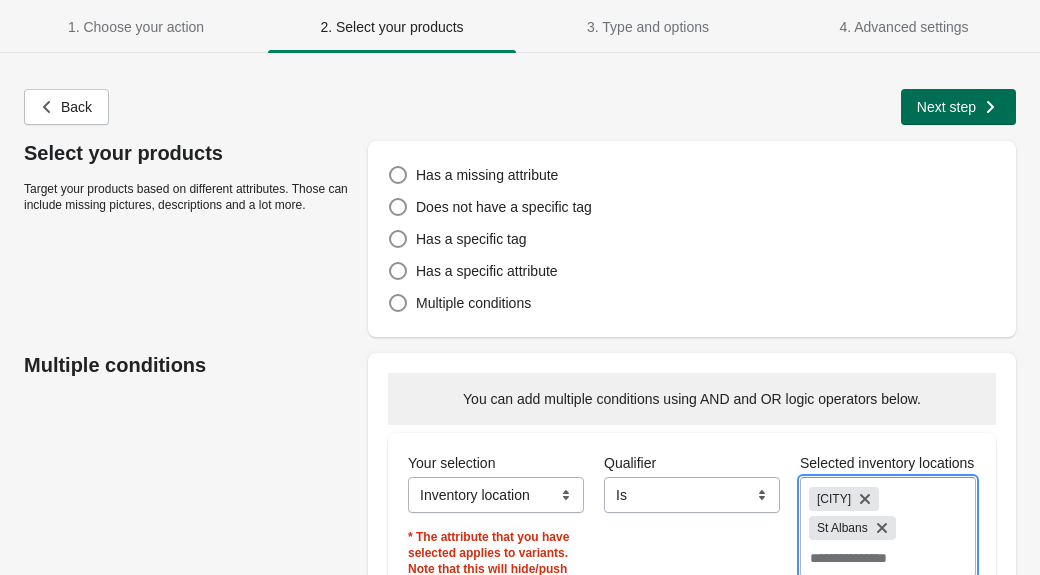 click on "Next step" at bounding box center (946, 107) 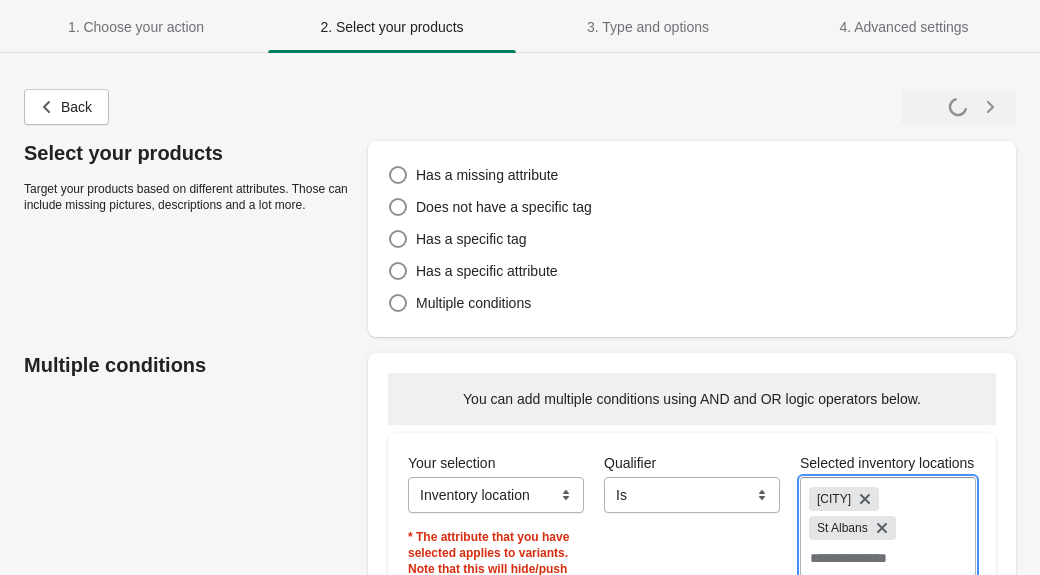select on "**********" 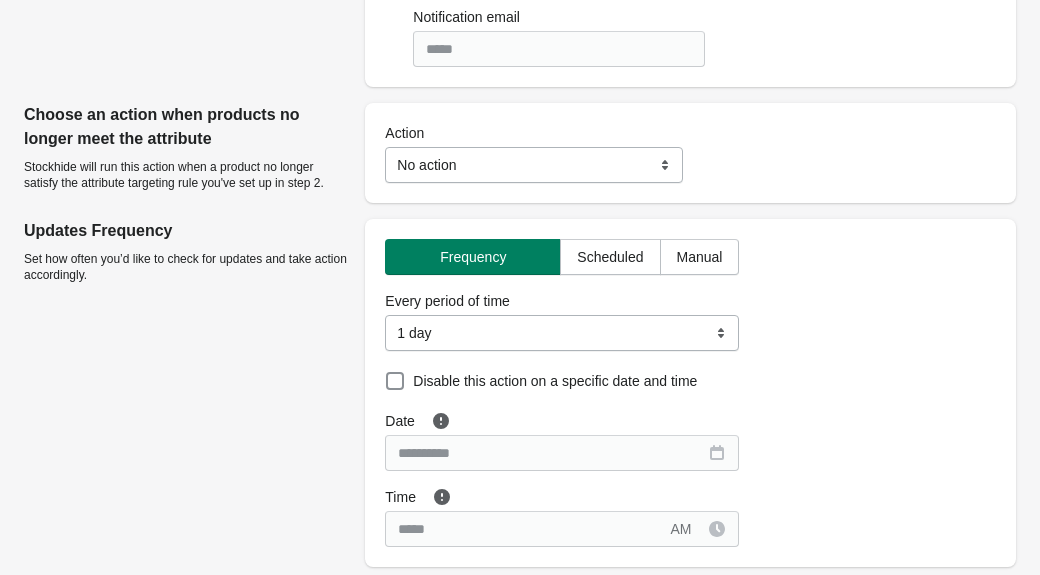 scroll, scrollTop: 0, scrollLeft: 0, axis: both 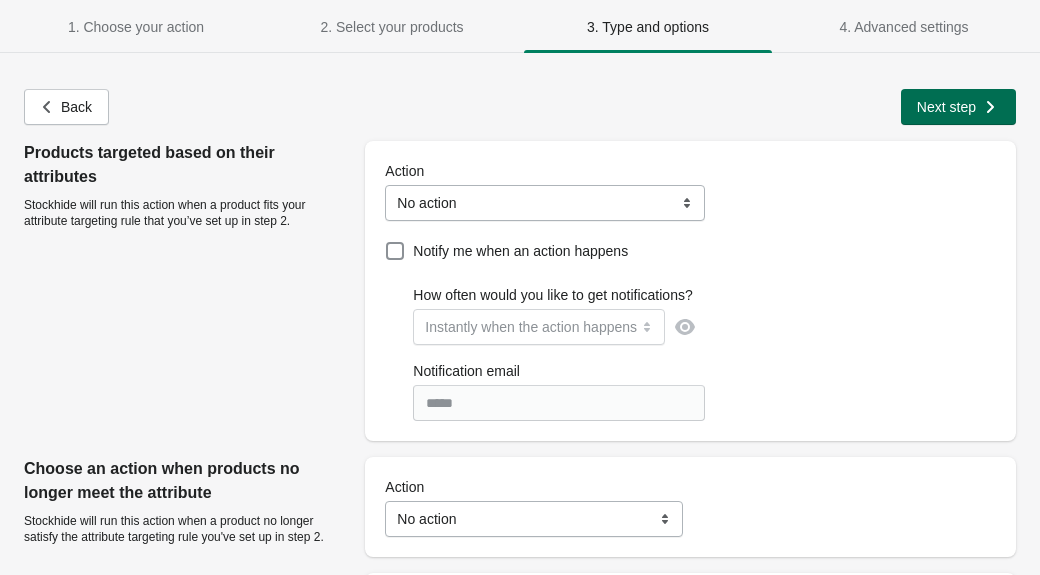 click on "Next step" at bounding box center [958, 107] 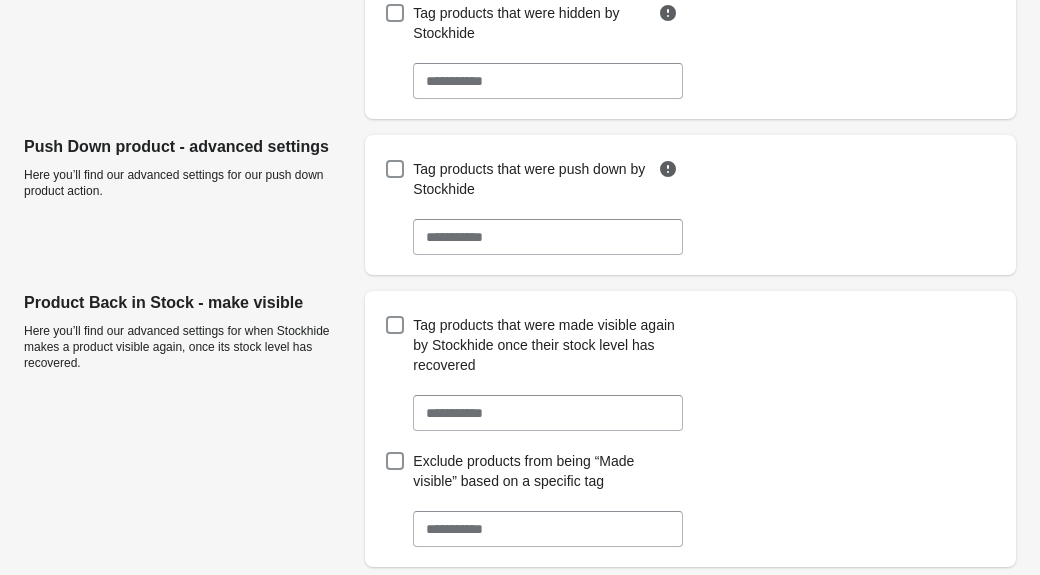 scroll, scrollTop: 0, scrollLeft: 0, axis: both 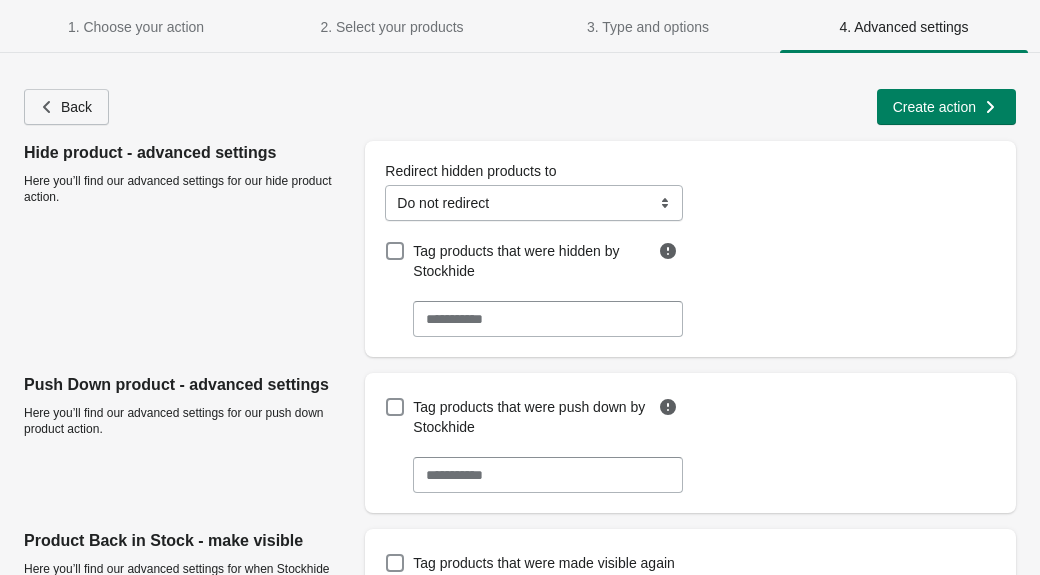 click on "Back" at bounding box center (76, 107) 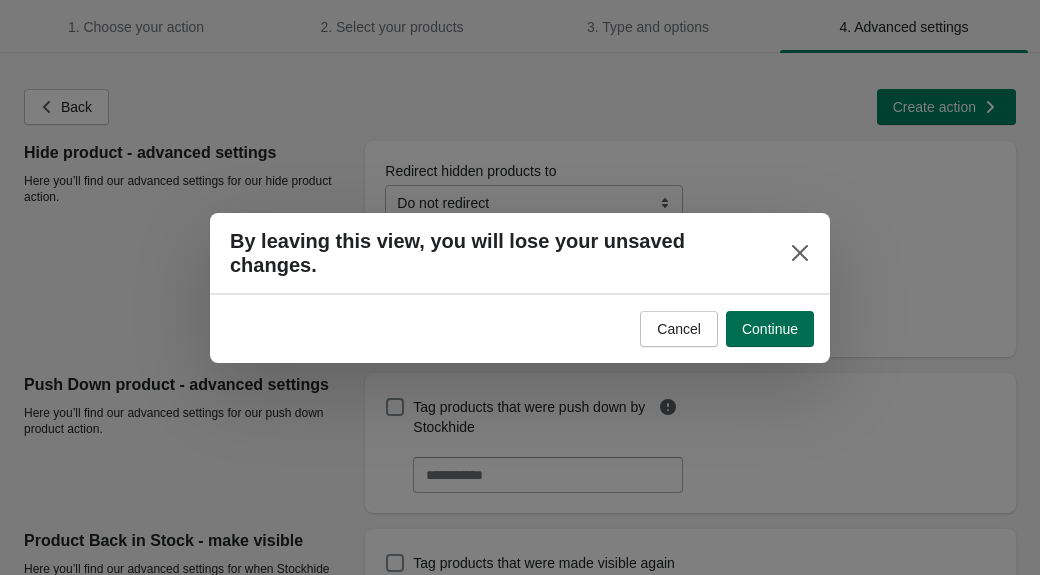click on "Continue" at bounding box center (770, 329) 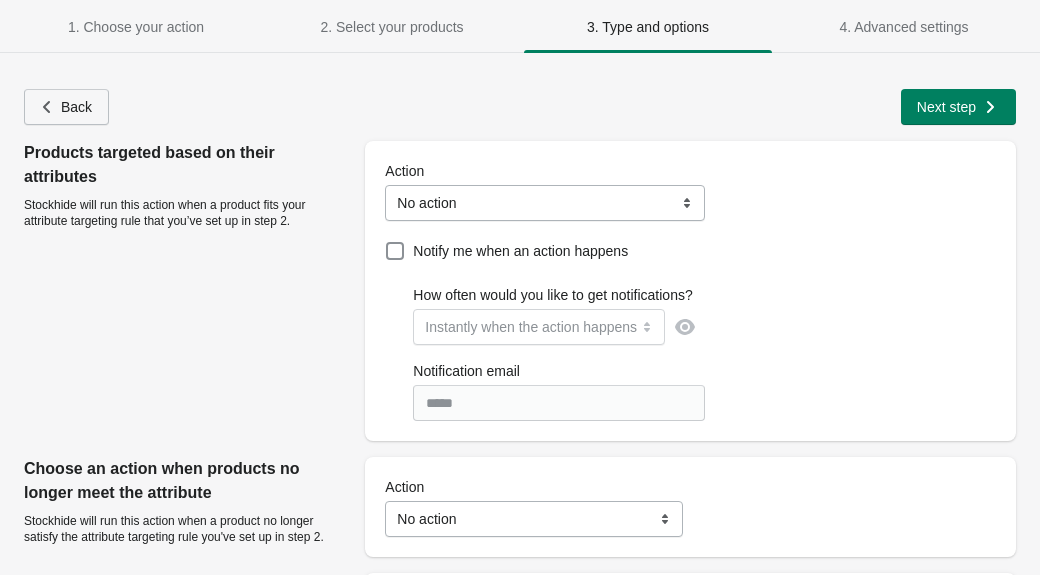 click on "Back" at bounding box center (76, 107) 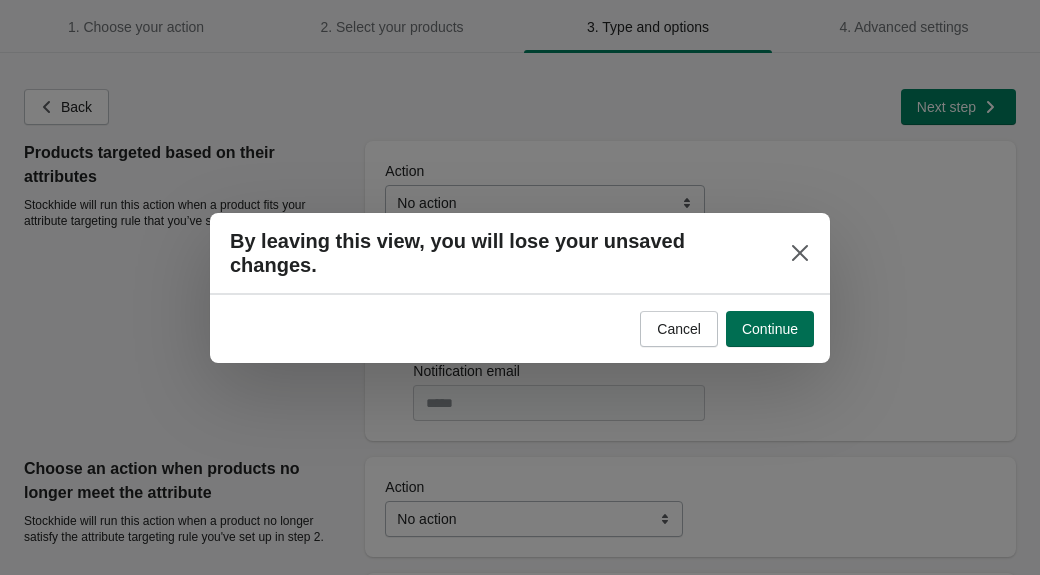 click on "Continue" at bounding box center [770, 329] 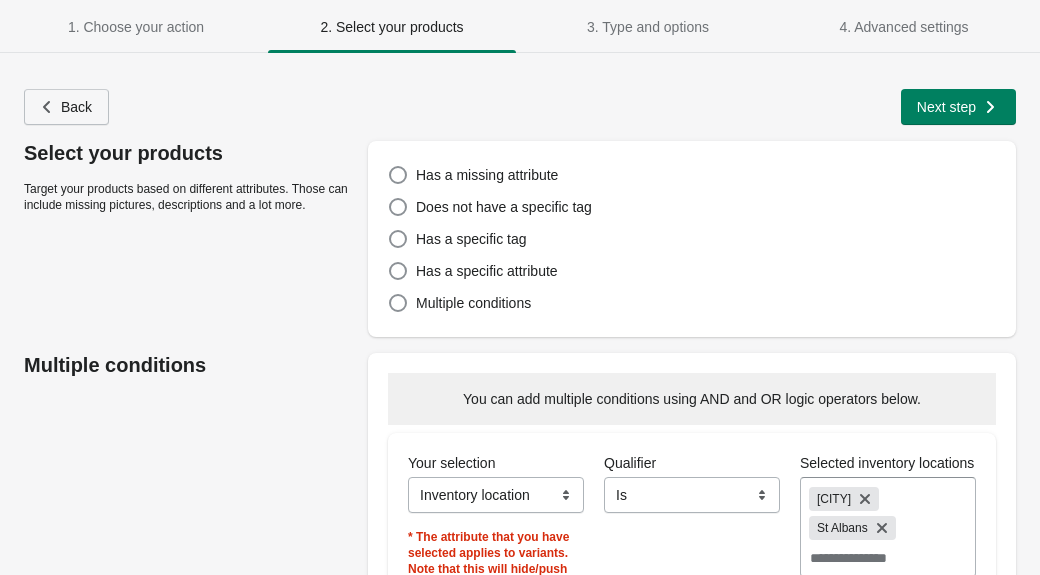 click on "Back" at bounding box center [76, 107] 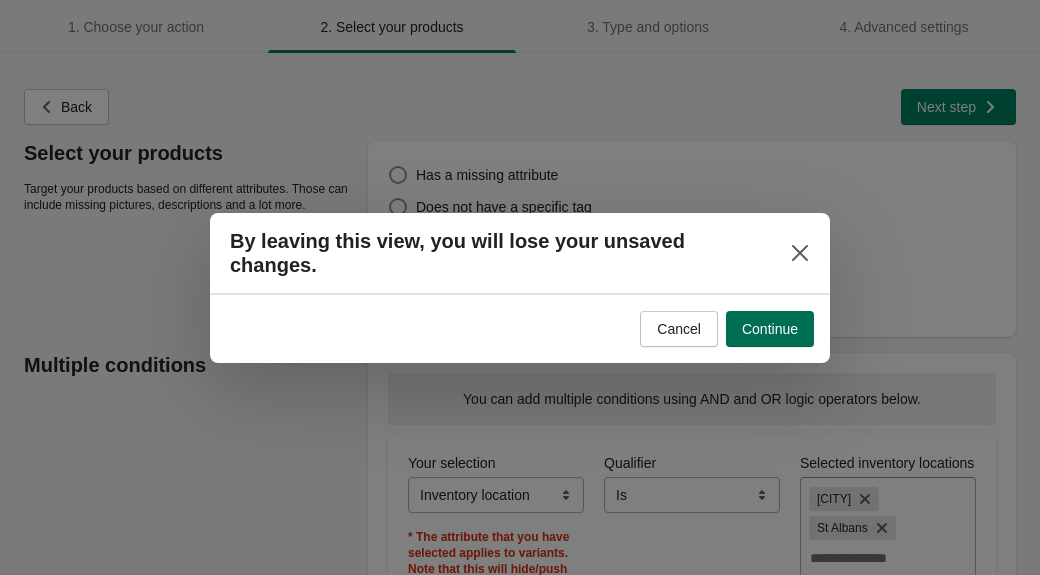 click on "Continue" at bounding box center [770, 329] 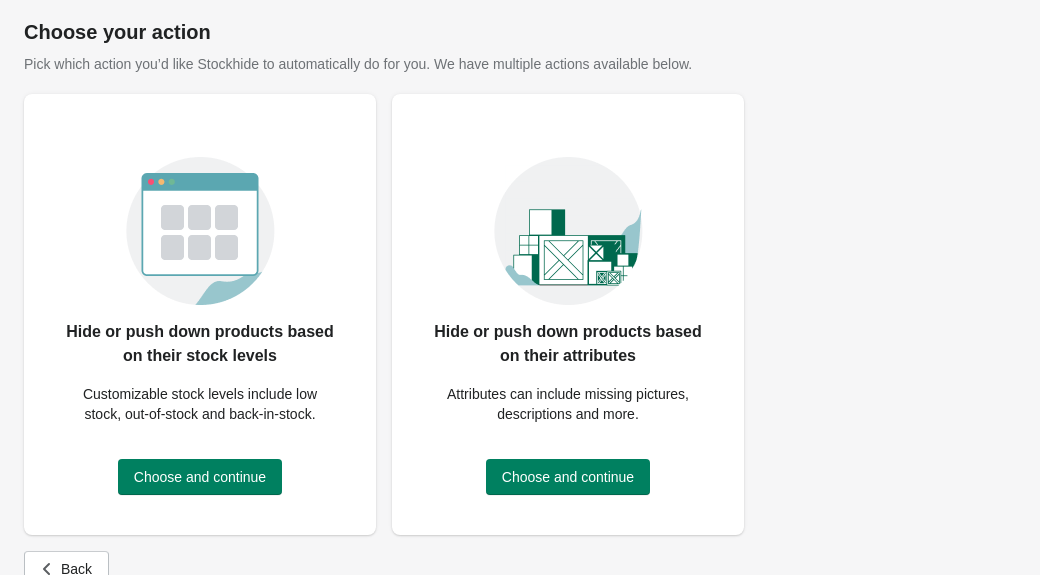 scroll, scrollTop: 72, scrollLeft: 0, axis: vertical 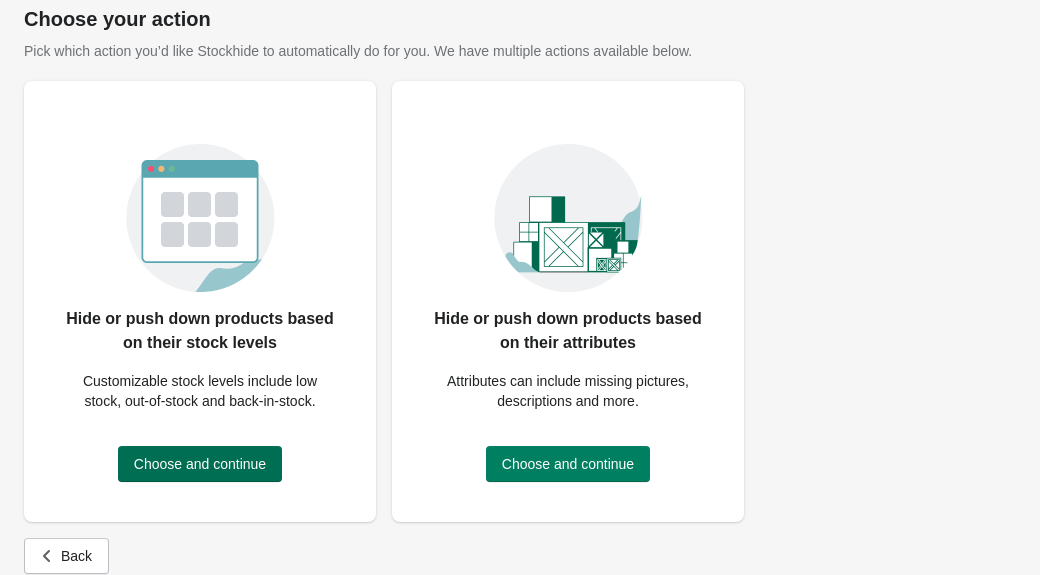 click on "Choose and continue" at bounding box center [200, 464] 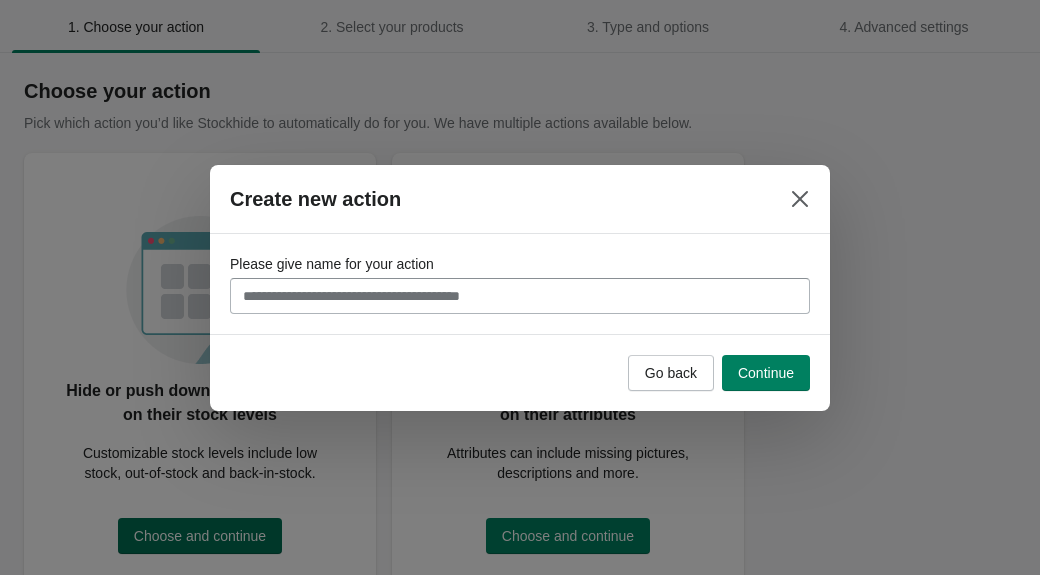 scroll, scrollTop: 72, scrollLeft: 0, axis: vertical 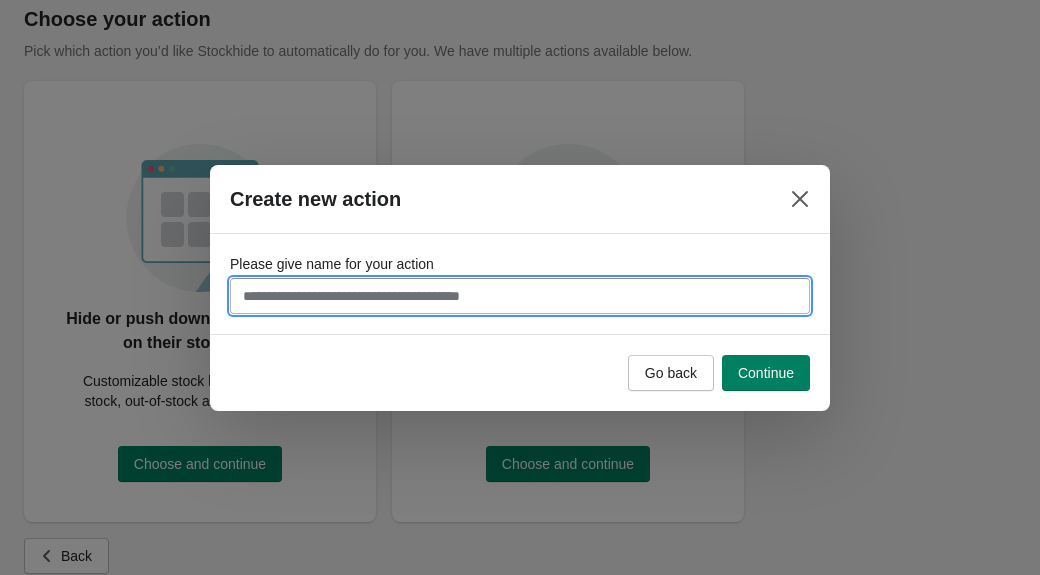 click on "Please give name for your action" at bounding box center (520, 296) 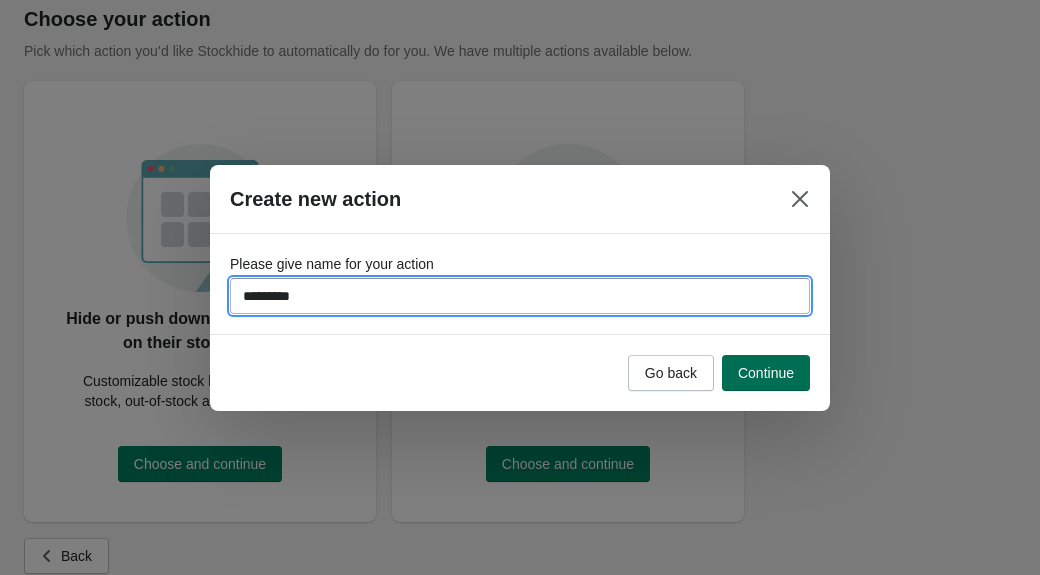 type on "*********" 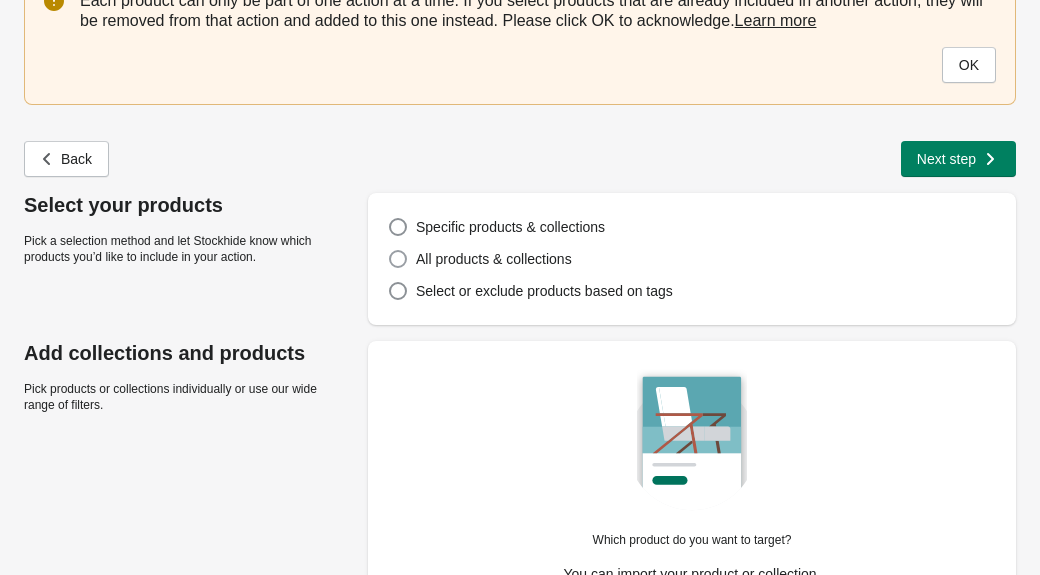 scroll, scrollTop: 191, scrollLeft: 0, axis: vertical 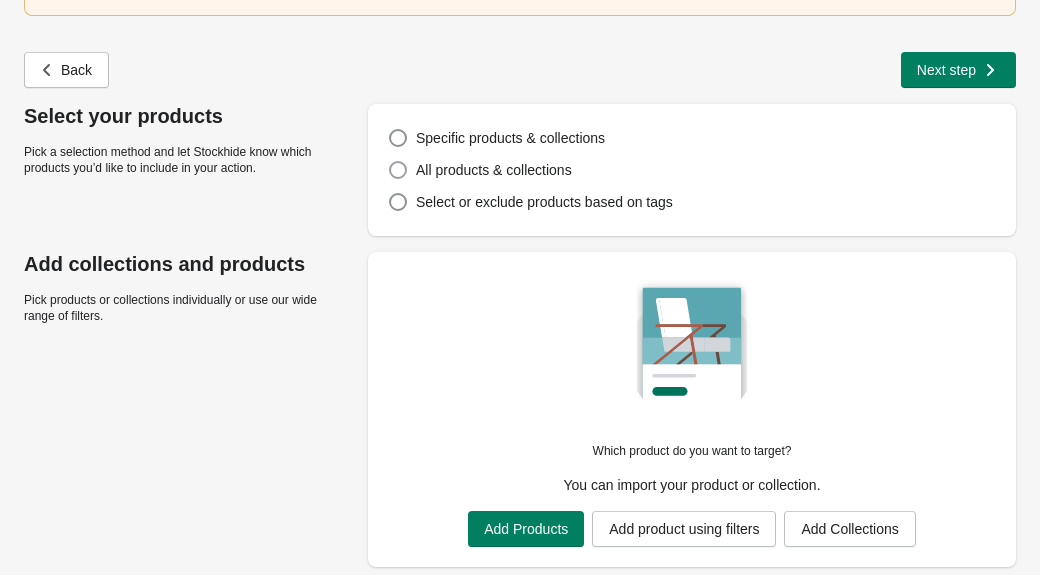 click at bounding box center (398, 170) 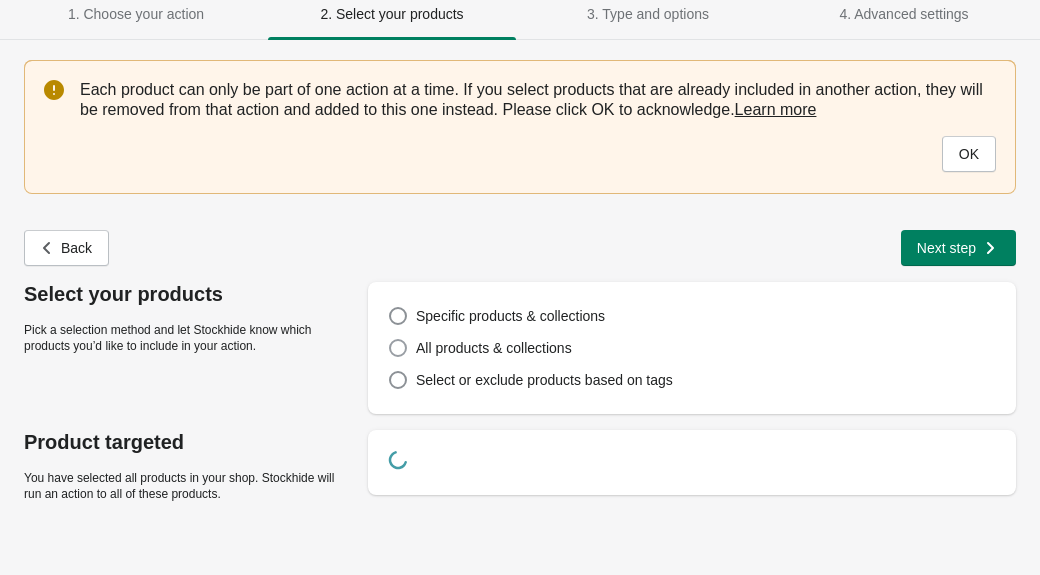 scroll, scrollTop: 0, scrollLeft: 0, axis: both 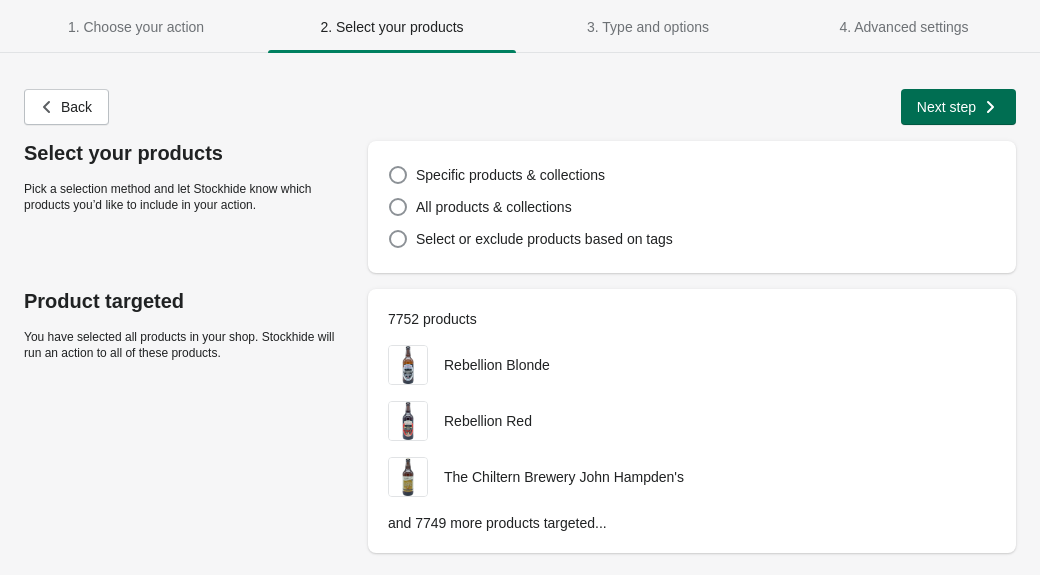 click on "Next step" at bounding box center (946, 107) 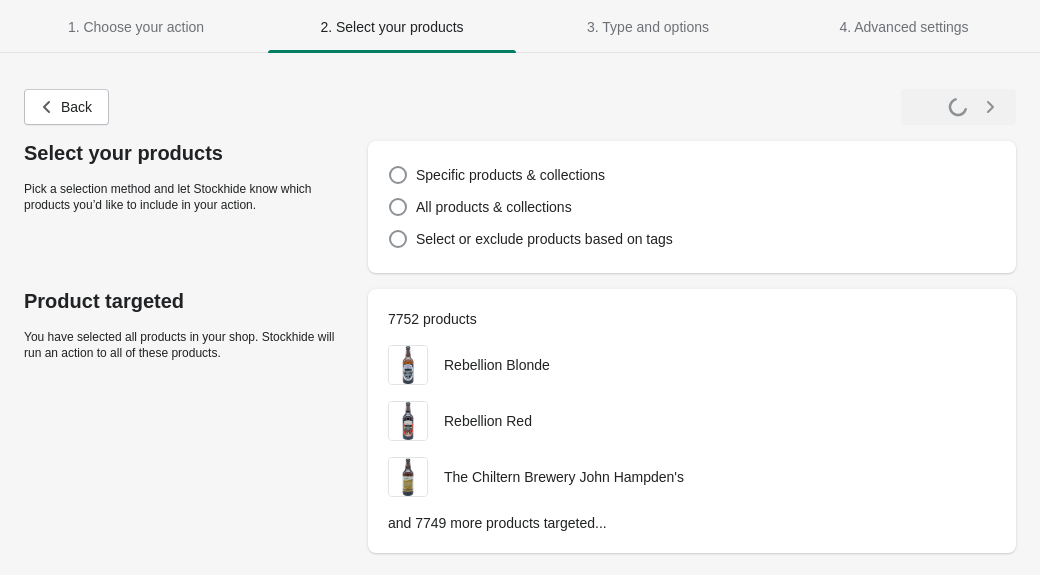 select on "**********" 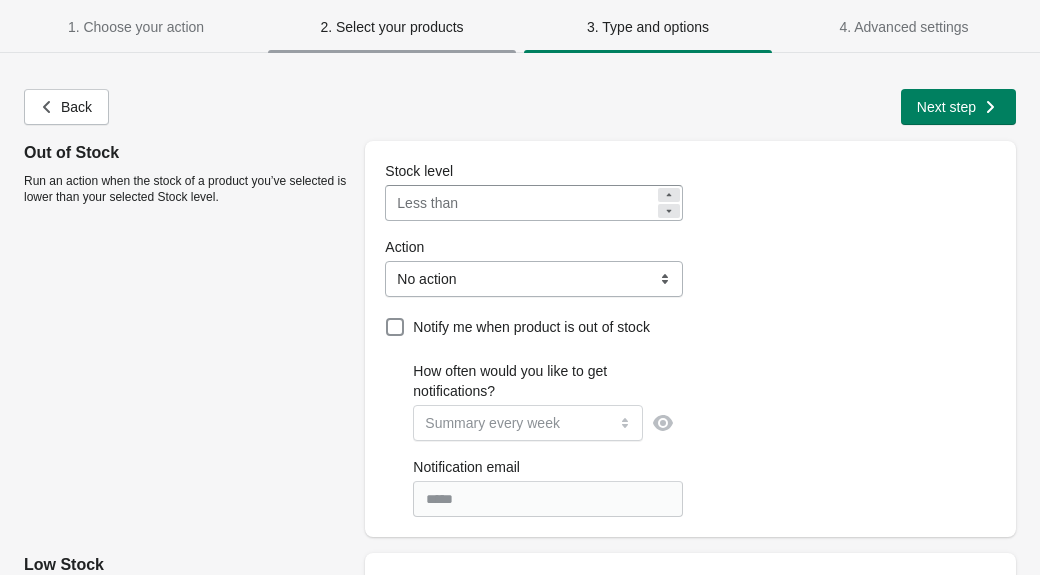 click on "2. Select your products" at bounding box center [391, 27] 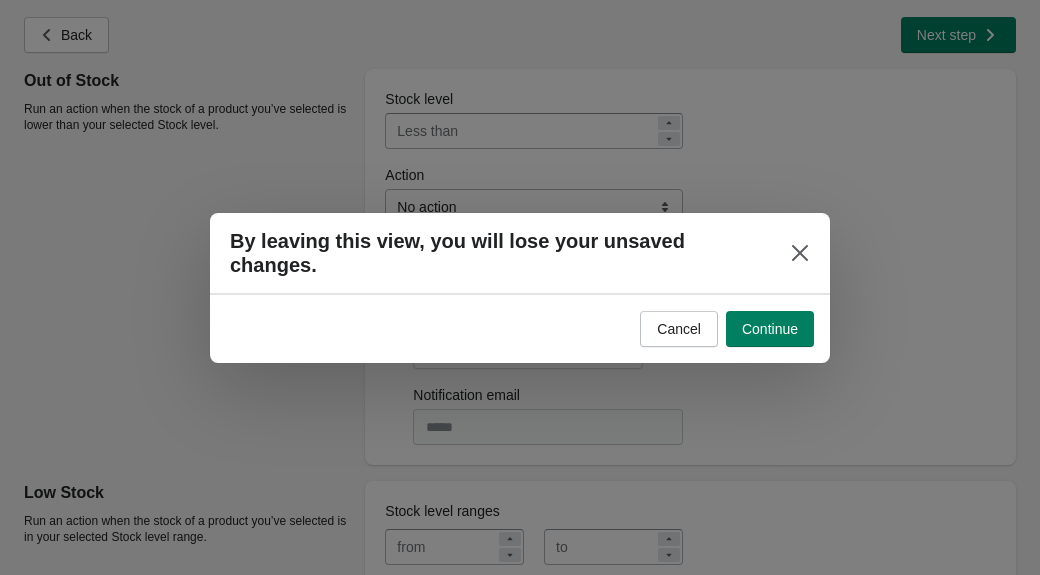 scroll, scrollTop: 0, scrollLeft: 0, axis: both 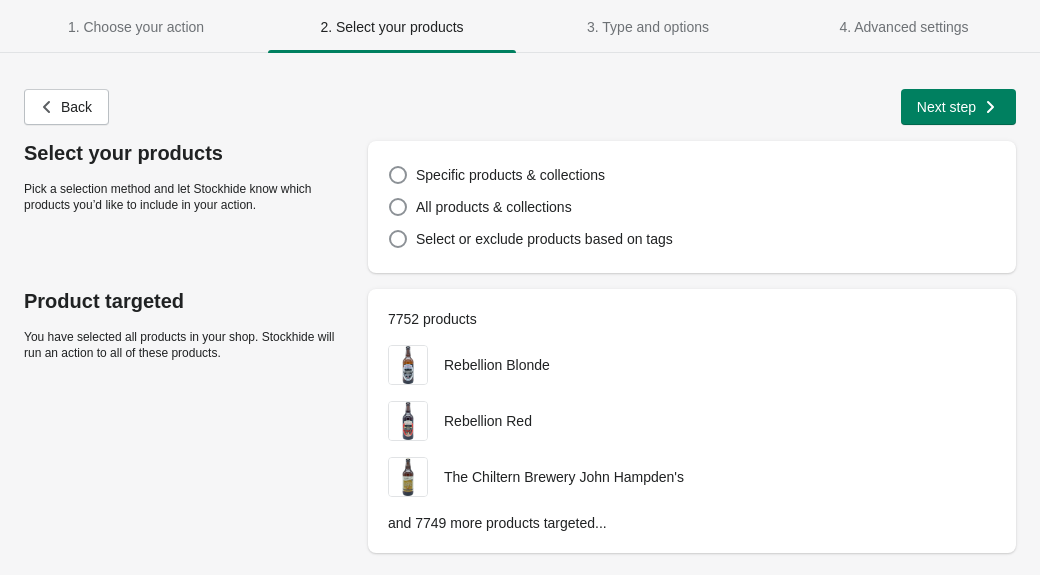 click on "Select your products Pick a selection method and let Stockhide know which products you’d like to include in your action. Specific products & collections All products & collections Select or exclude products based on tags" at bounding box center (510, 199) 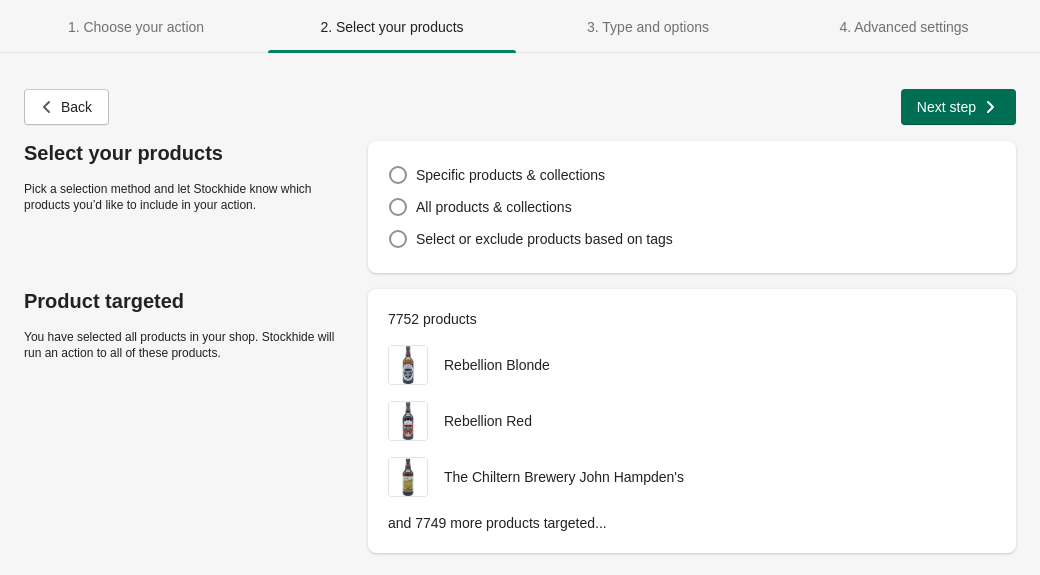 click on "Next step" at bounding box center [956, 105] 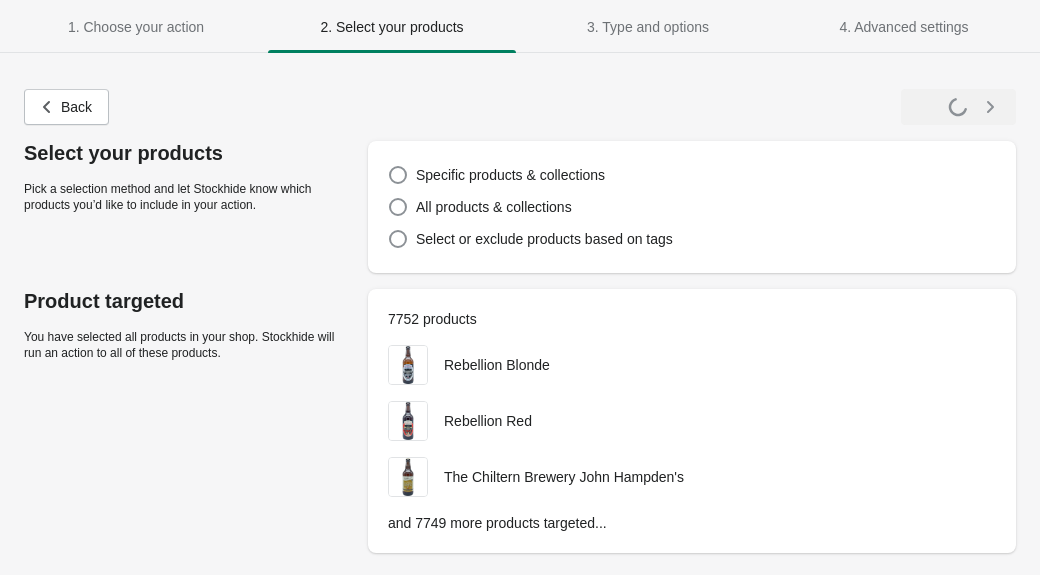 select on "**********" 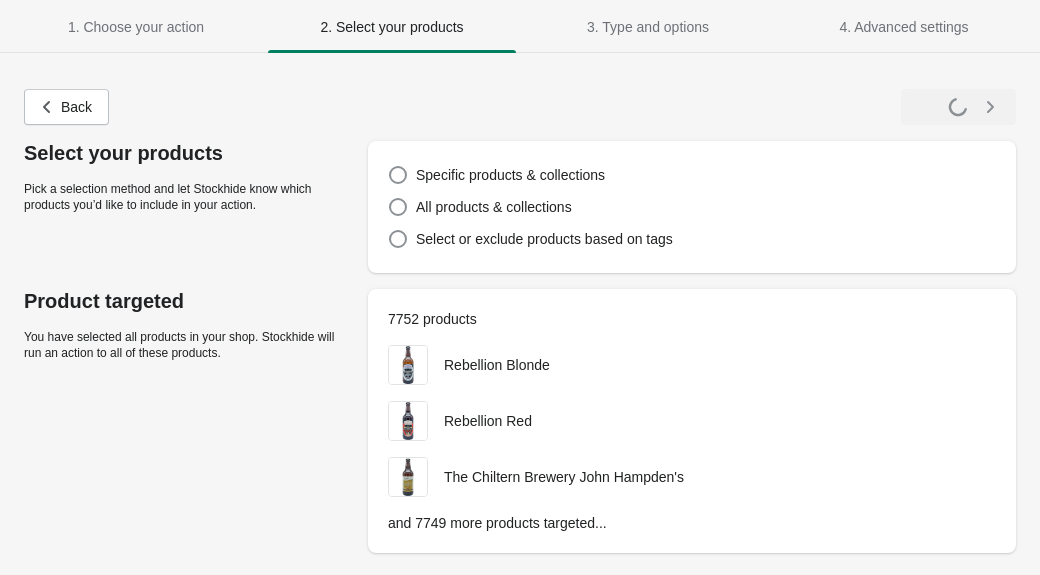select on "*********" 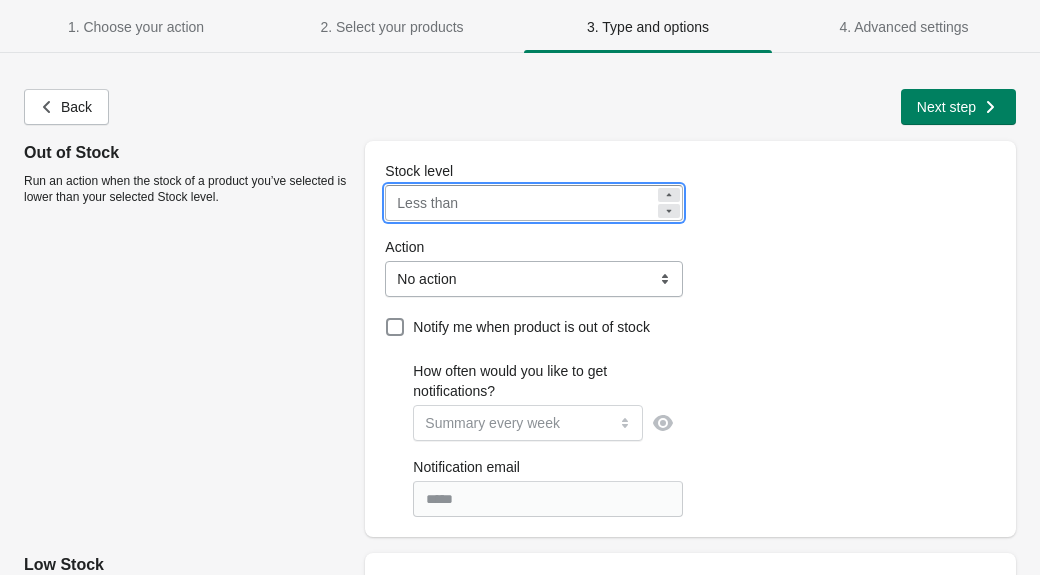 click on "*" at bounding box center (560, 203) 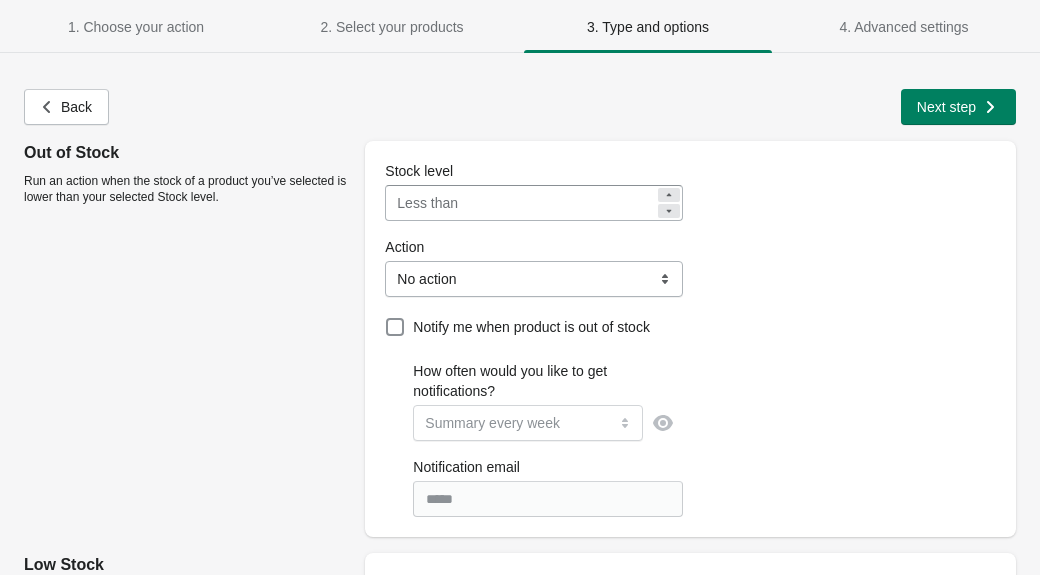 select on "**********" 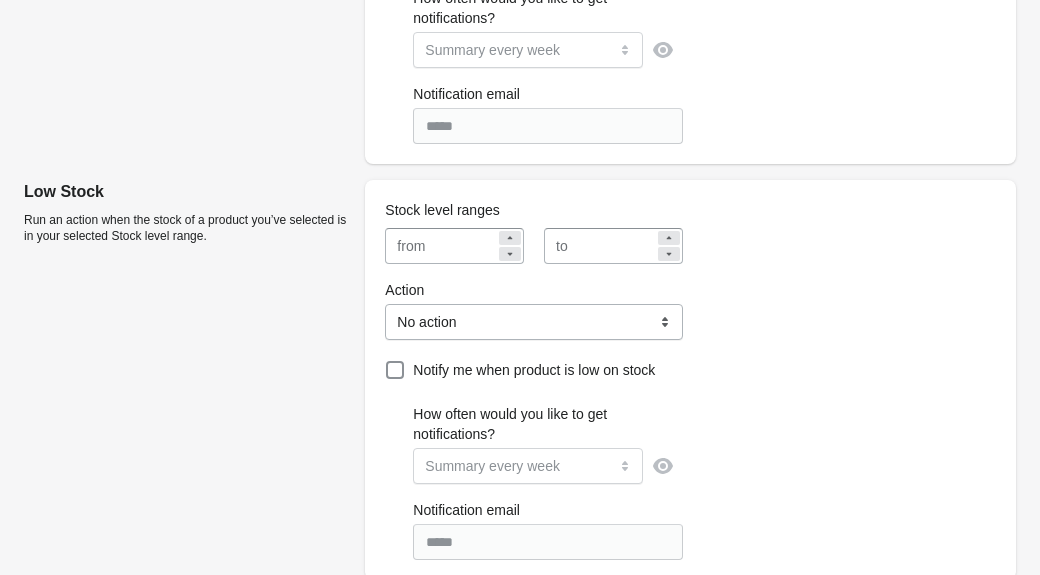 scroll, scrollTop: 396, scrollLeft: 0, axis: vertical 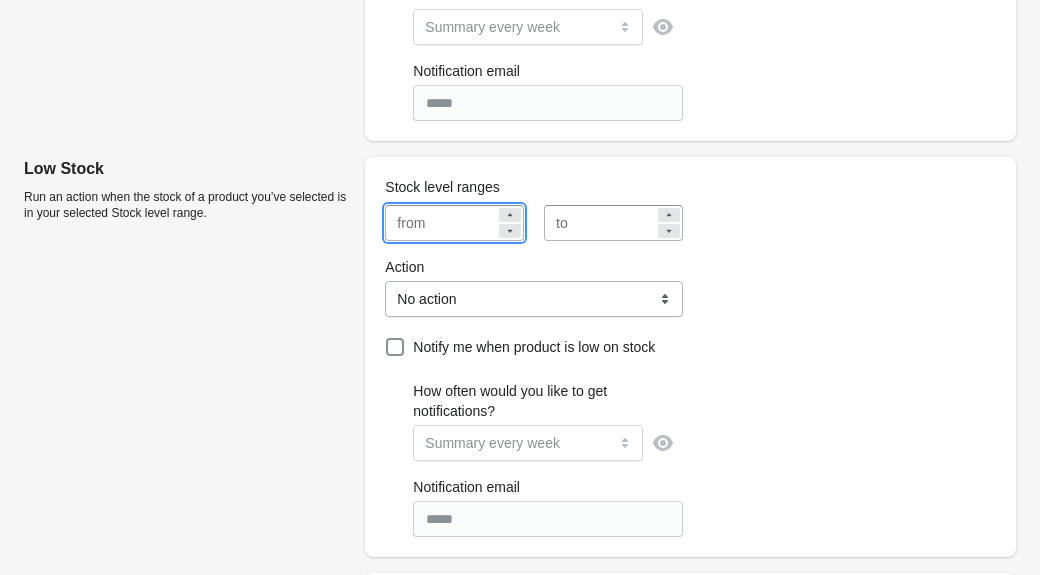 click at bounding box center [464, 223] 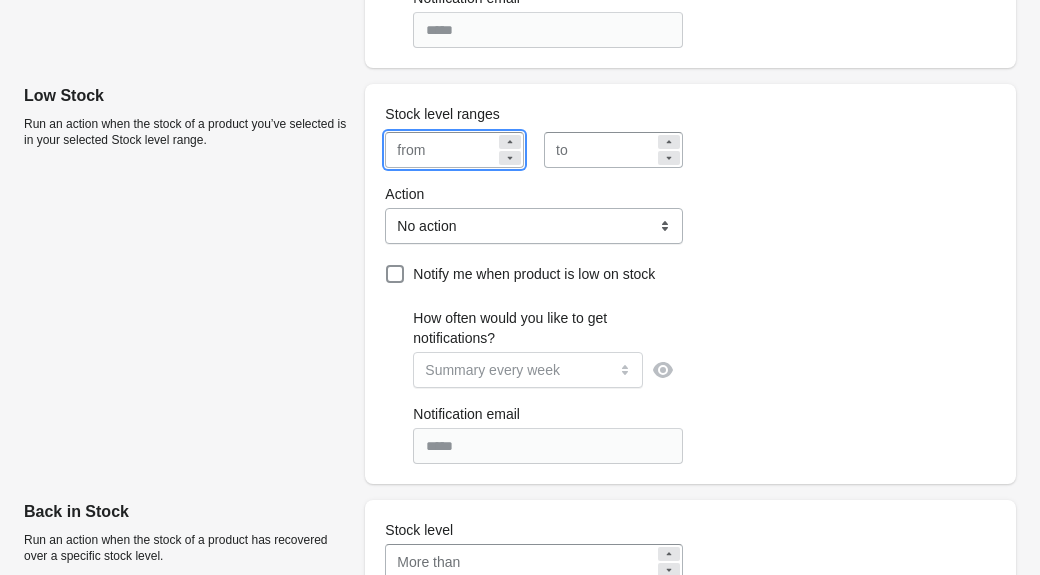 scroll, scrollTop: 478, scrollLeft: 0, axis: vertical 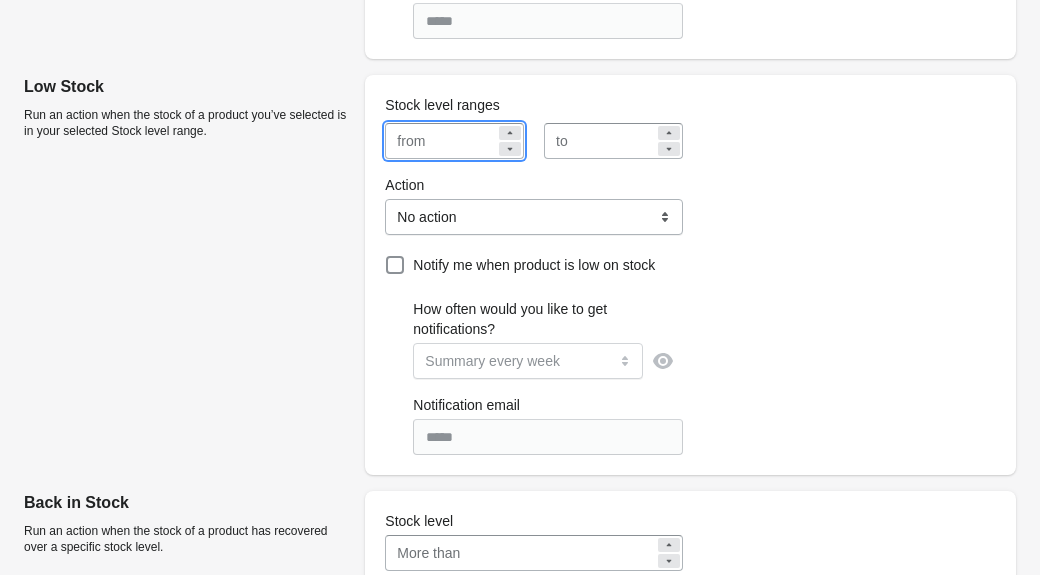 click on "Low Stock Run an action when the stock of a product you’ve selected is in your selected Stock level range." at bounding box center (186, 271) 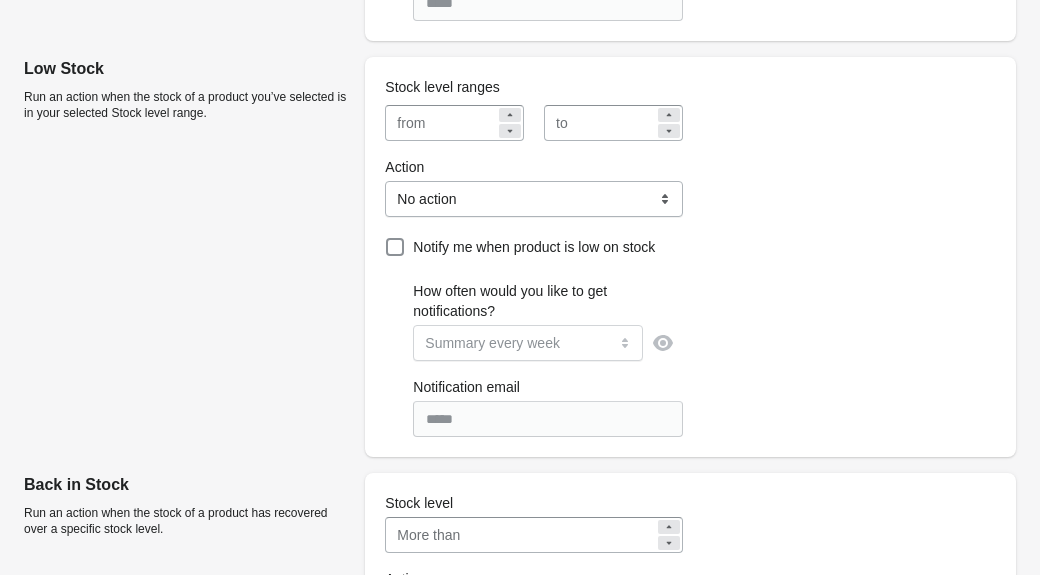 scroll, scrollTop: 492, scrollLeft: 0, axis: vertical 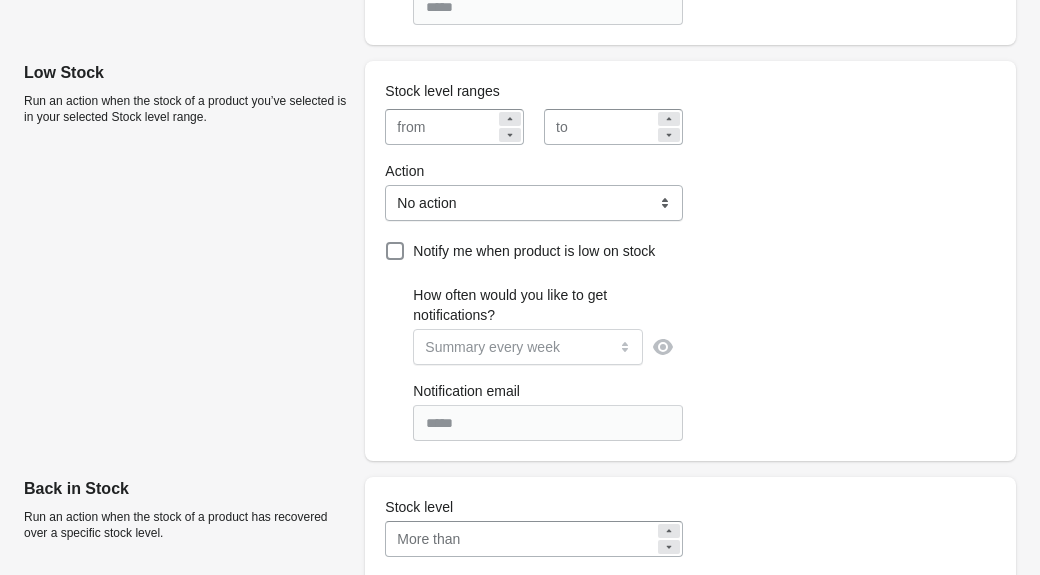 click on "**" at bounding box center [464, 127] 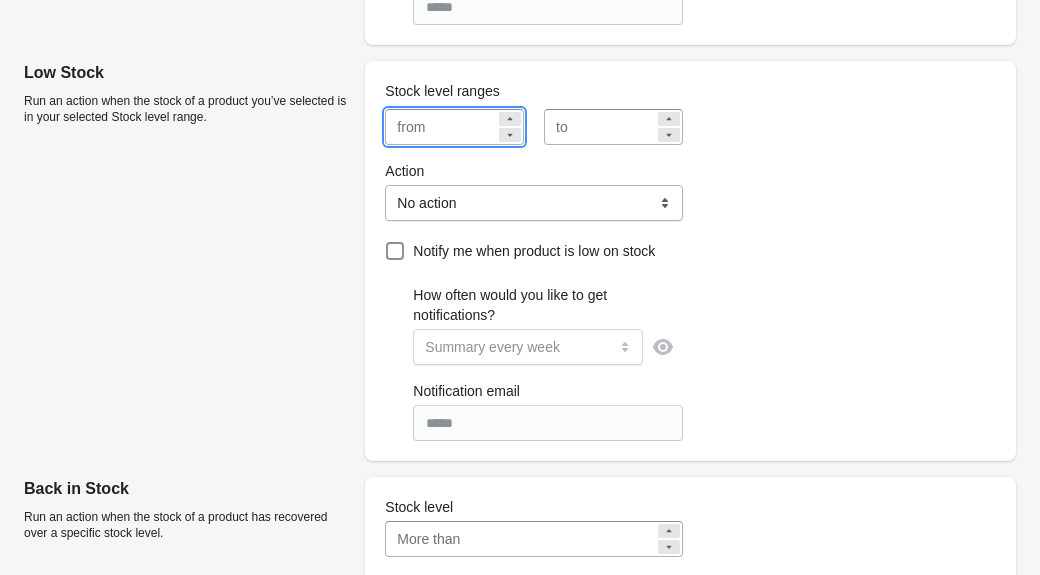 drag, startPoint x: 459, startPoint y: 128, endPoint x: 345, endPoint y: 128, distance: 114 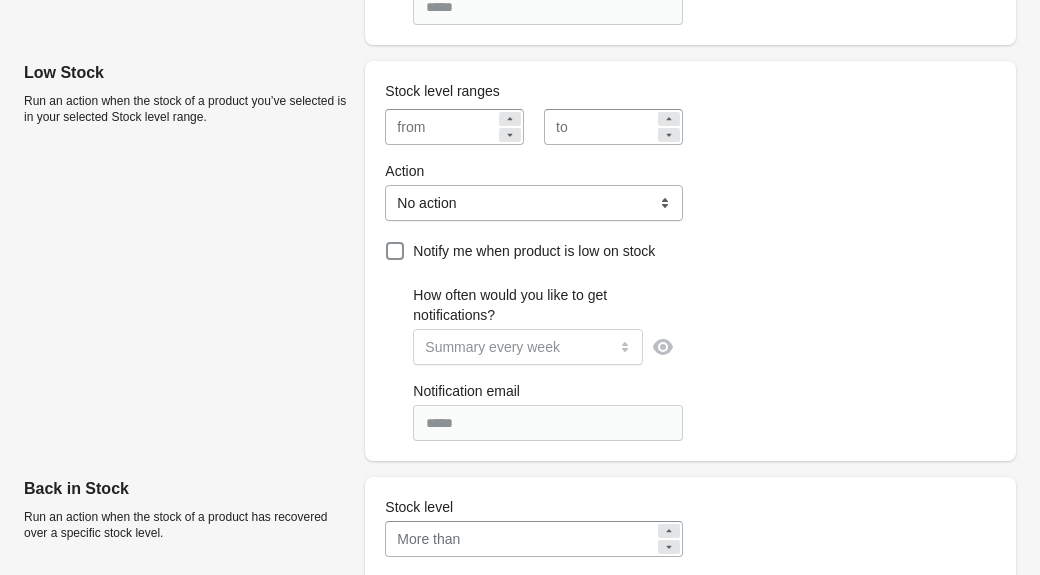 scroll, scrollTop: 0, scrollLeft: 0, axis: both 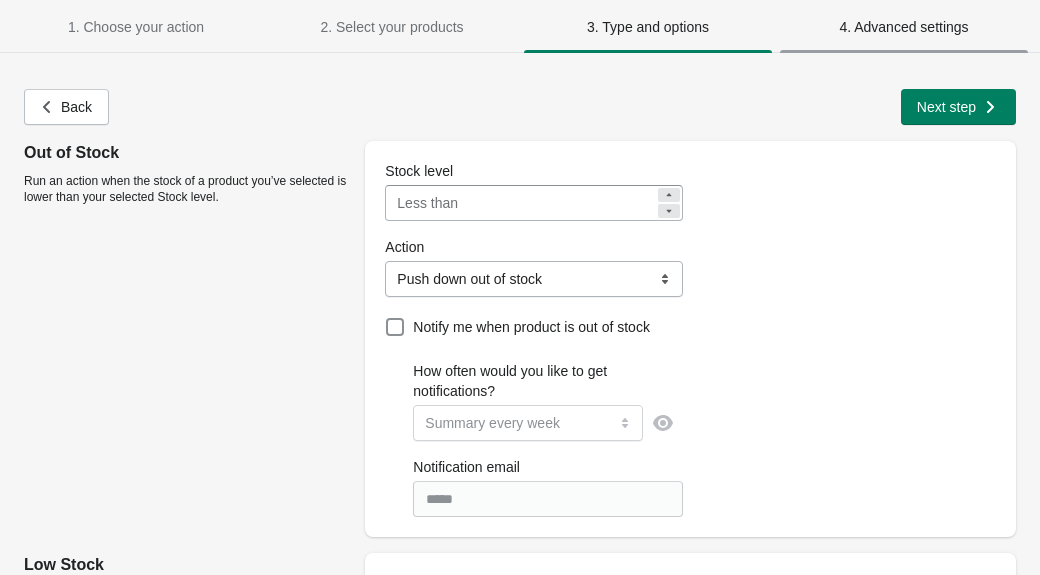 click on "4. Advanced settings" at bounding box center [903, 27] 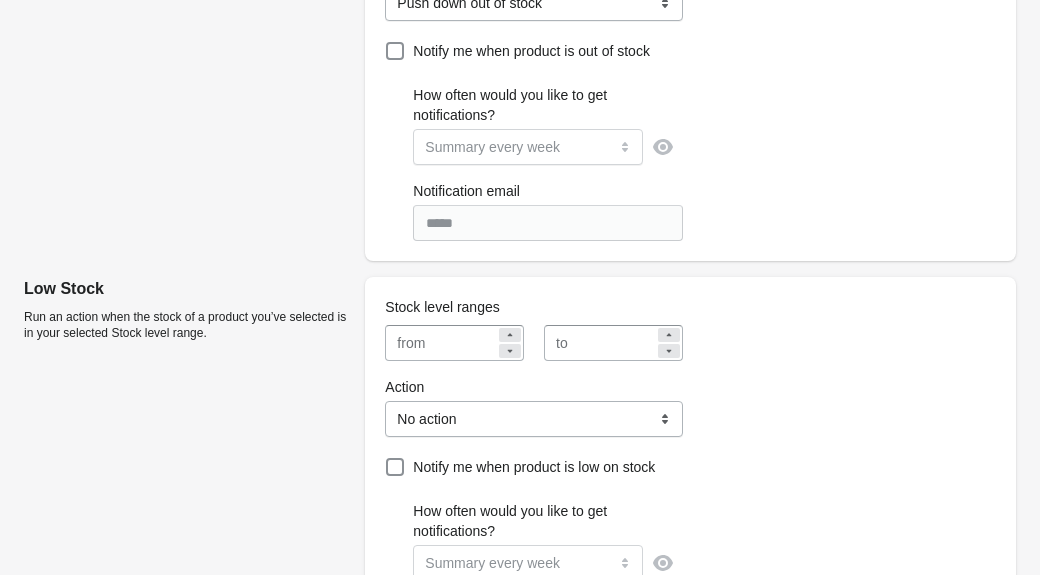 scroll, scrollTop: 0, scrollLeft: 0, axis: both 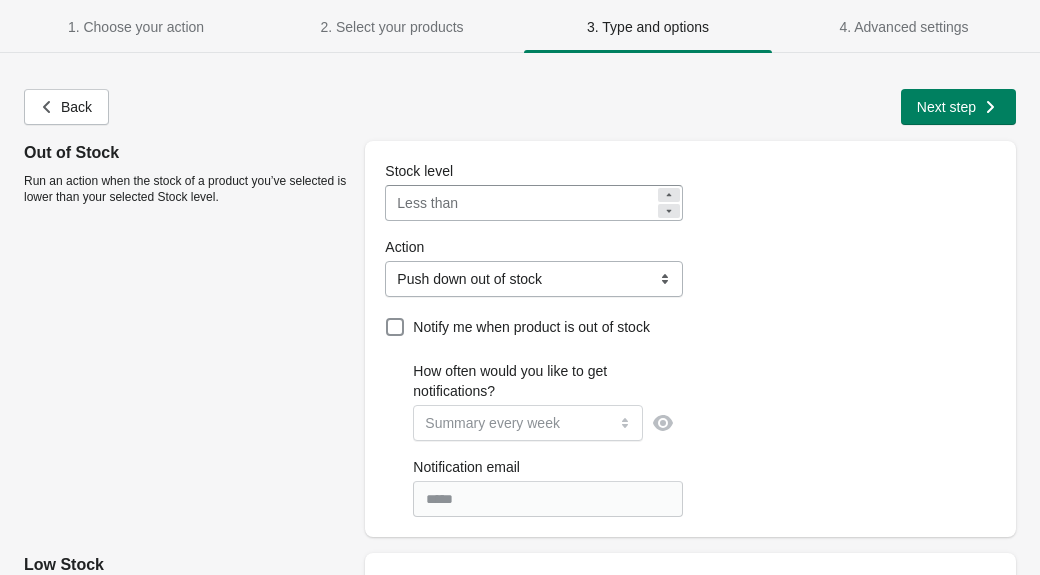 click on "Back Next step" at bounding box center (512, 99) 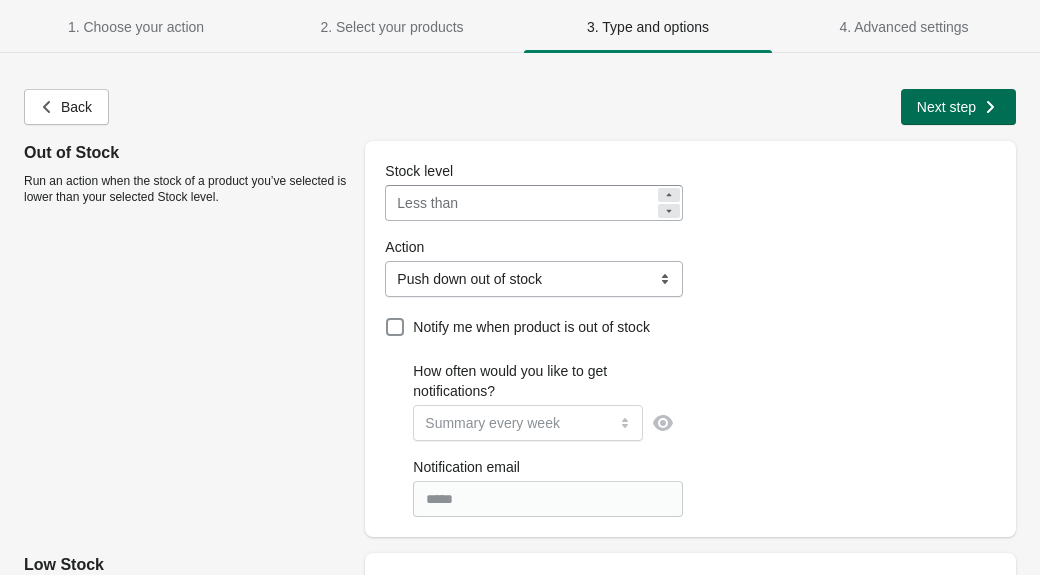 click on "Next step" at bounding box center (946, 107) 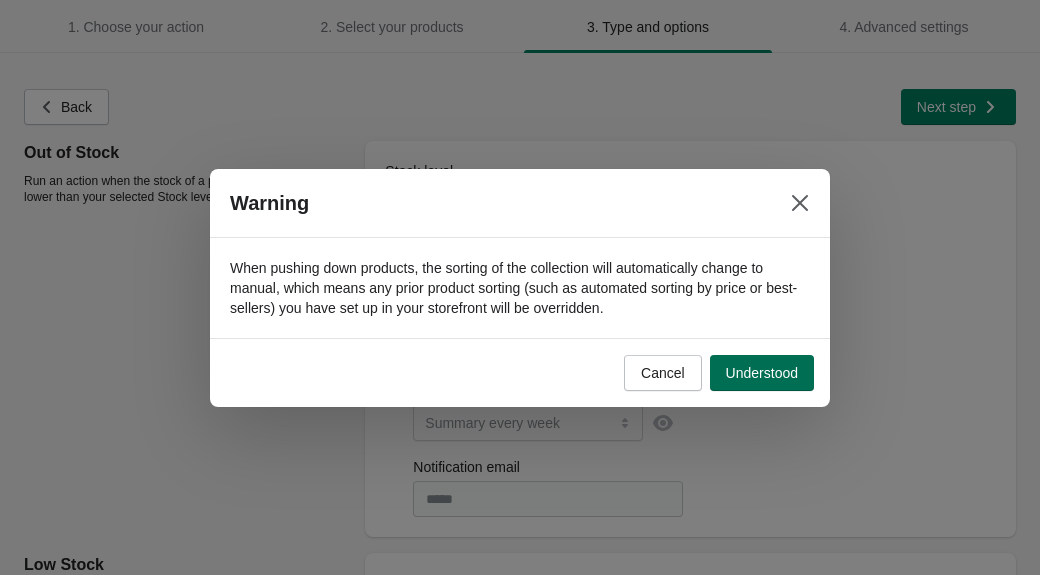 click on "Understood" at bounding box center [762, 373] 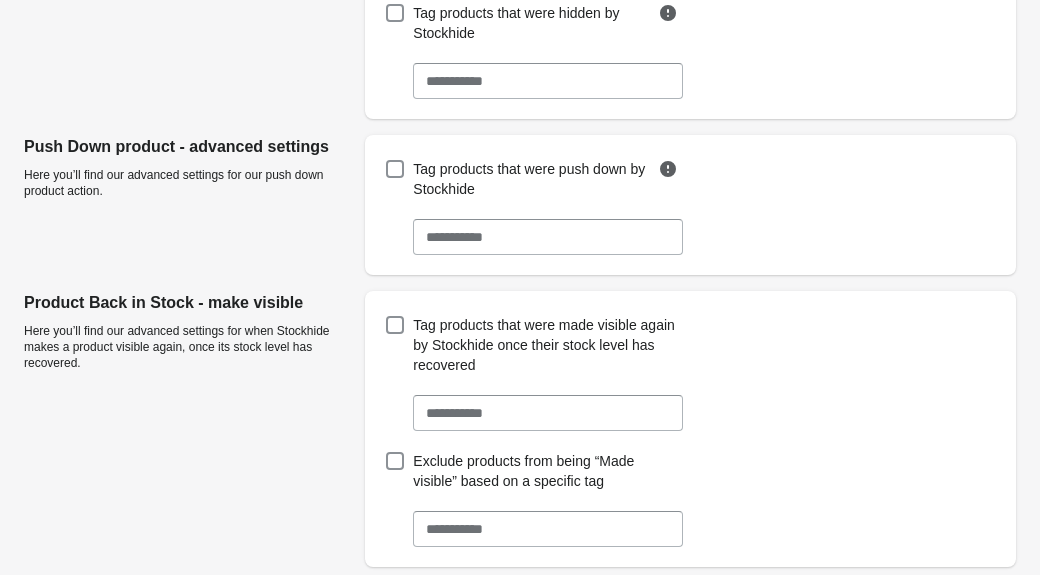 scroll, scrollTop: 0, scrollLeft: 0, axis: both 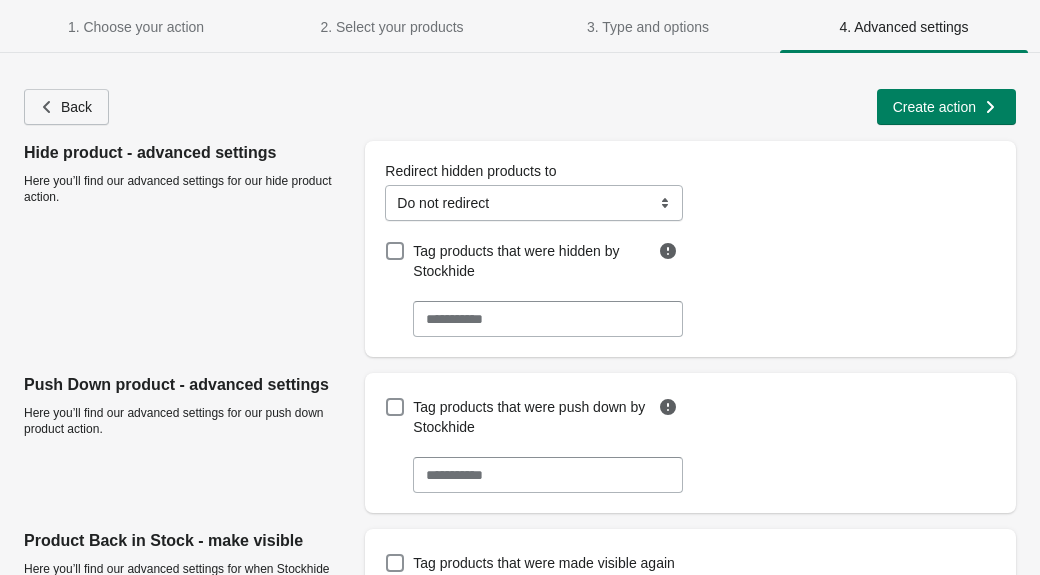 click 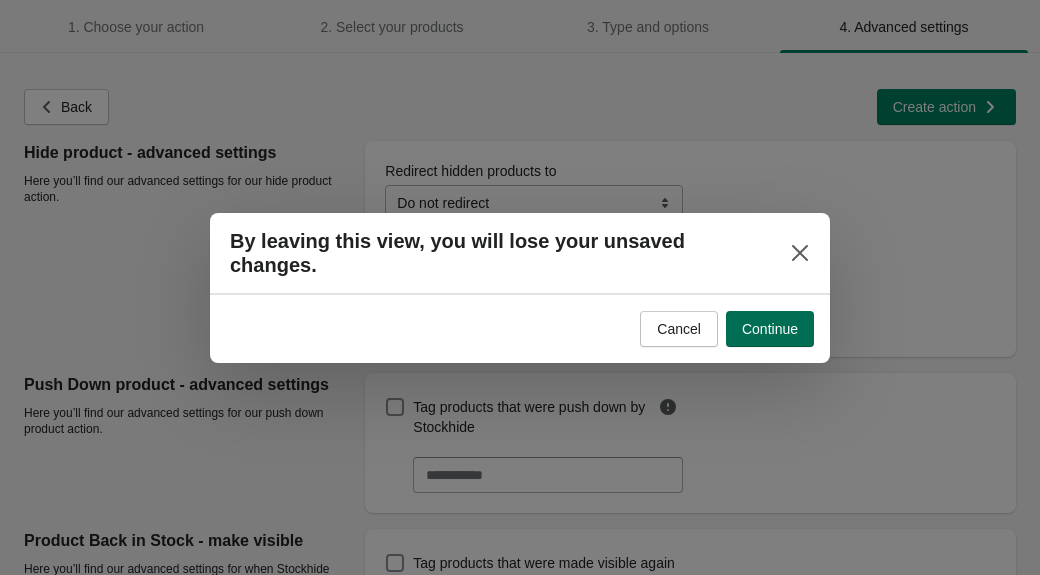 click on "Continue" at bounding box center (770, 329) 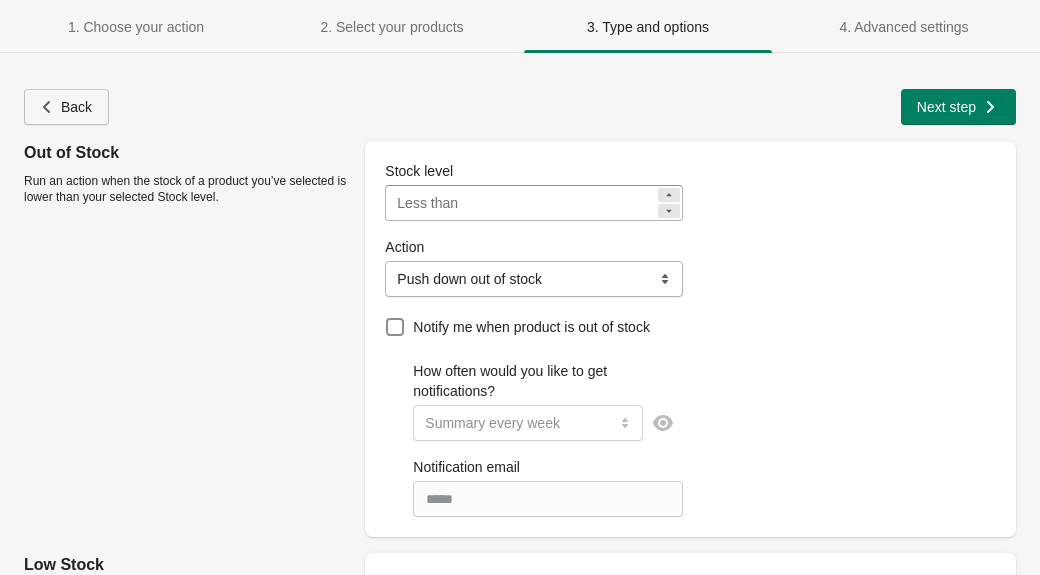 click on "Back" at bounding box center [66, 107] 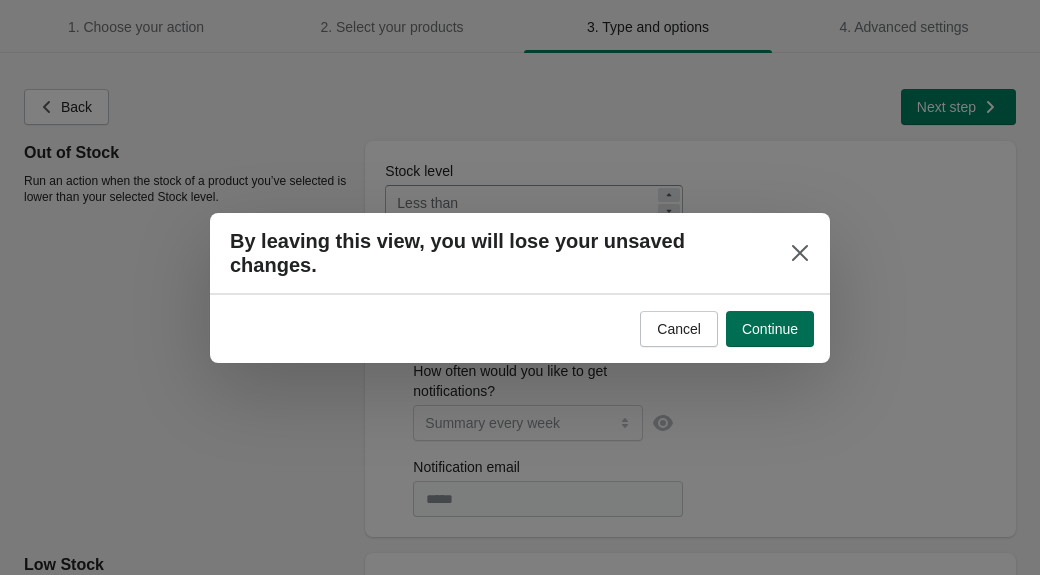 click on "Continue" at bounding box center (770, 329) 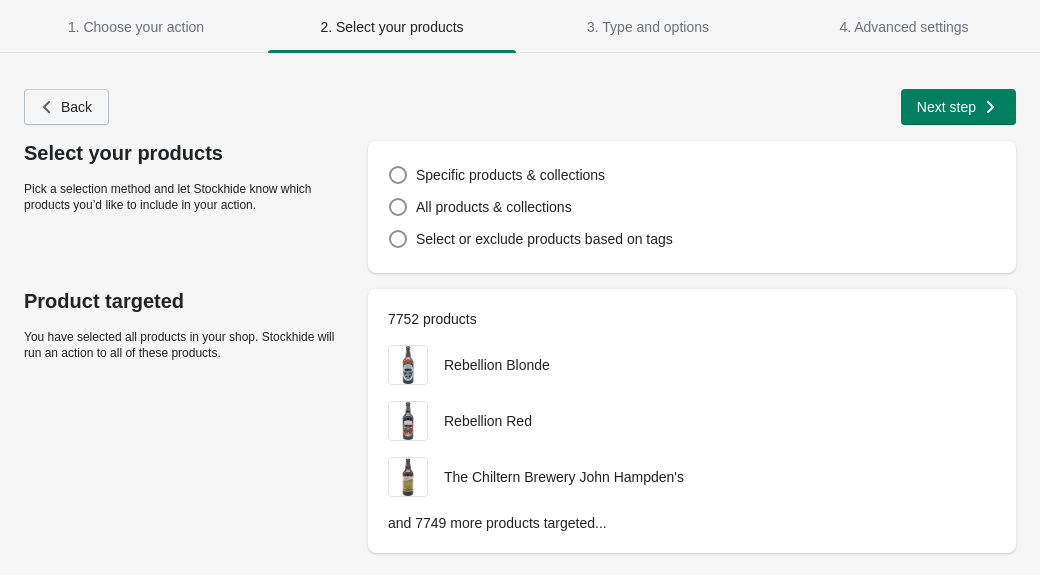 click on "Back" at bounding box center (66, 107) 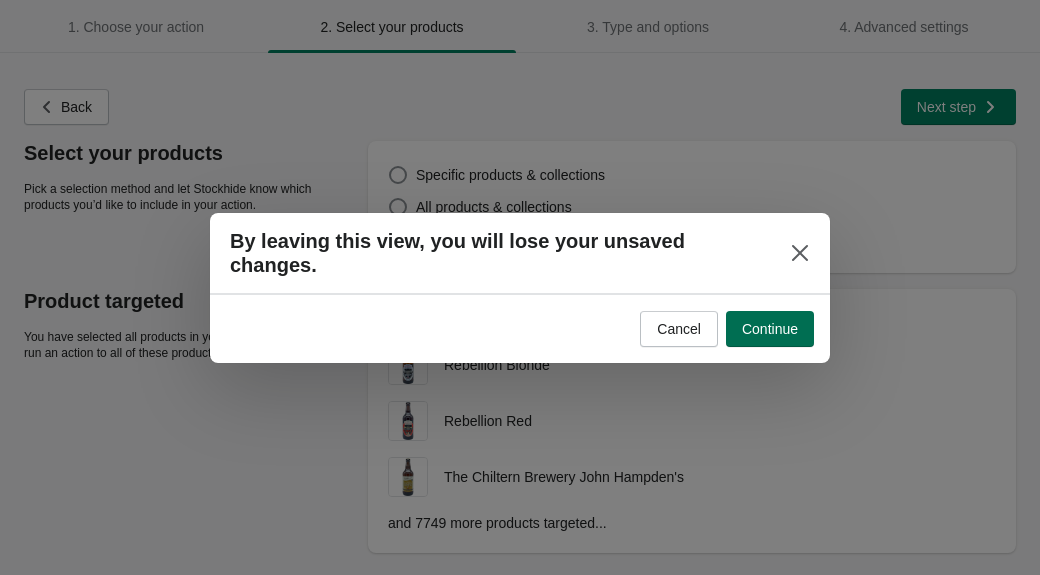 click on "Continue" at bounding box center [770, 329] 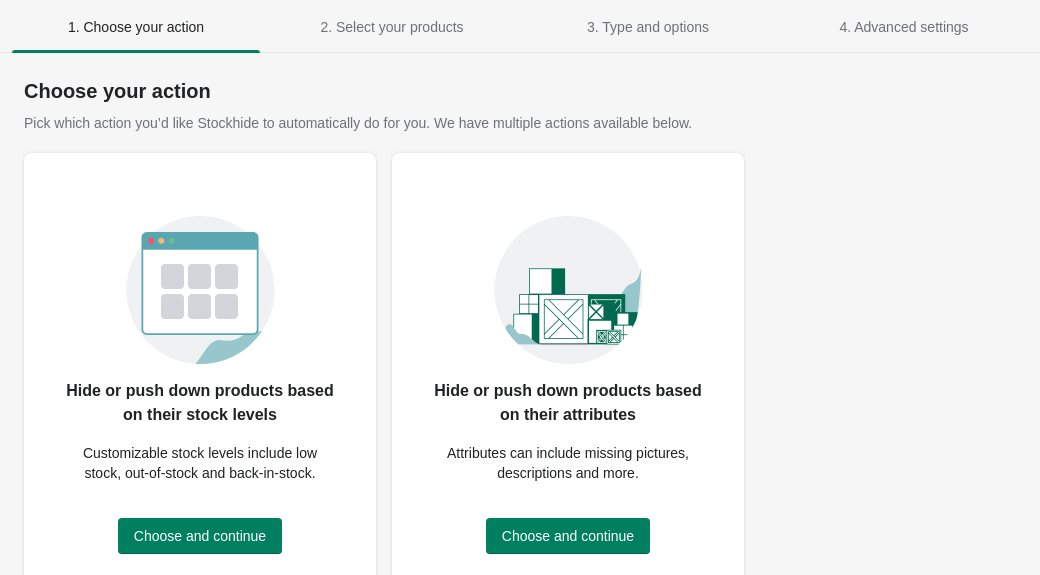 scroll, scrollTop: 72, scrollLeft: 0, axis: vertical 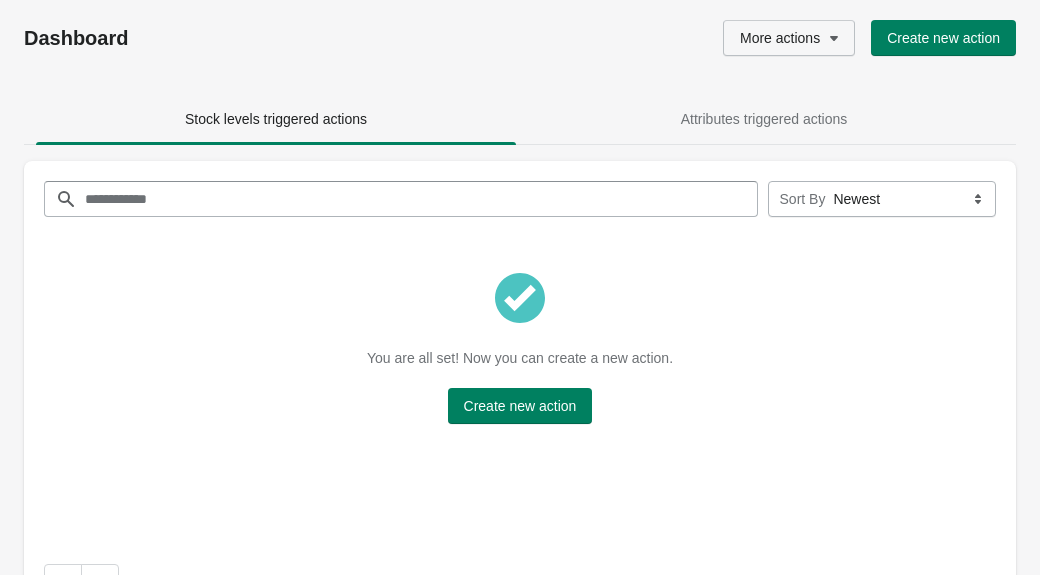 click on "More actions" at bounding box center (780, 38) 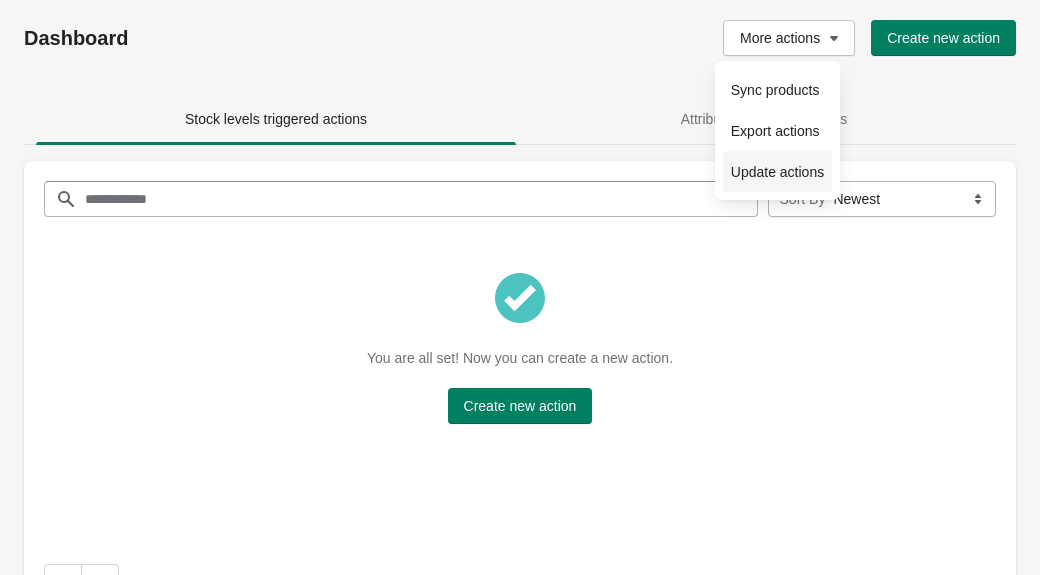 click on "Update actions" at bounding box center (777, 172) 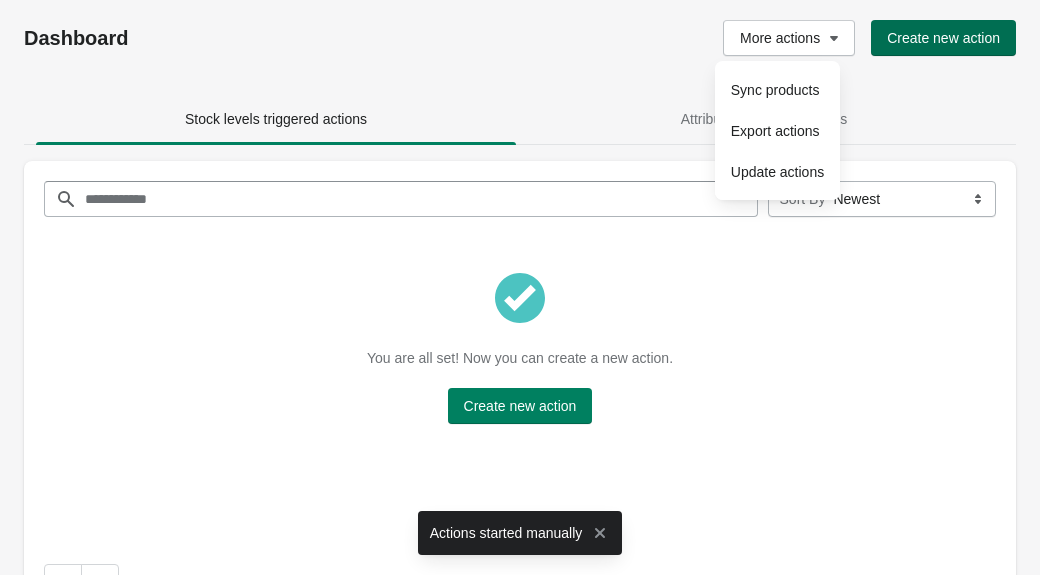 click on "Create new action" at bounding box center (943, 38) 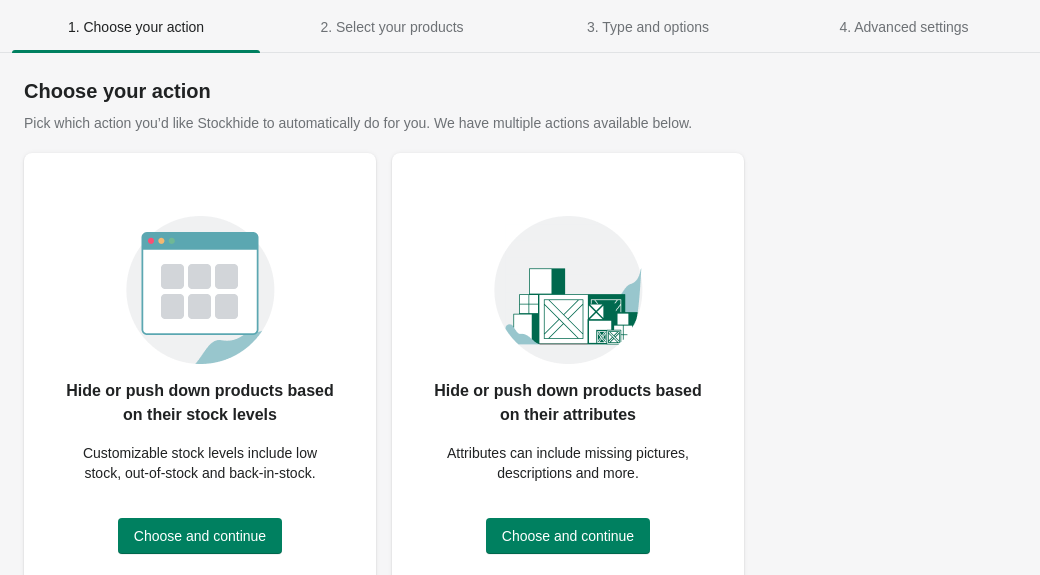 scroll, scrollTop: 72, scrollLeft: 0, axis: vertical 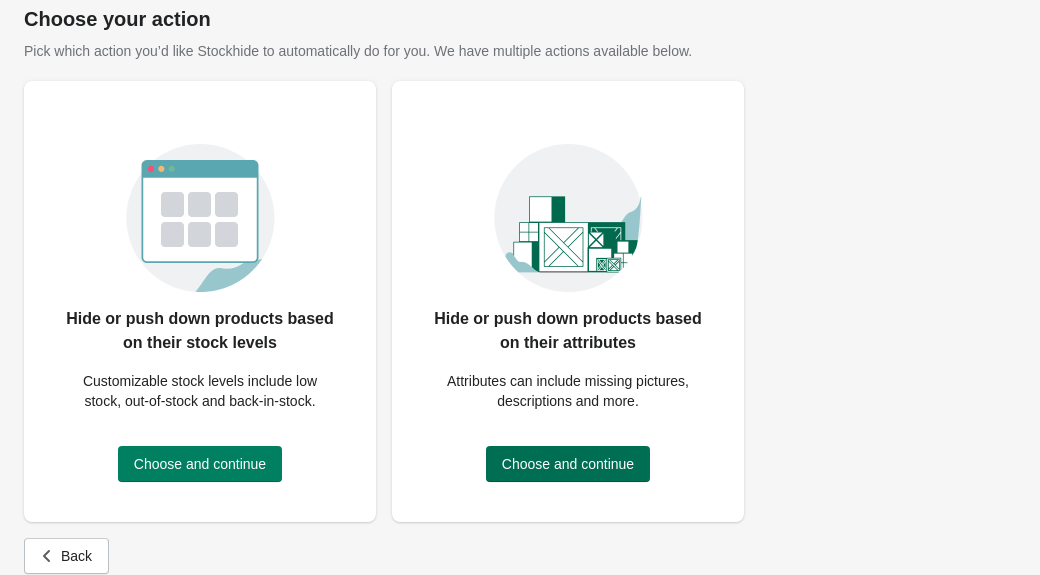click on "Choose and continue" at bounding box center [568, 464] 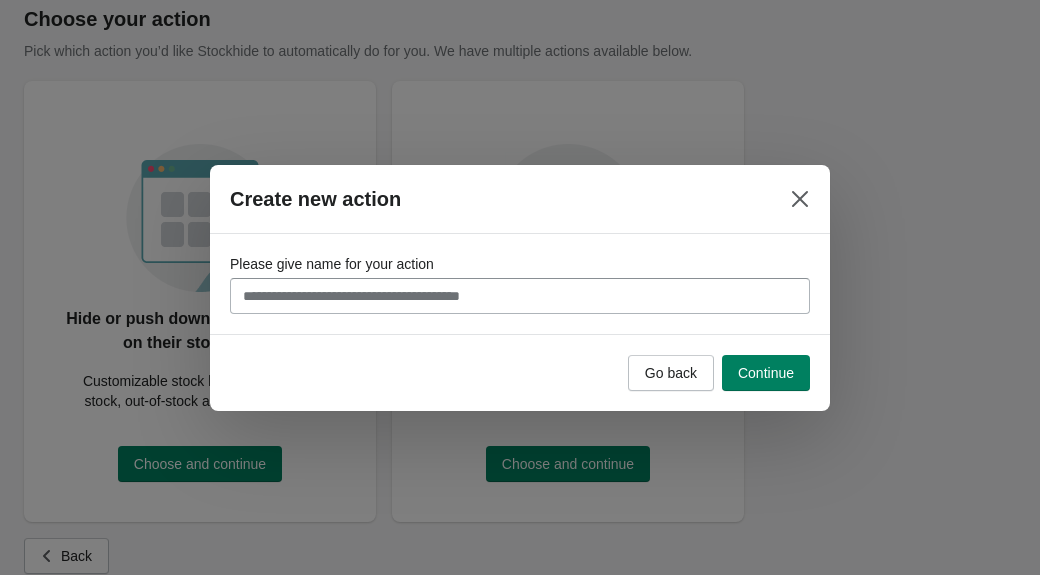 click on "Please give name for your action" at bounding box center (520, 296) 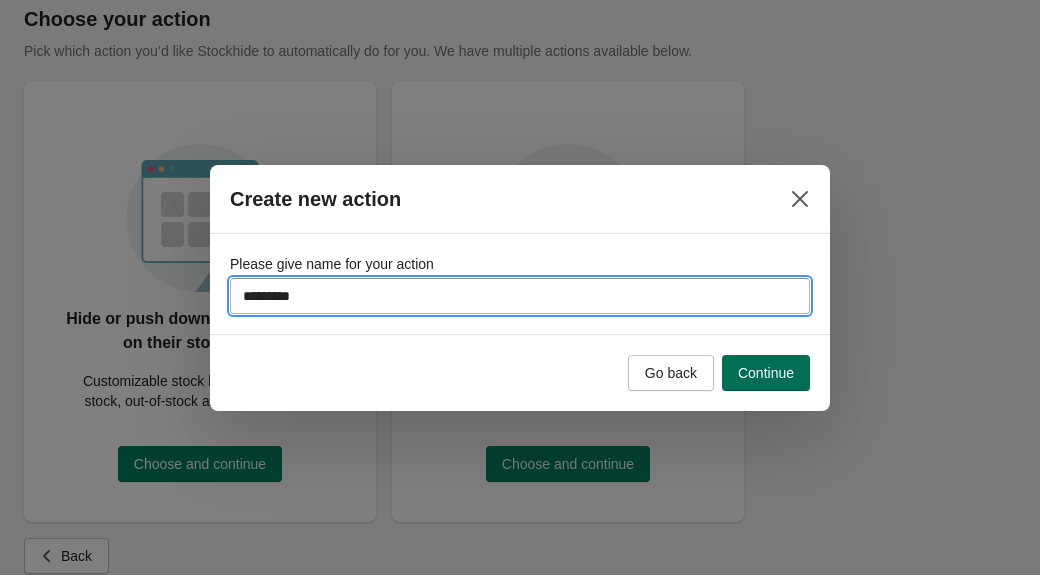 type on "*********" 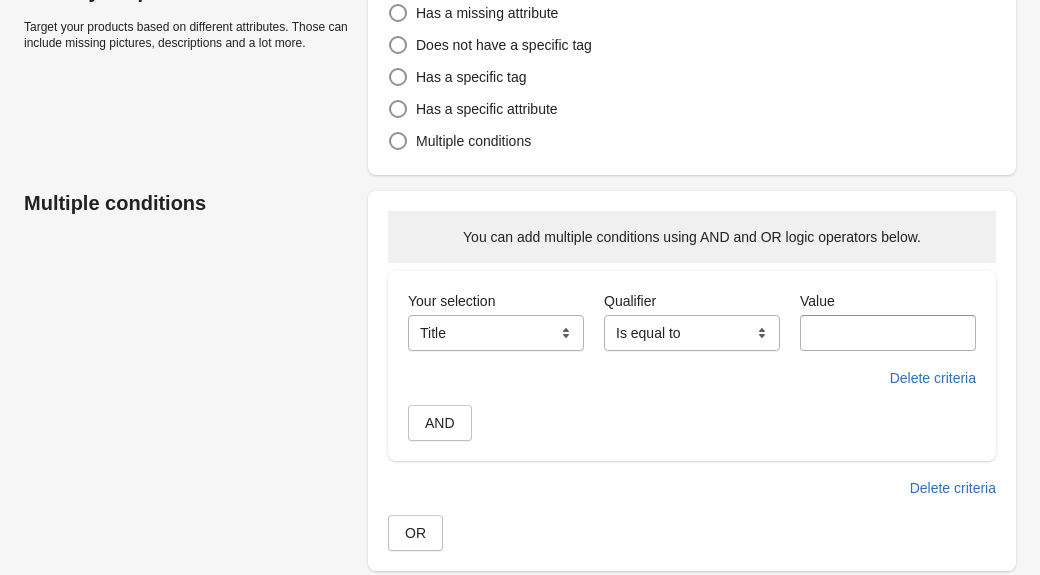 scroll, scrollTop: 161, scrollLeft: 0, axis: vertical 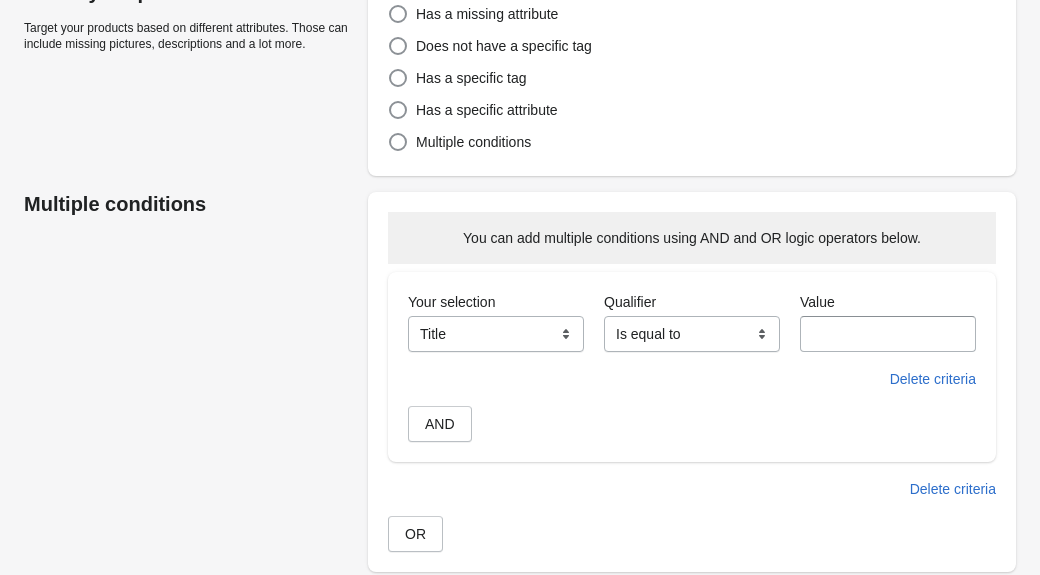 click on "**********" at bounding box center (496, 334) 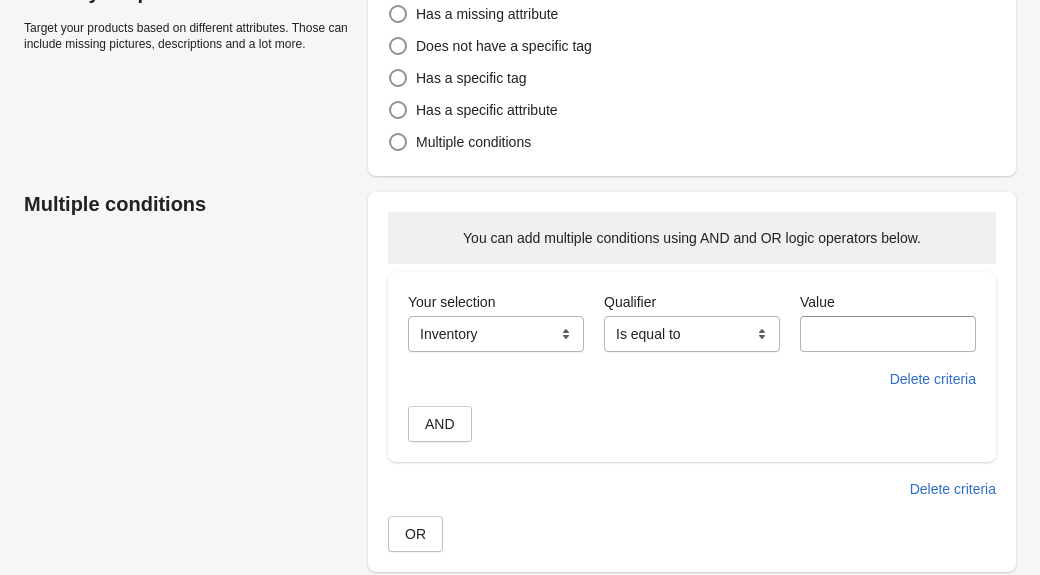 click on "**********" at bounding box center [692, 334] 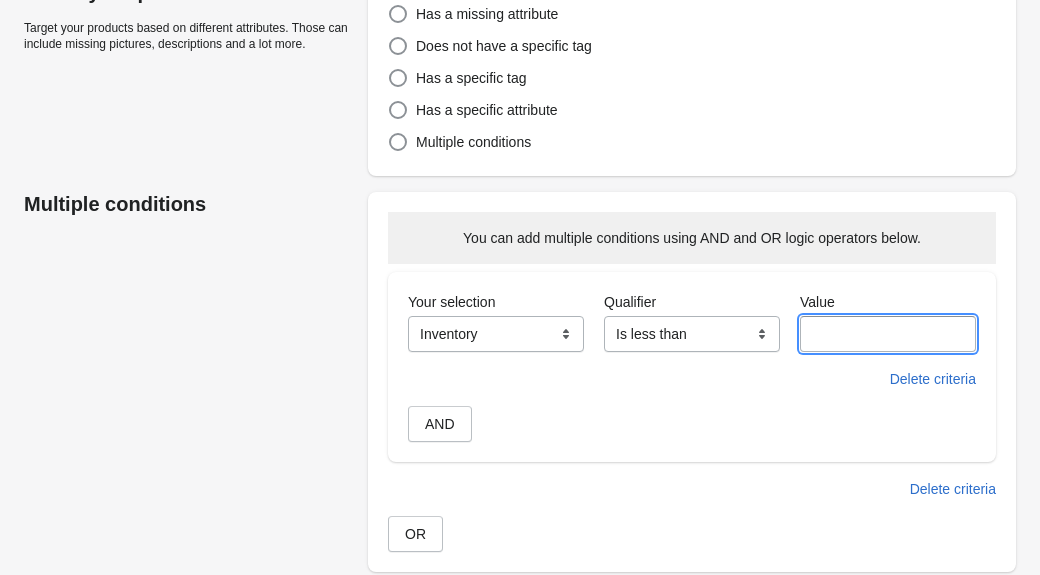 click on "Value" at bounding box center [888, 334] 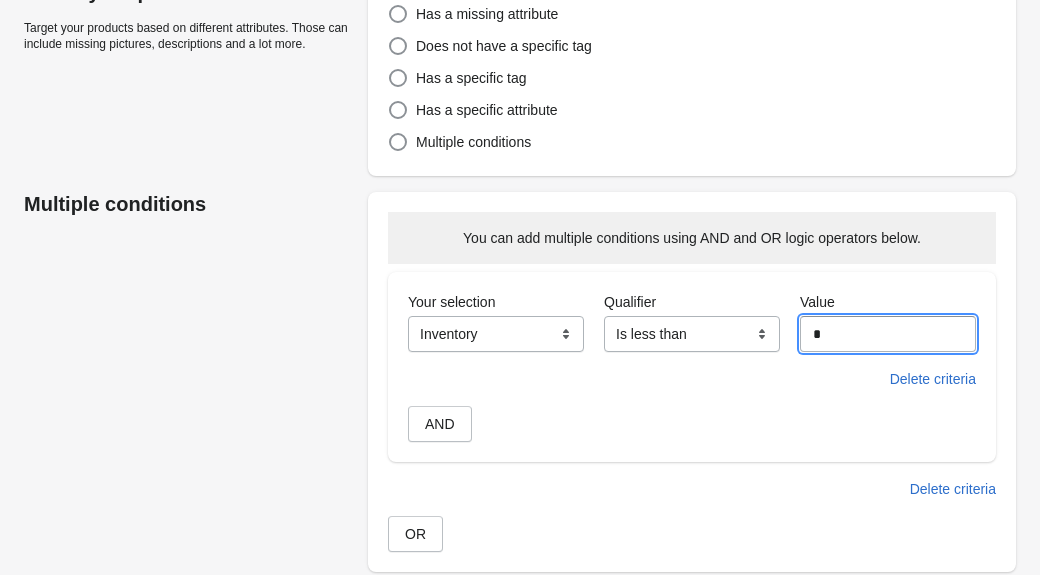 type on "*" 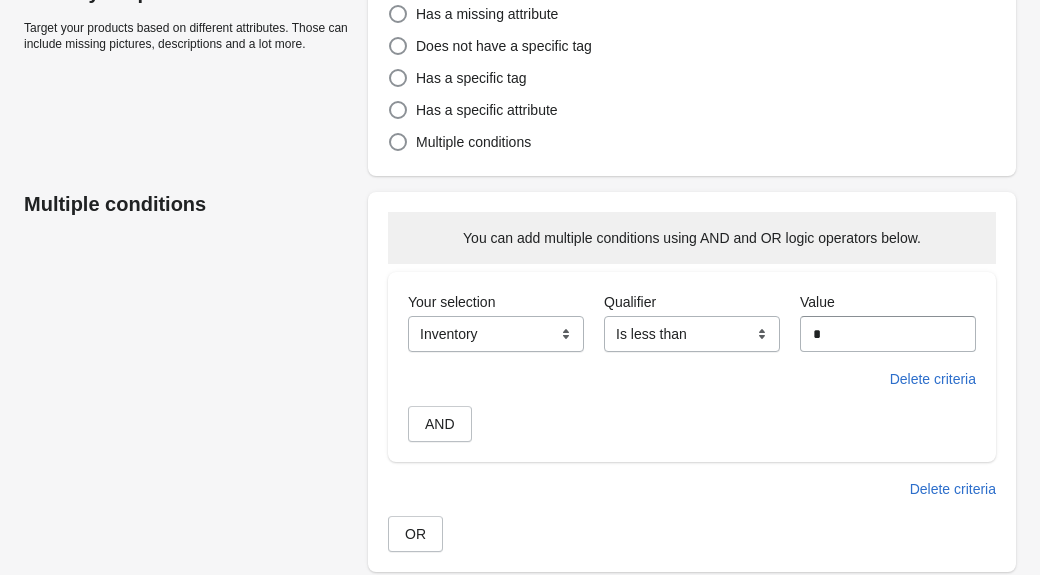 scroll, scrollTop: 0, scrollLeft: 0, axis: both 